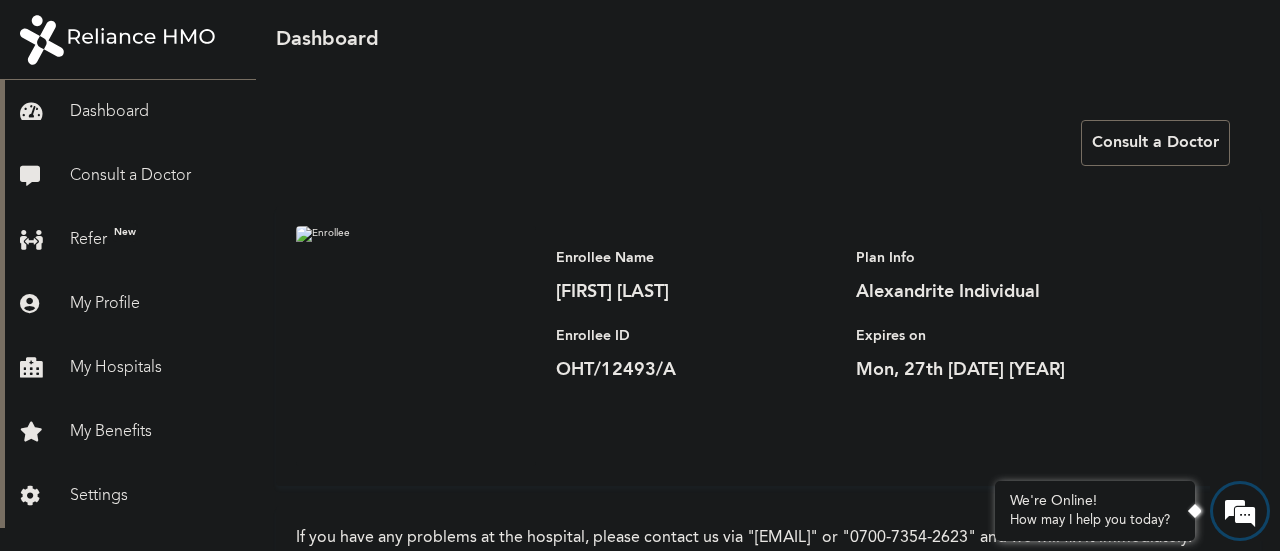 scroll, scrollTop: 0, scrollLeft: 0, axis: both 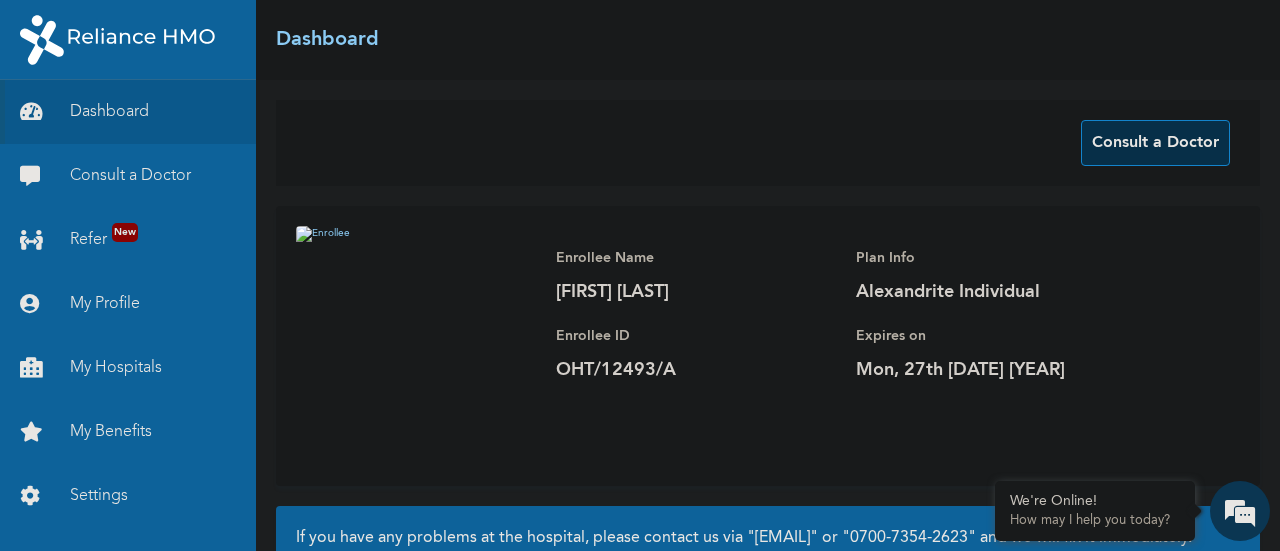 click on "Consult a Doctor" at bounding box center [1155, 143] 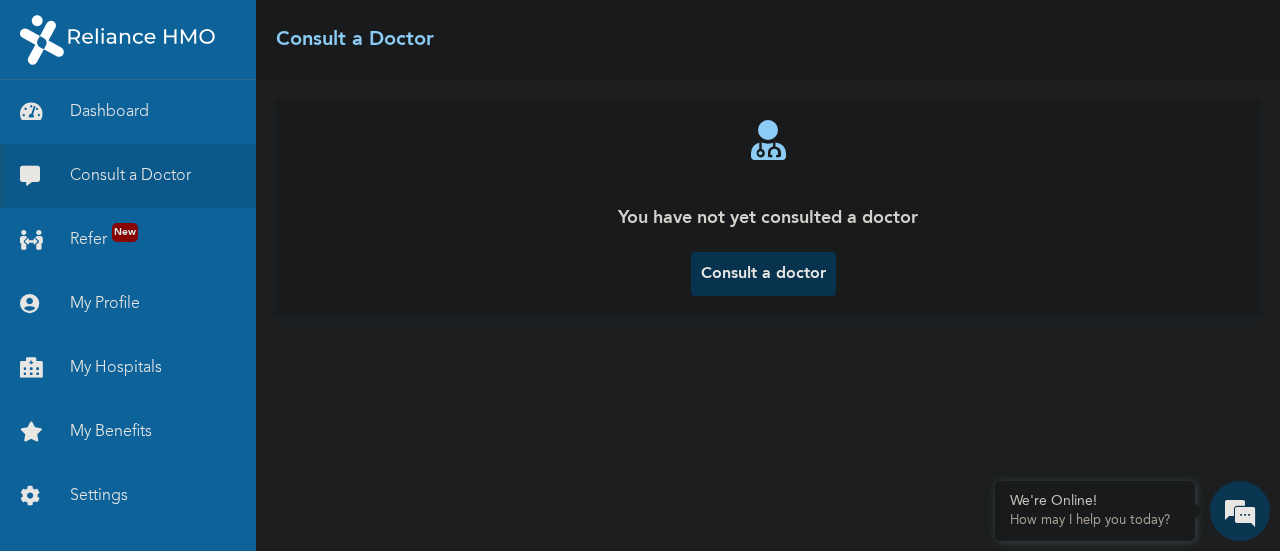 click on "Consult a doctor" at bounding box center (763, 274) 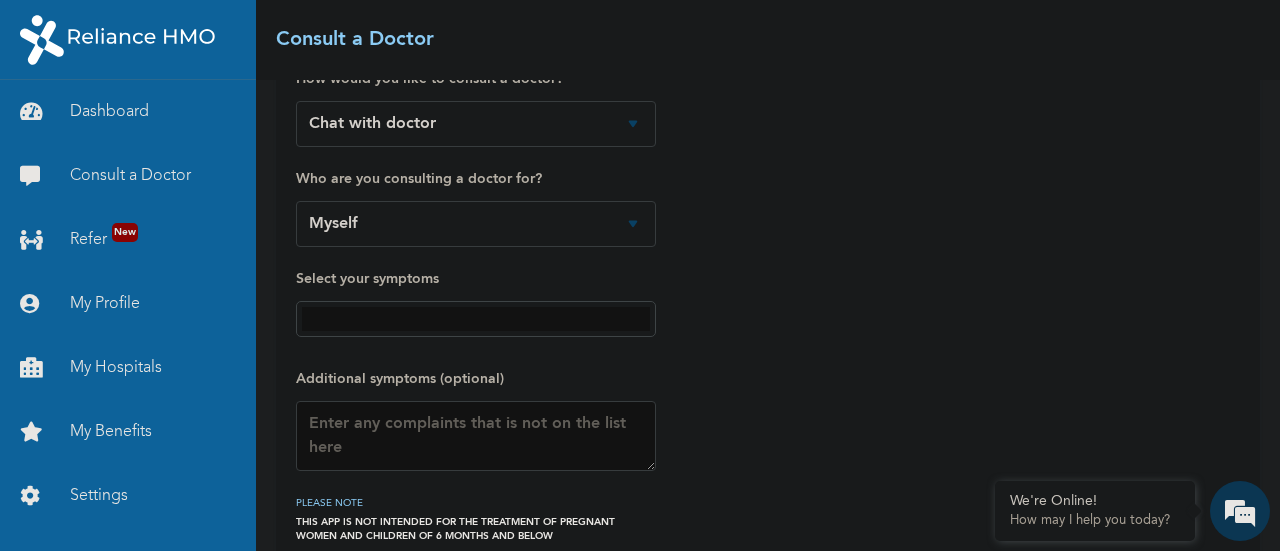 scroll, scrollTop: 100, scrollLeft: 0, axis: vertical 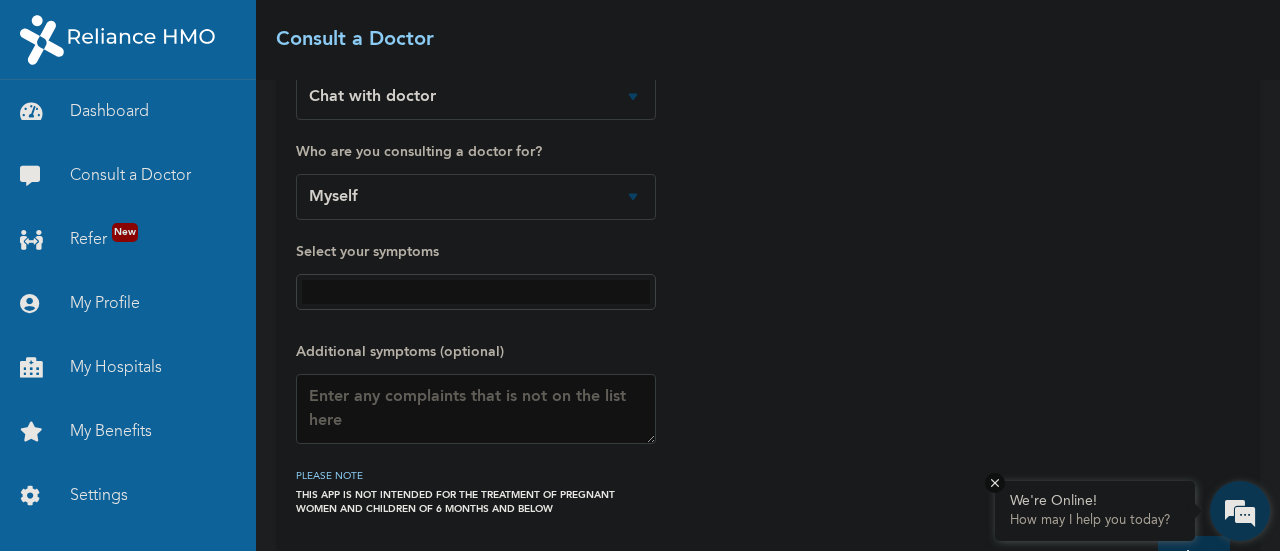 click on "We're Online! How may I help you today?" at bounding box center [1095, 511] 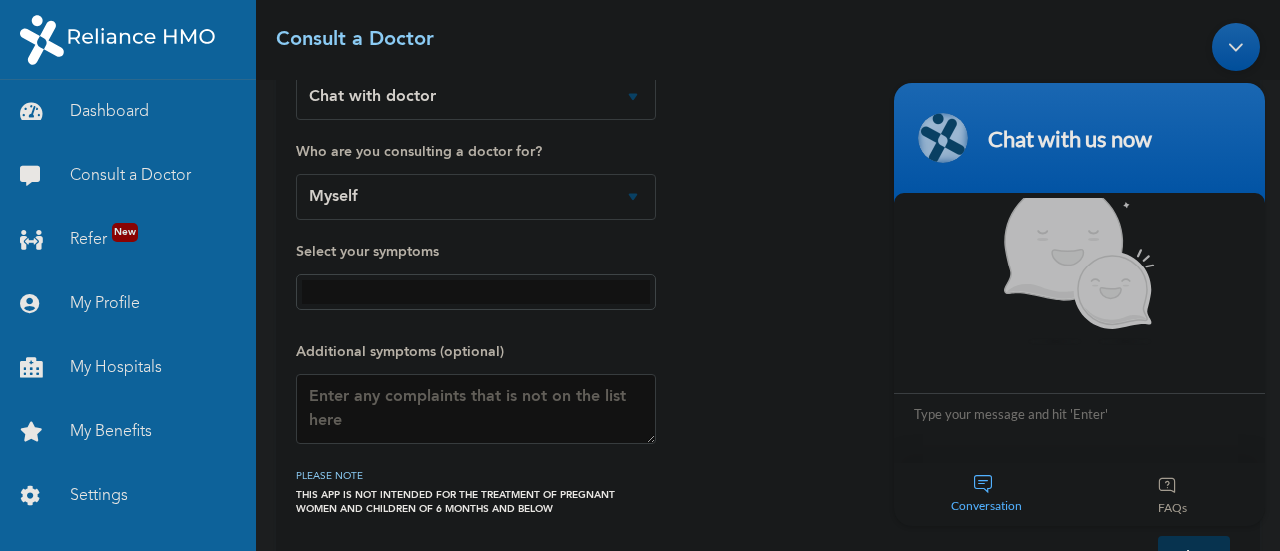 scroll, scrollTop: 15, scrollLeft: 0, axis: vertical 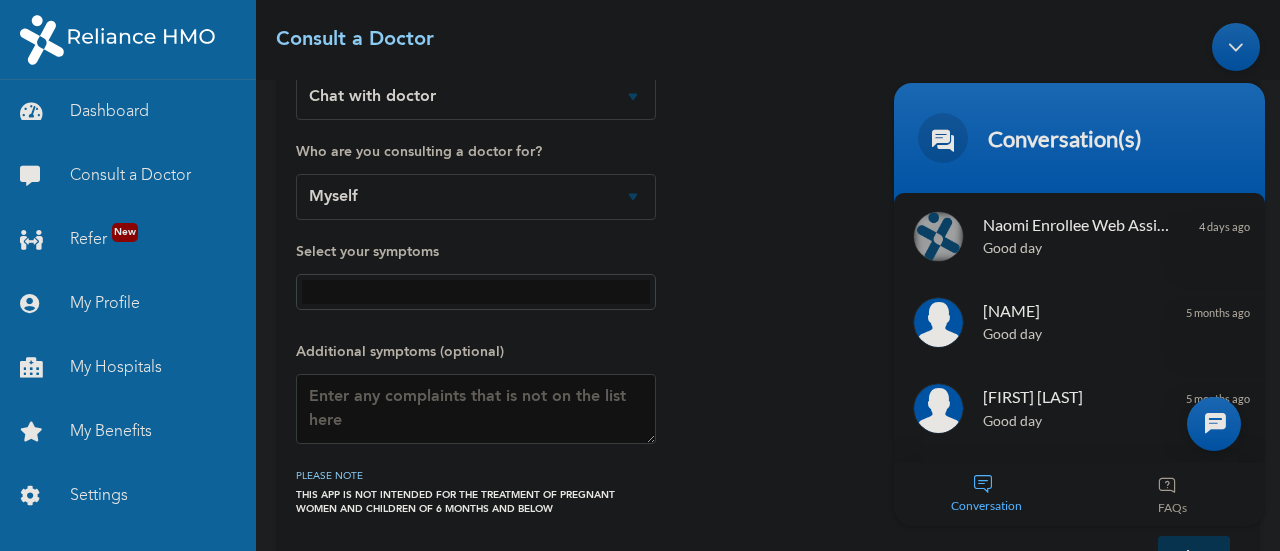 click at bounding box center [1214, 423] 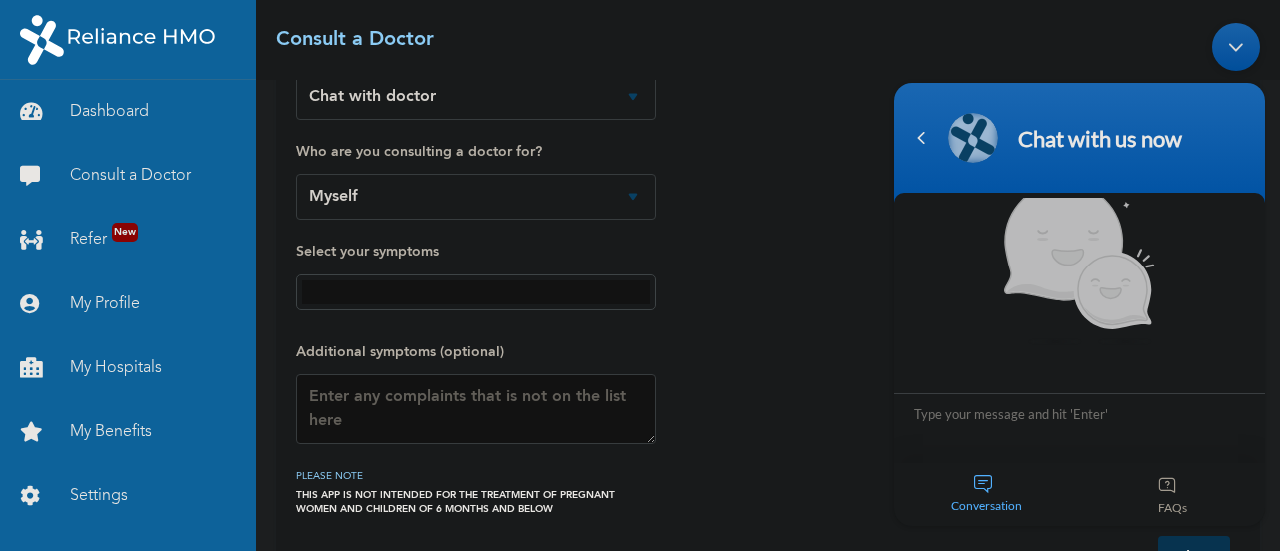 click at bounding box center [1079, 427] 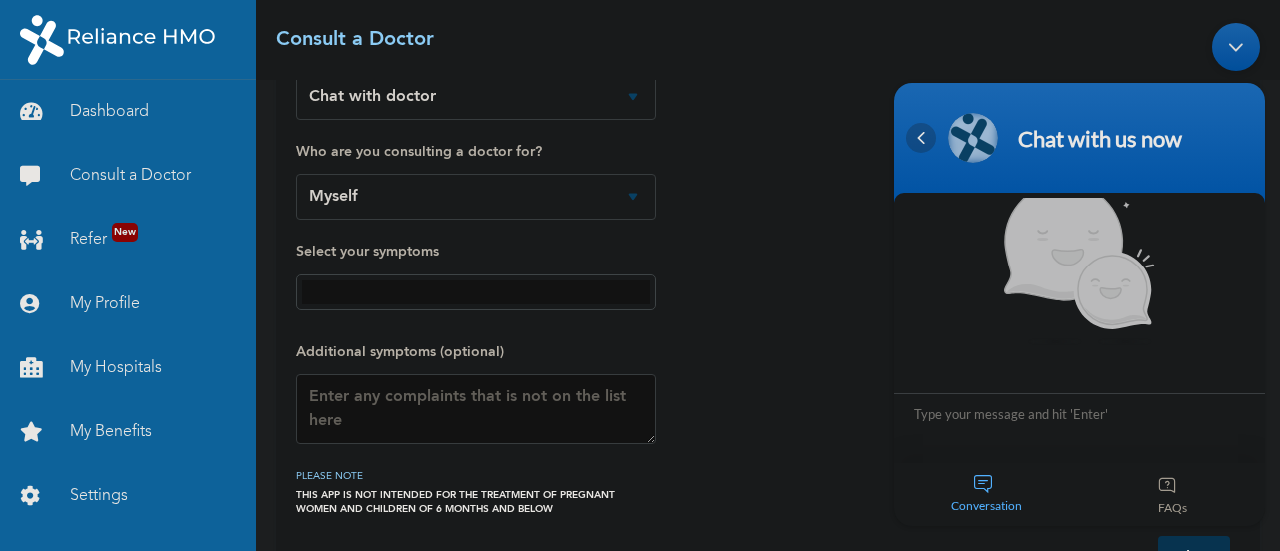 click at bounding box center [921, 137] 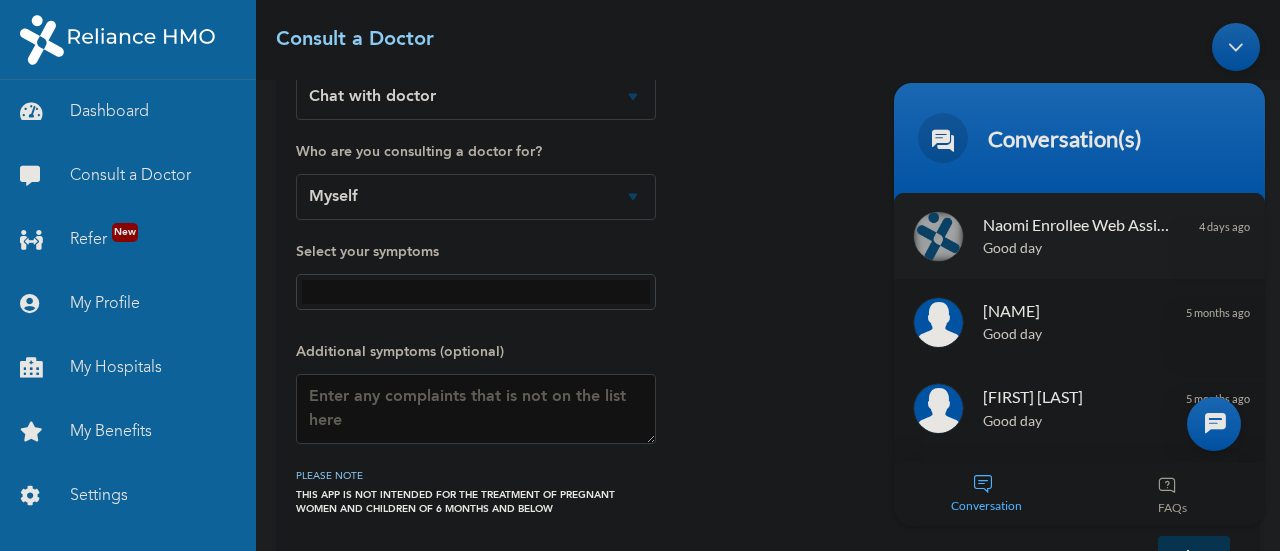click on "Naomi Enrollee Web Assistant" at bounding box center (1077, 223) 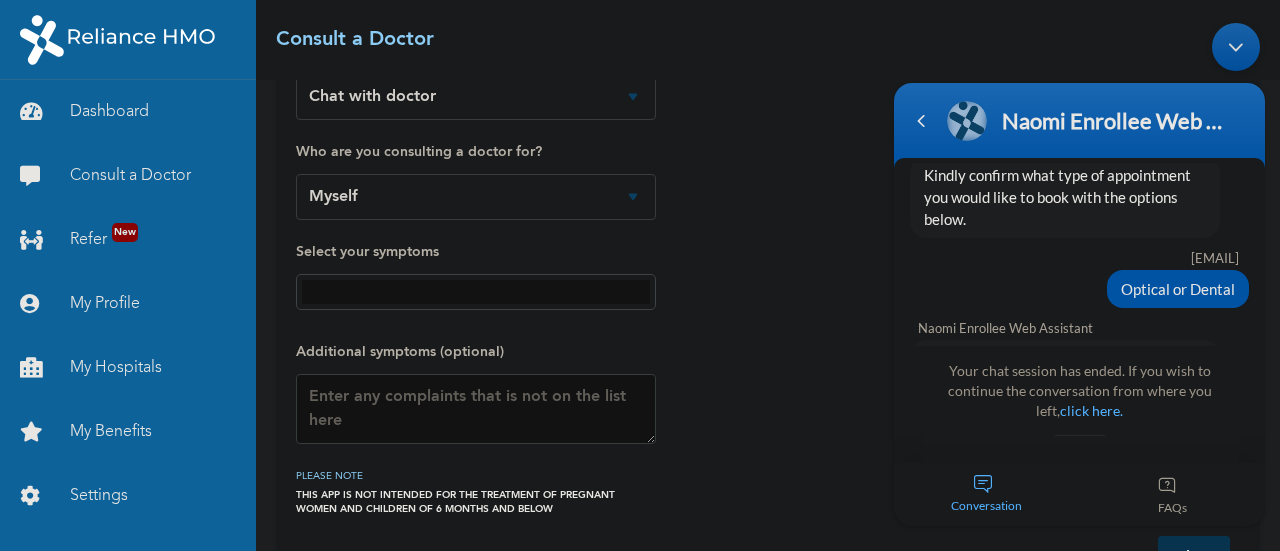 scroll, scrollTop: 1914, scrollLeft: 0, axis: vertical 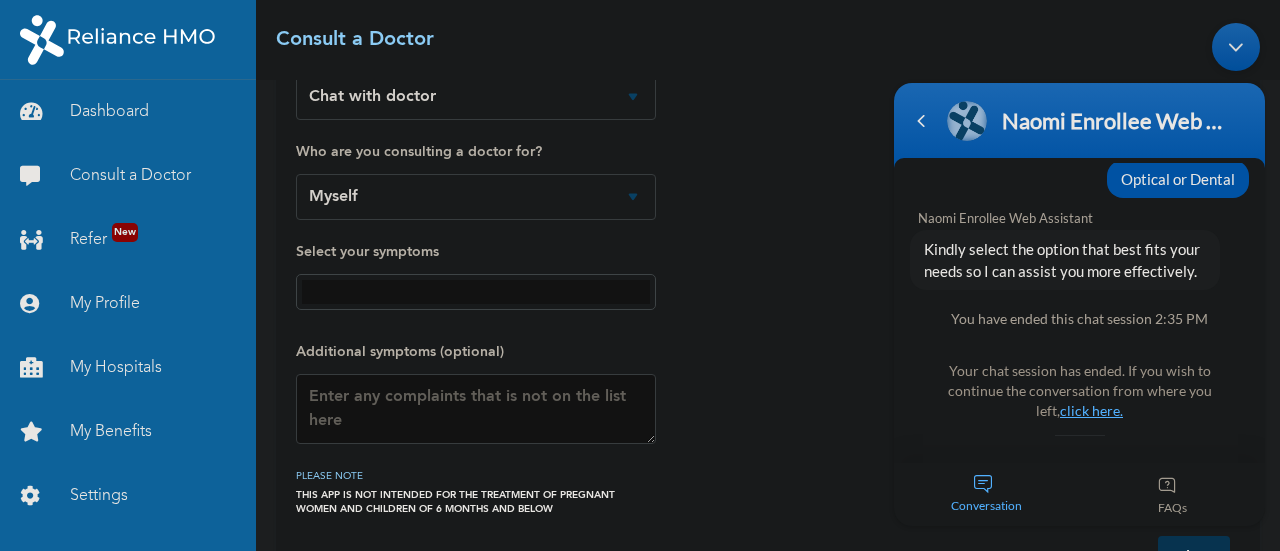 click on "click here." at bounding box center [1091, 409] 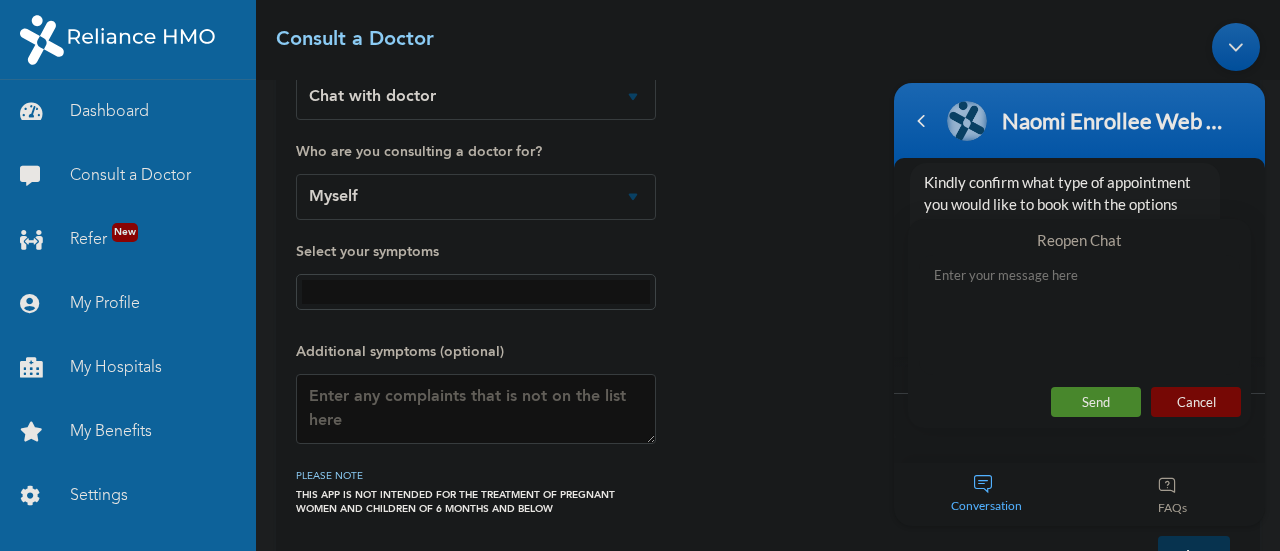 click on "Cancel" at bounding box center (1196, 401) 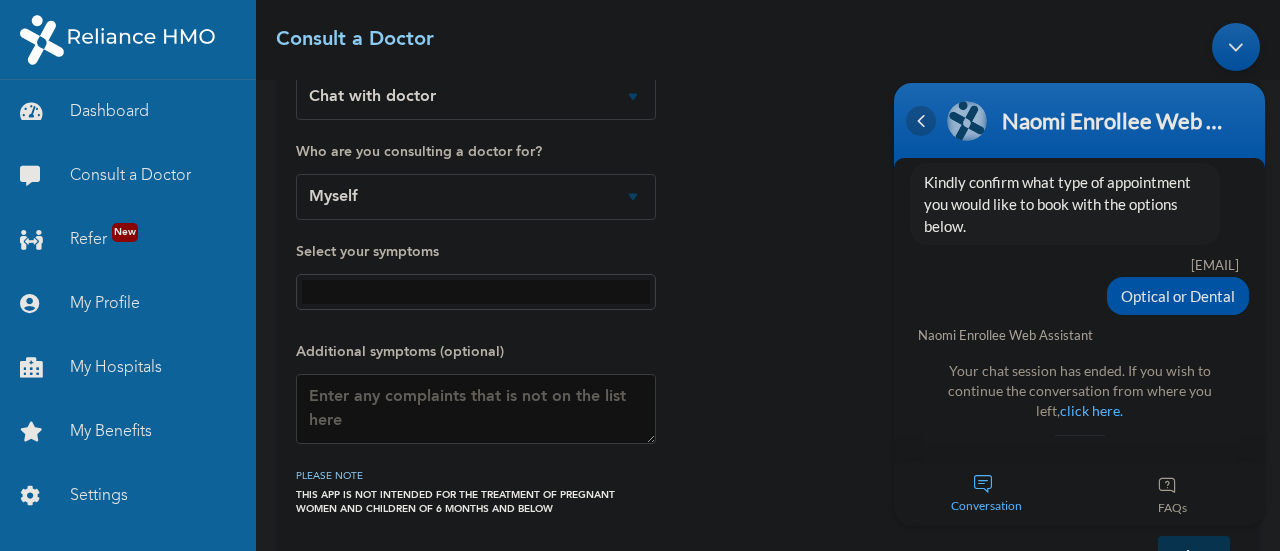 click at bounding box center (921, 120) 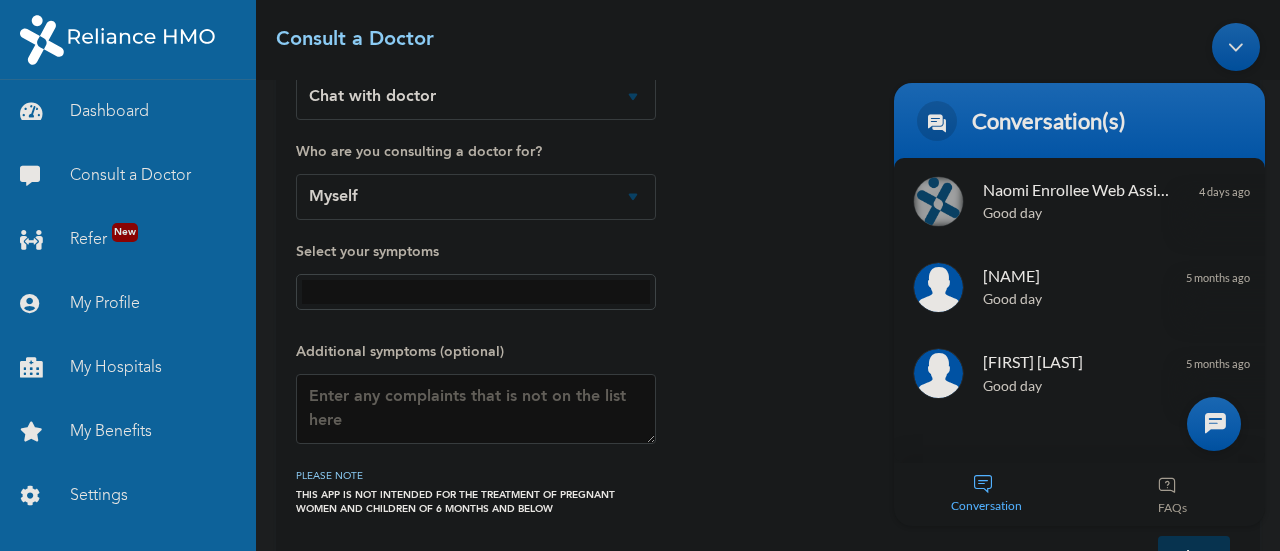 click on "Conversation(s)" at bounding box center [1088, 119] 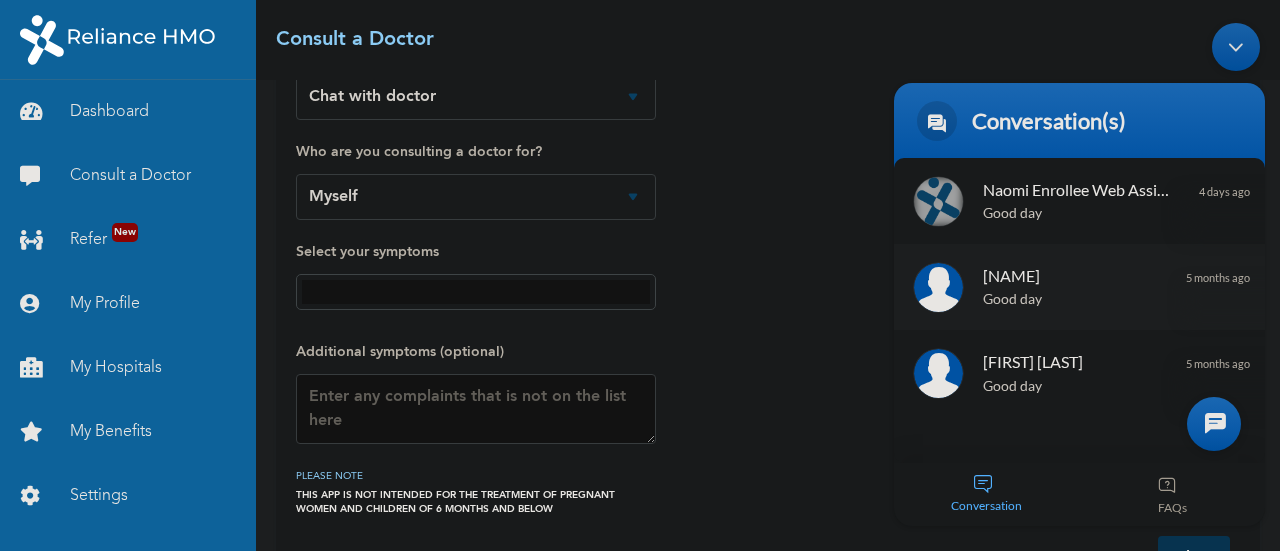 drag, startPoint x: 1150, startPoint y: 369, endPoint x: 1220, endPoint y: 272, distance: 119.62023 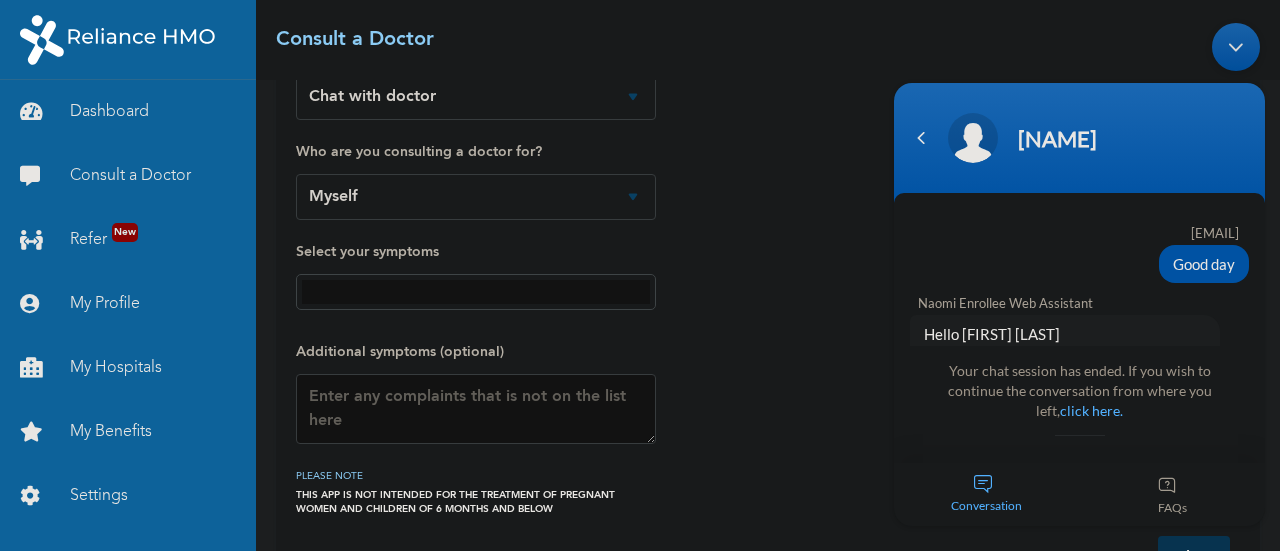 click on "[NAME]" at bounding box center [1079, 142] 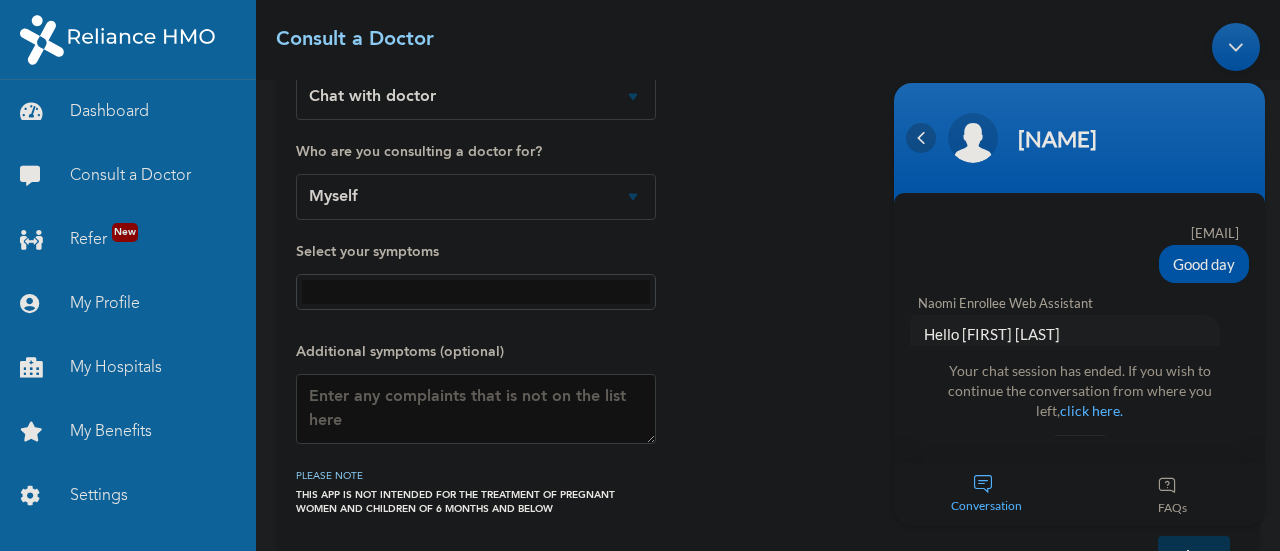 click at bounding box center [921, 137] 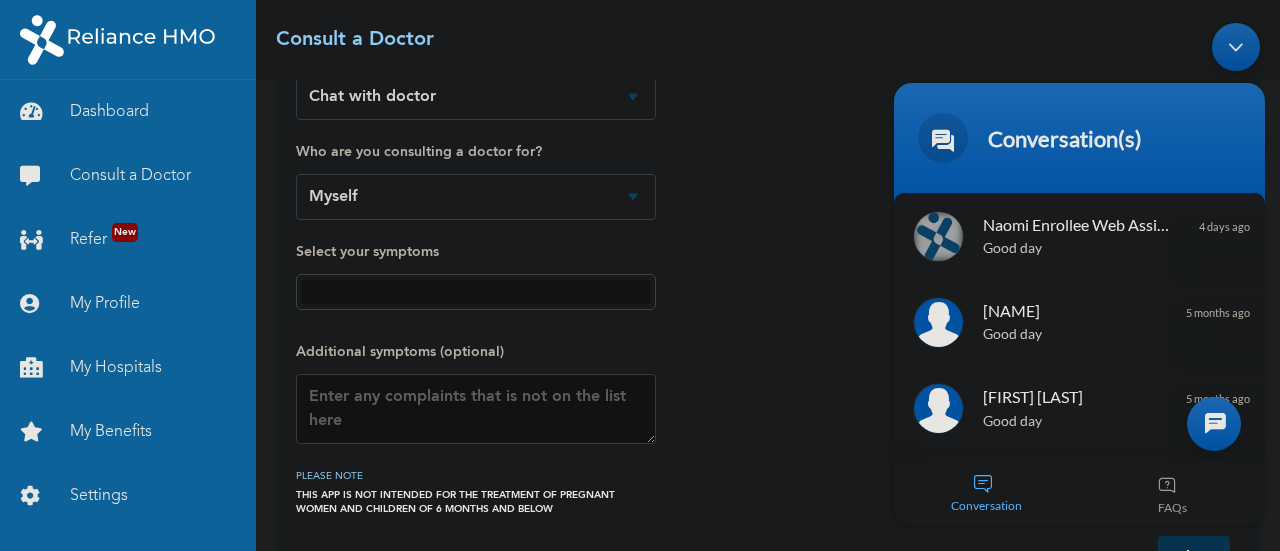 click at bounding box center (1236, 46) 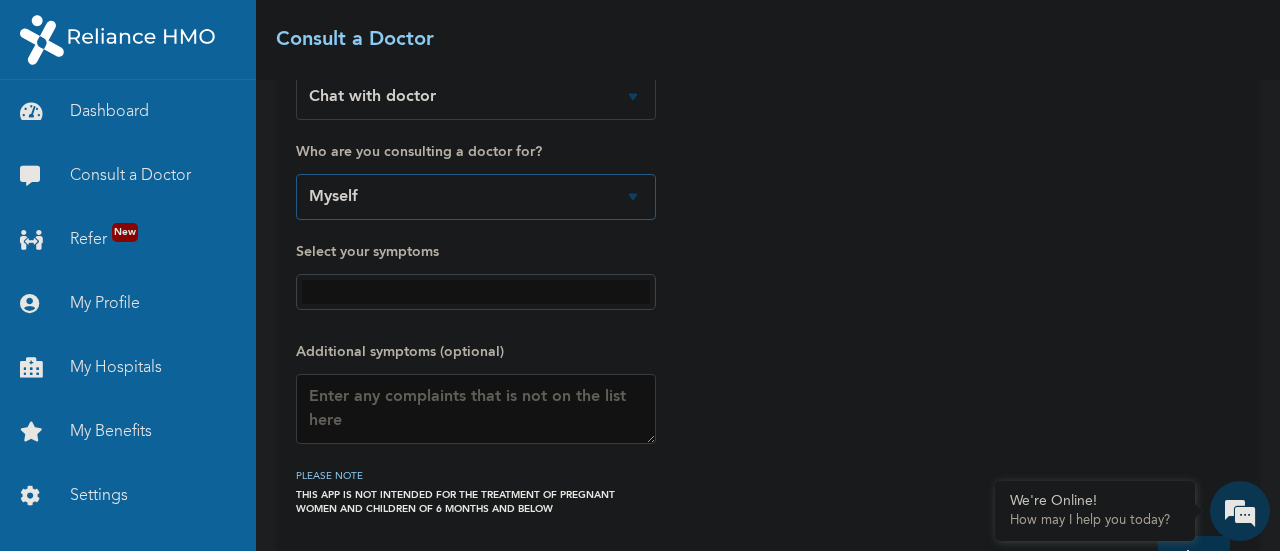 click on "Myself" at bounding box center (476, 197) 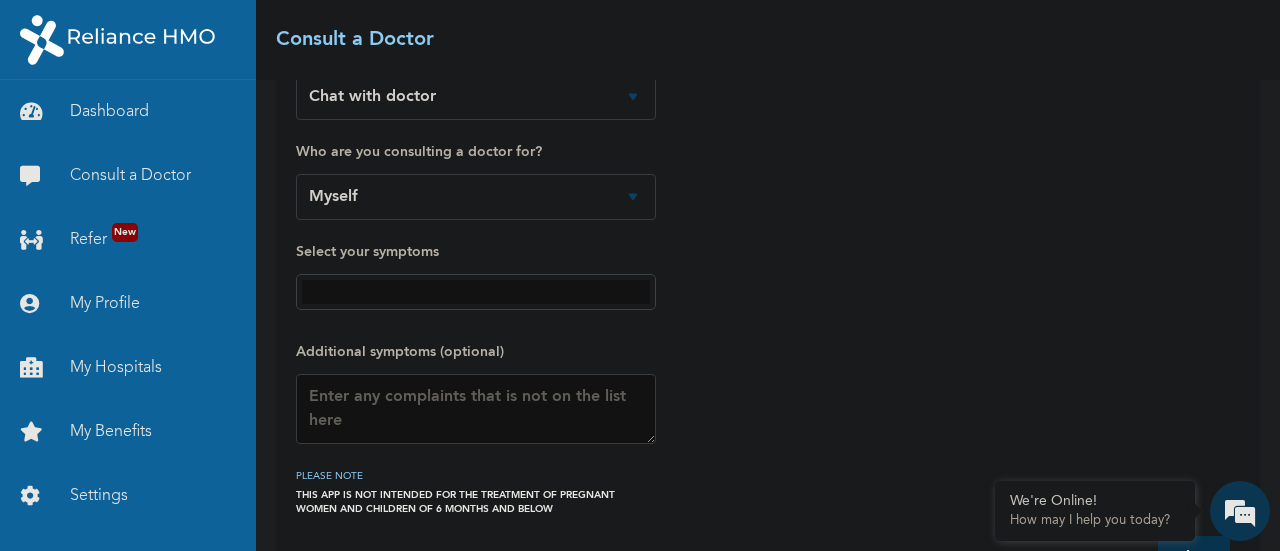 click at bounding box center [476, 292] 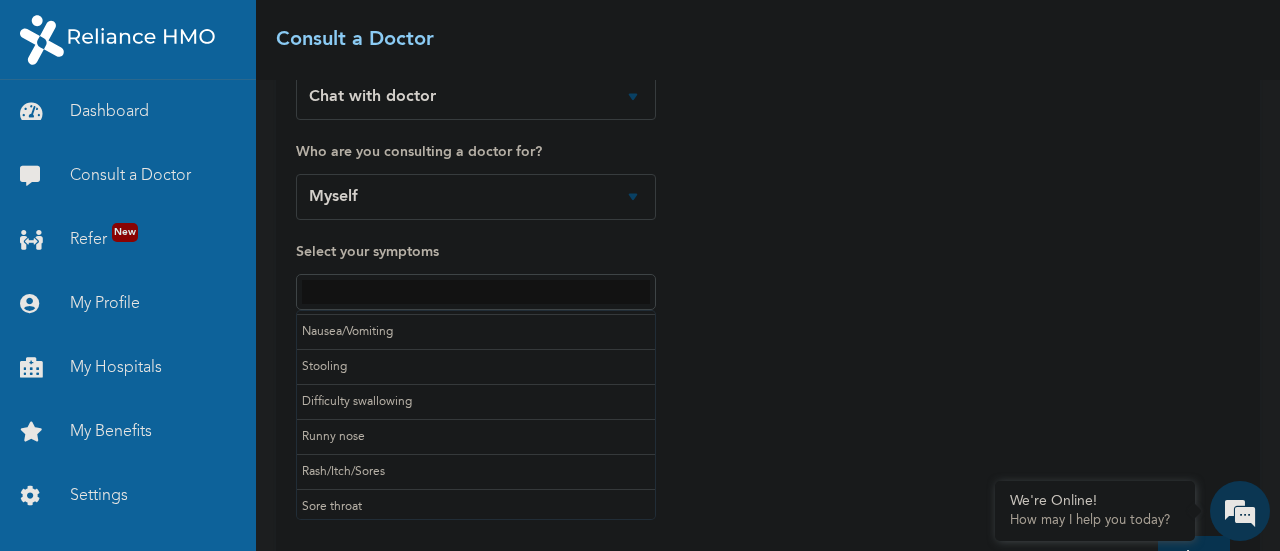 scroll, scrollTop: 207, scrollLeft: 0, axis: vertical 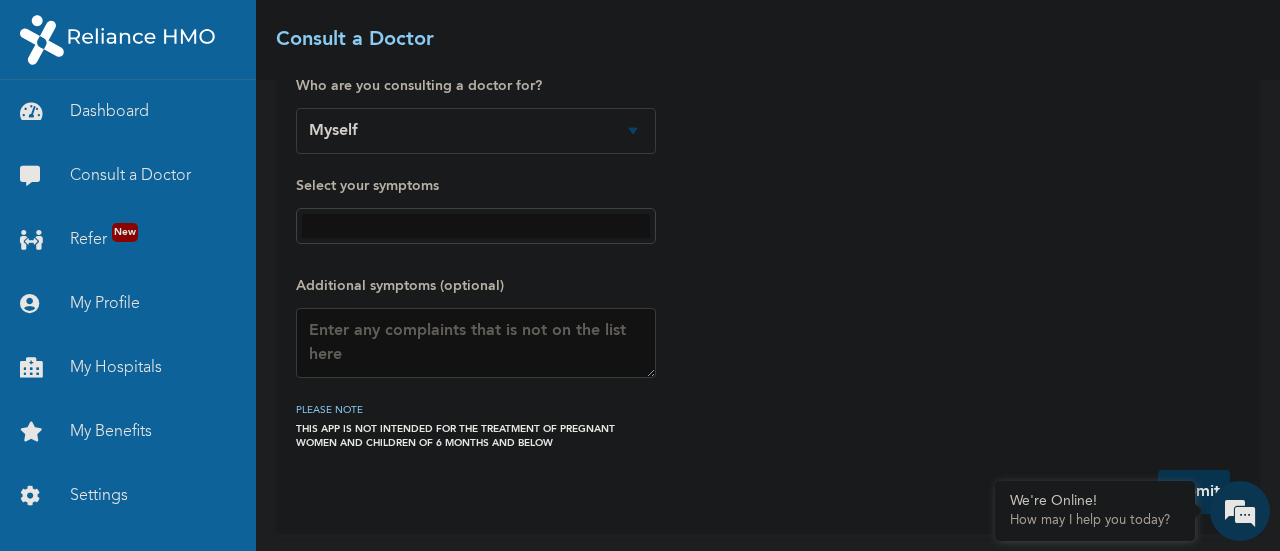 click on "How would you like to consult a doctor? Chat with doctor Phone Call Who are you consulting a doctor for? Myself Select your symptoms Additional symptoms (optional) PLEASE NOTE THIS APP IS NOT INTENDED FOR THE TREATMENT OF PREGNANT WOMEN AND CHILDREN OF 6 MONTHS AND BELOW" at bounding box center [768, 202] 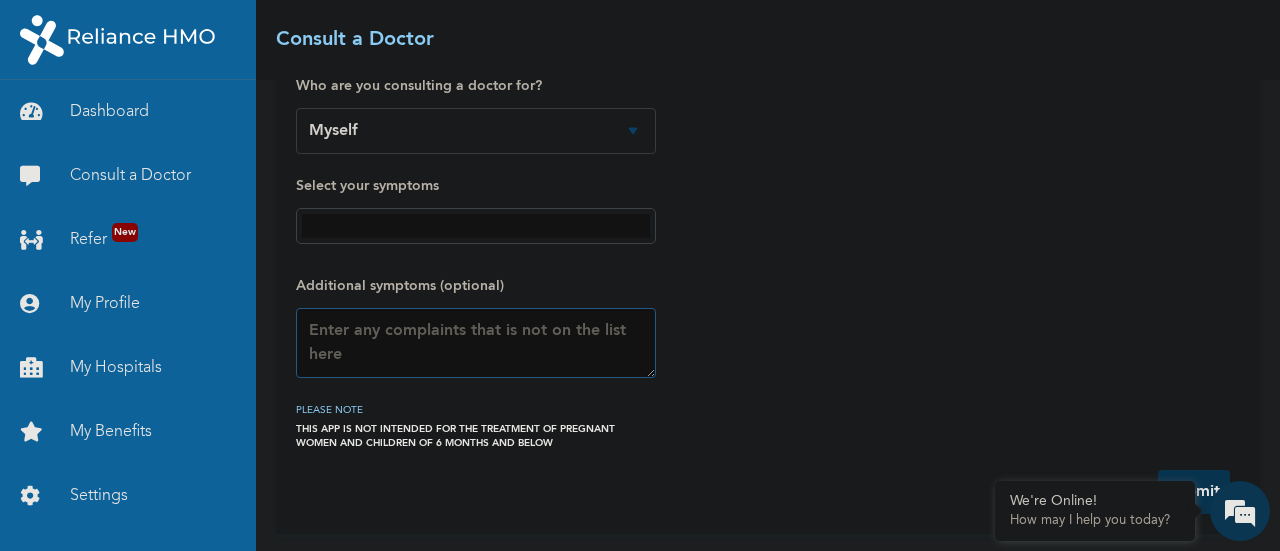 click at bounding box center [476, 343] 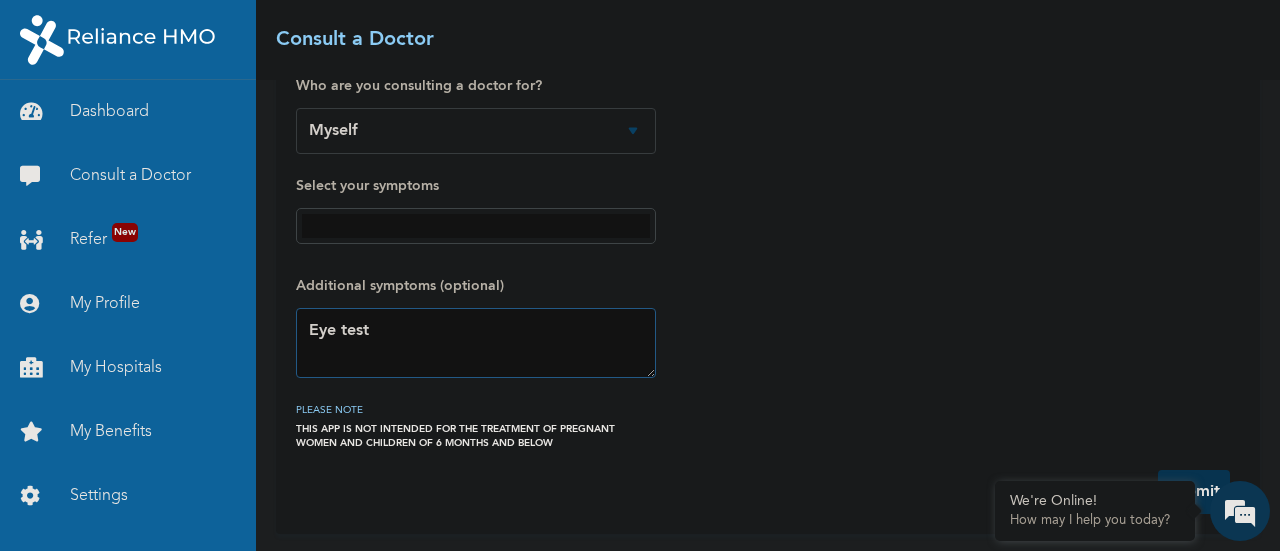 scroll, scrollTop: 11, scrollLeft: 0, axis: vertical 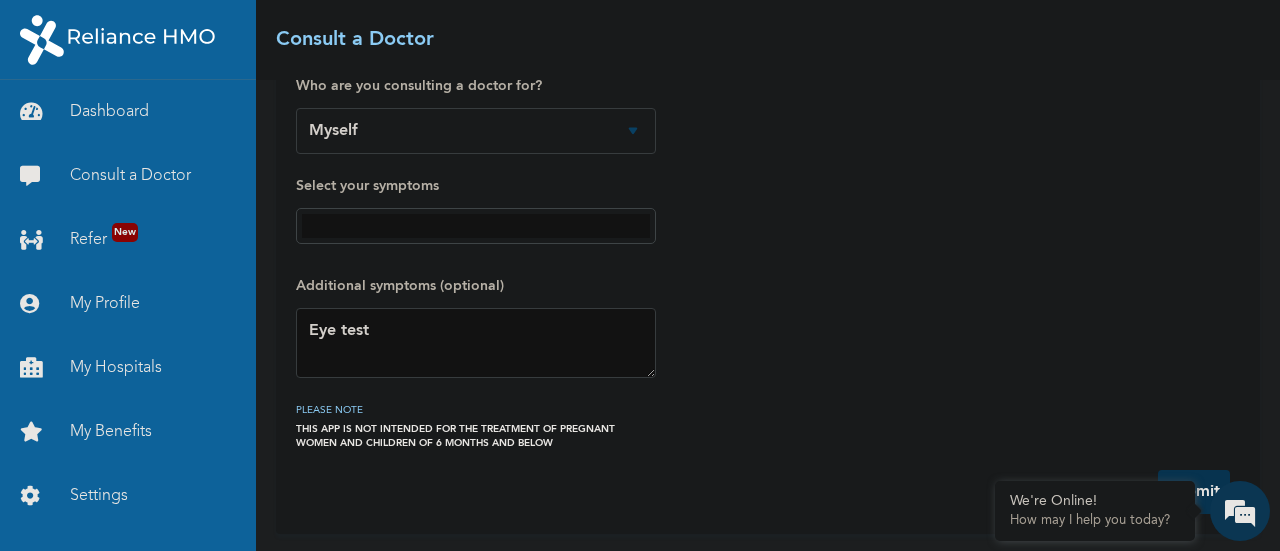 click at bounding box center [476, 226] 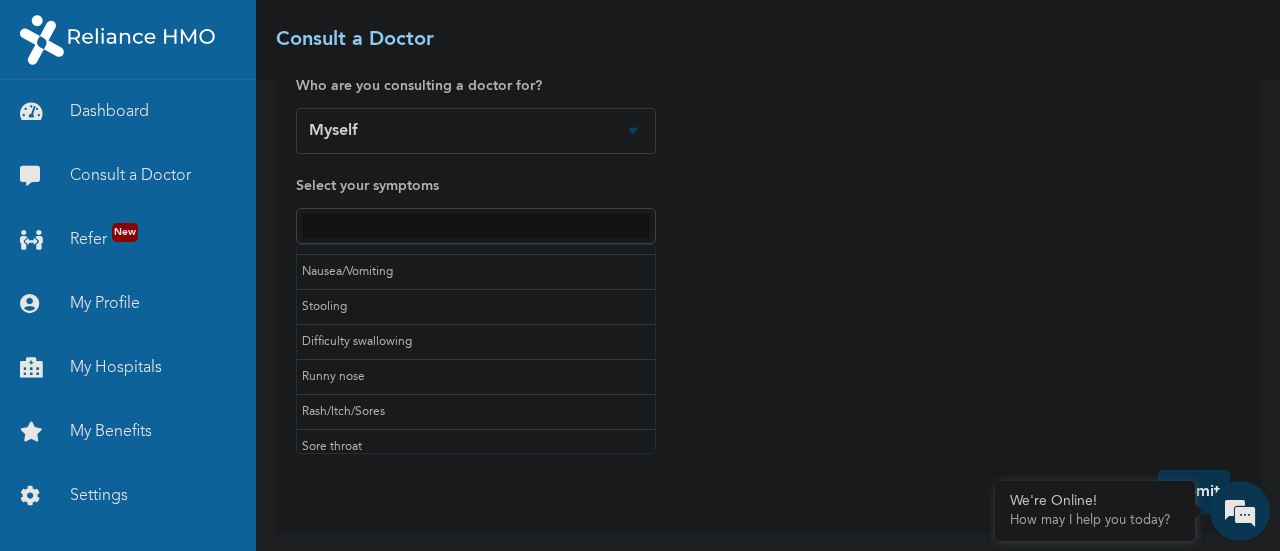scroll, scrollTop: 207, scrollLeft: 0, axis: vertical 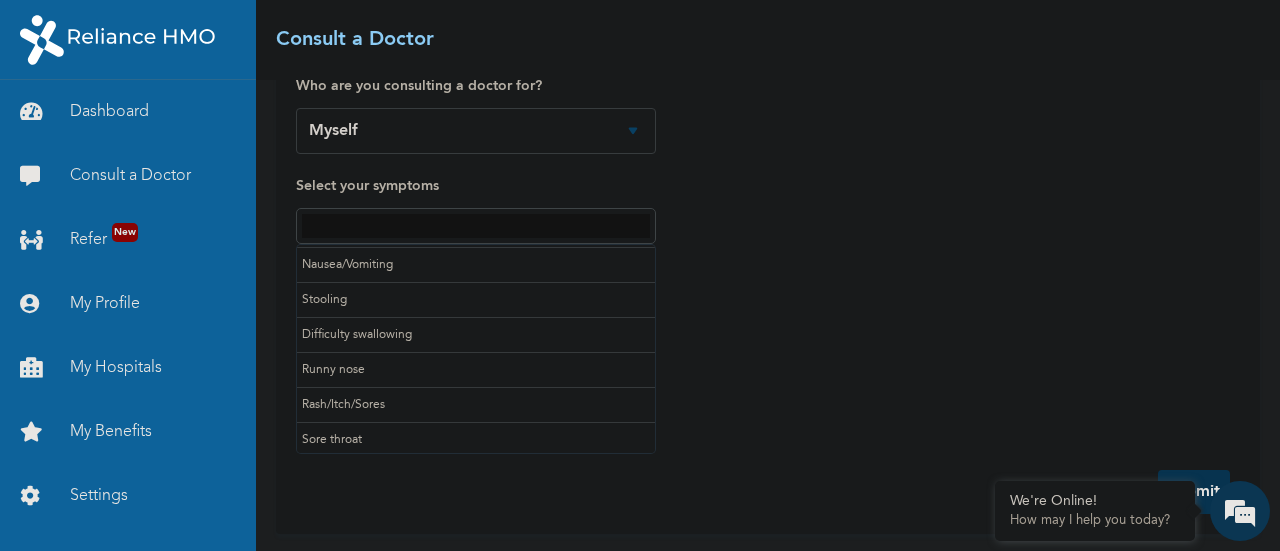 click on "How would you like to consult a doctor? Chat with doctor Phone Call Who are you consulting a doctor for? Myself Select your symptoms High temperature(Fever) headache Heartburn Cough Discharge from Genitals Burn/Pain on urination Nausea/Vomiting Stooling Difficulty swallowing Runny nose Rash/Itch/Sores Sore throat Additional symptoms (optional) Eye test PLEASE NOTE THIS APP IS NOT INTENDED FOR THE TREATMENT OF PREGNANT WOMEN AND CHILDREN OF 6 MONTHS AND BELOW Submit" at bounding box center (768, 234) 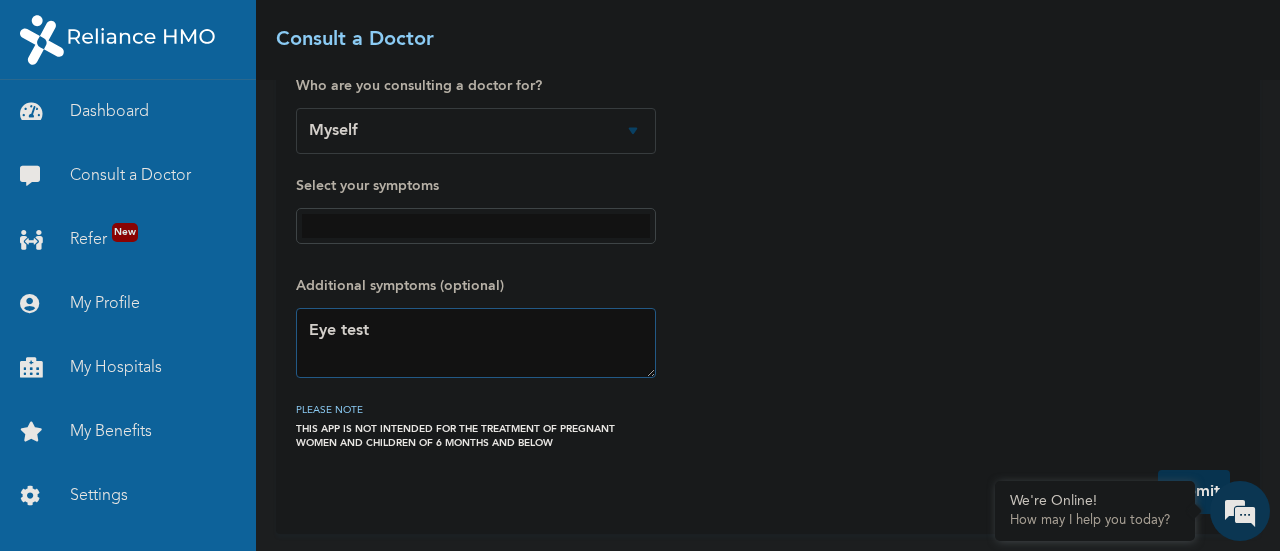 click on "Eye test" at bounding box center [476, 343] 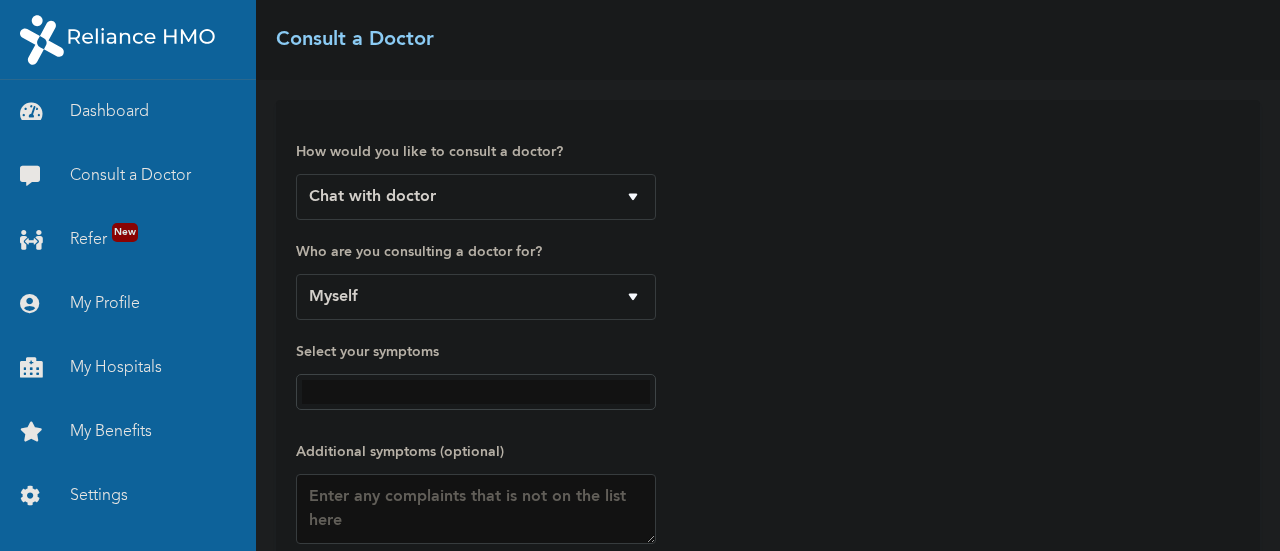 scroll, scrollTop: 0, scrollLeft: 0, axis: both 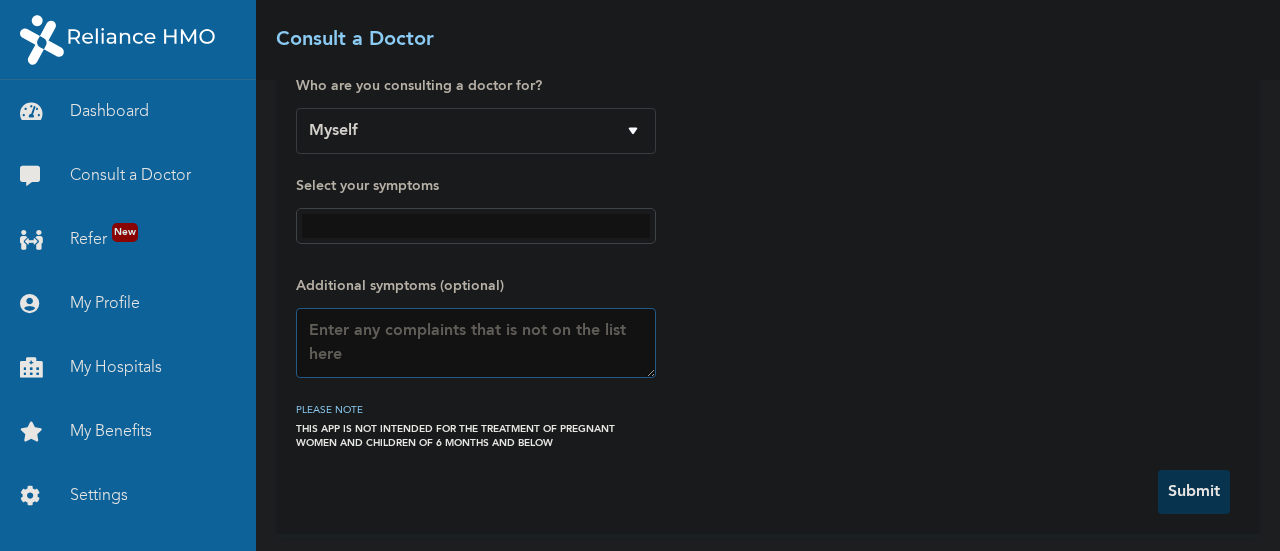 click at bounding box center [476, 343] 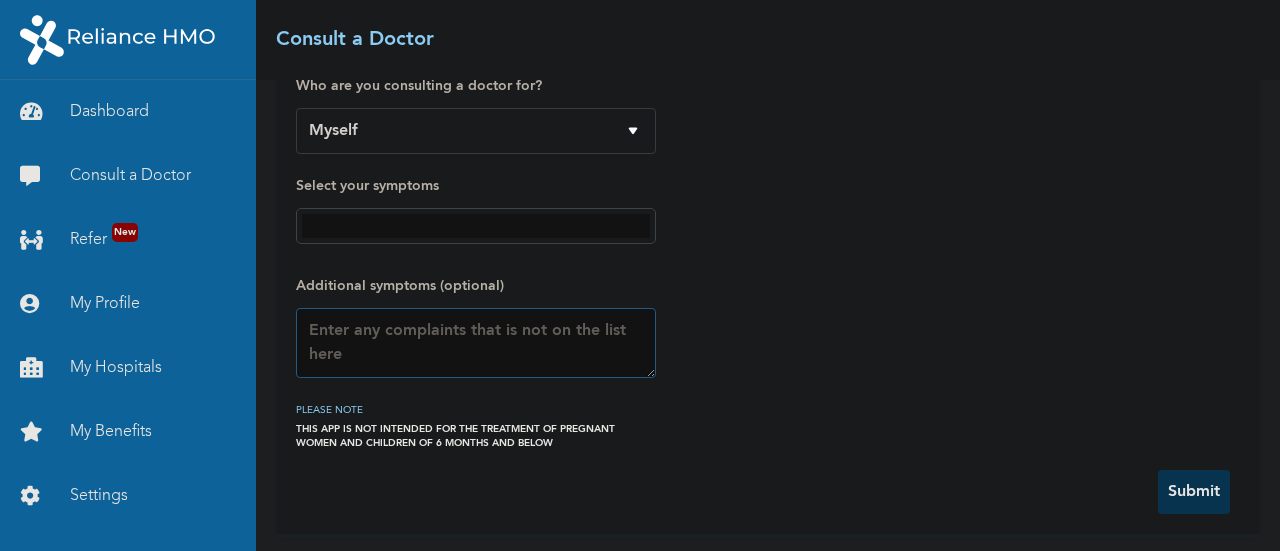 scroll, scrollTop: 0, scrollLeft: 0, axis: both 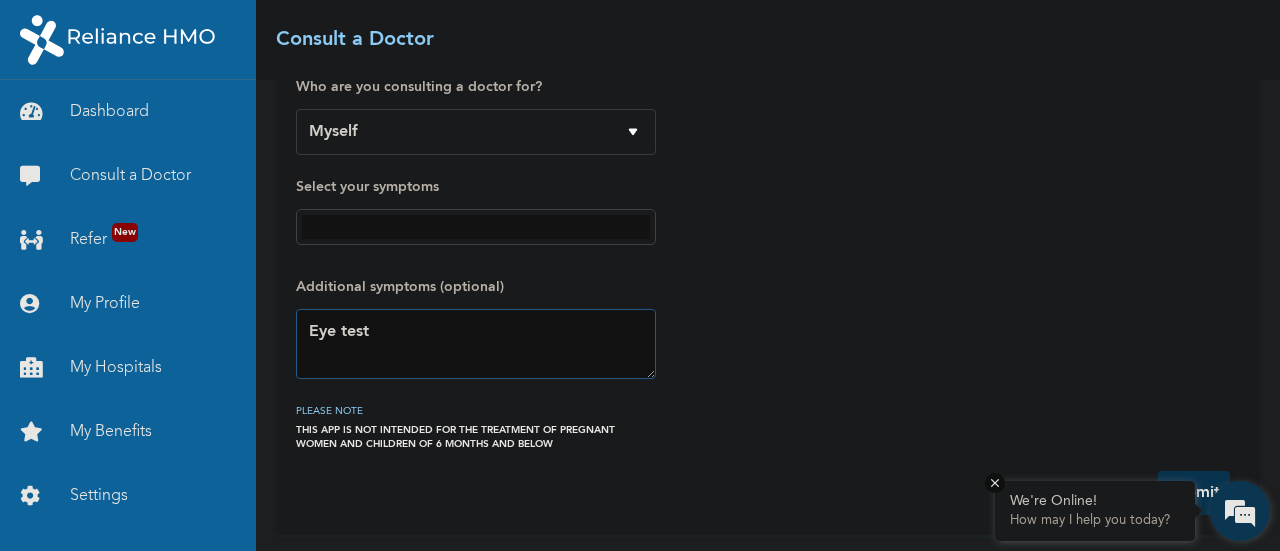 type on "Eye test" 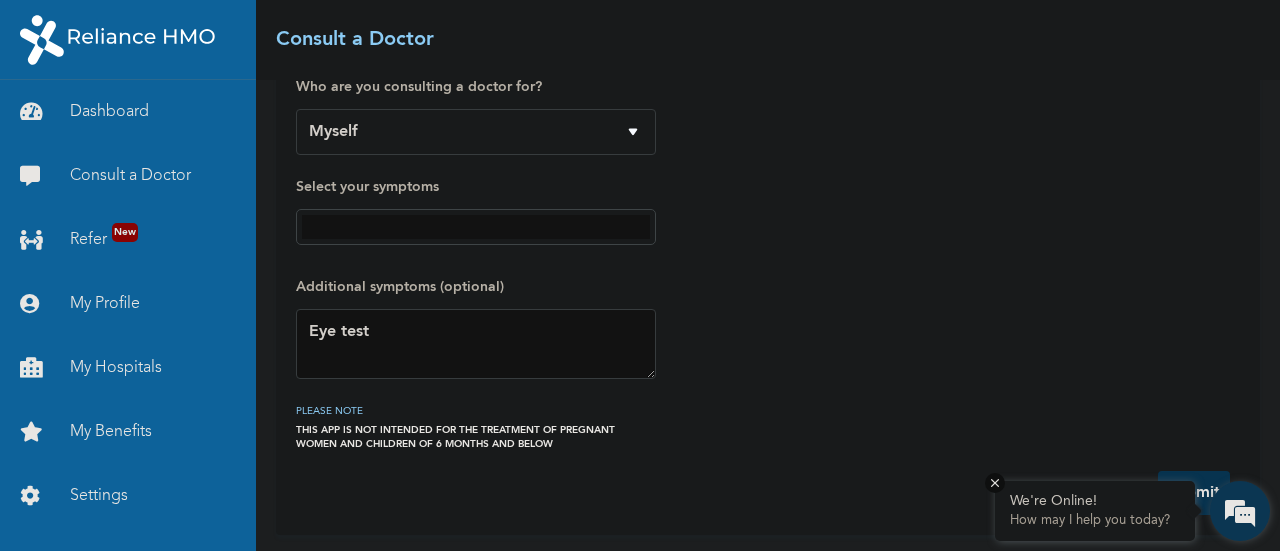 click on "We're Online!" at bounding box center (1095, 501) 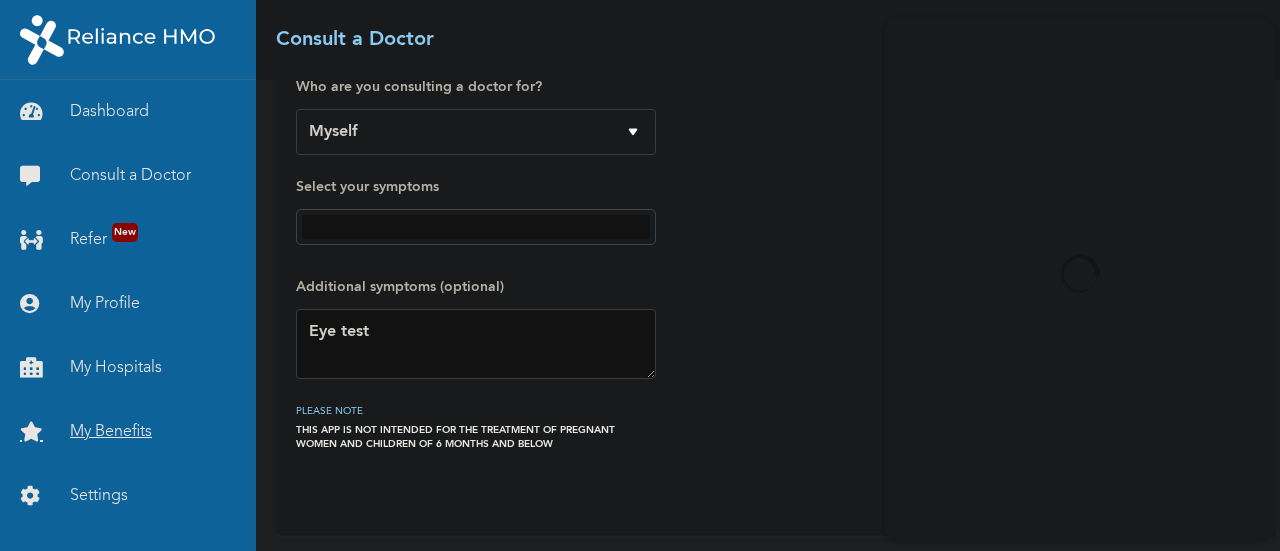 scroll, scrollTop: 0, scrollLeft: 0, axis: both 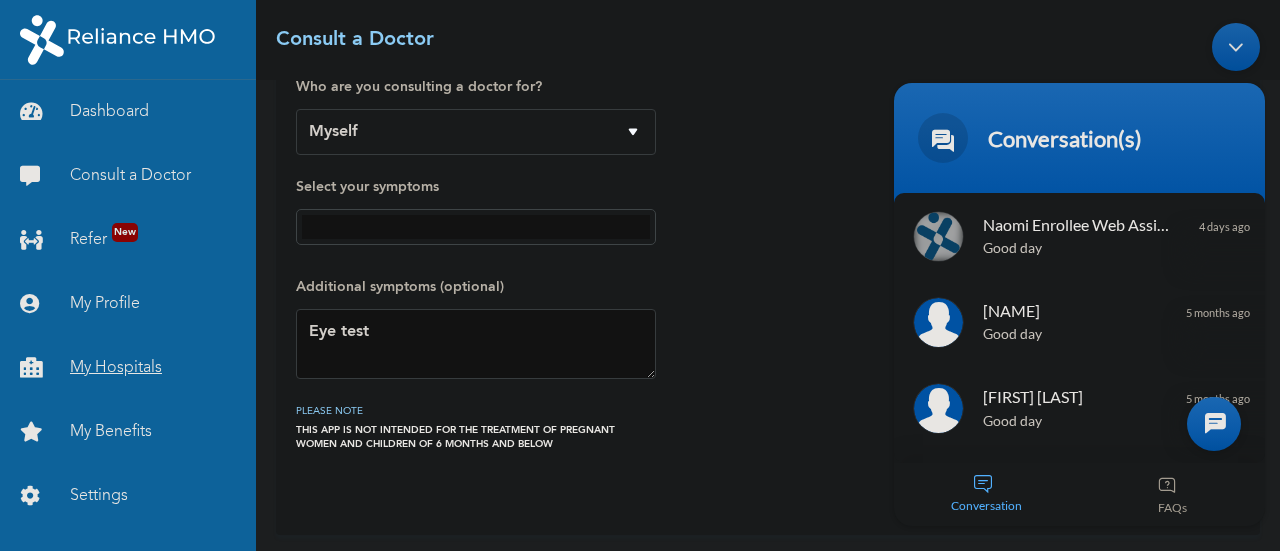 click on "My Hospitals" at bounding box center (128, 368) 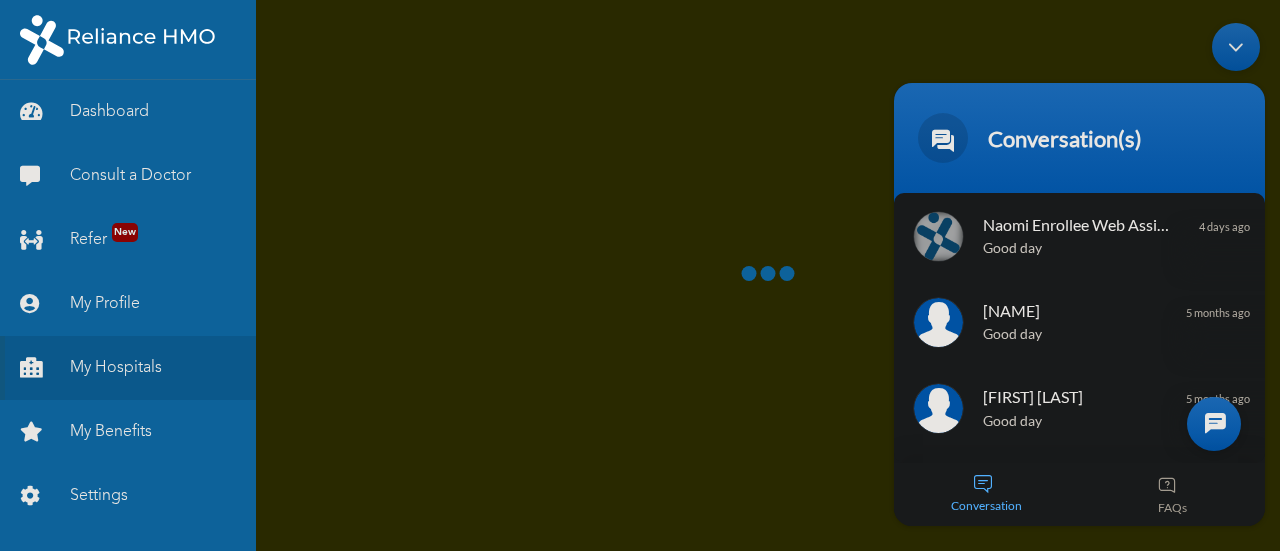 click at bounding box center [768, 275] 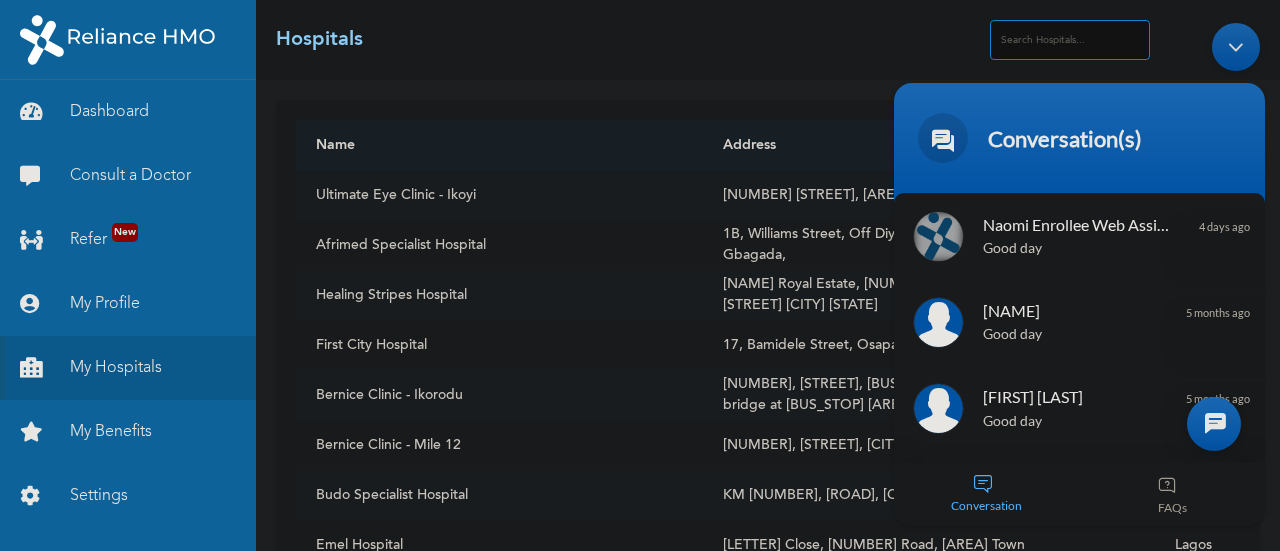 click on "☰  Hospitals" at bounding box center [768, 40] 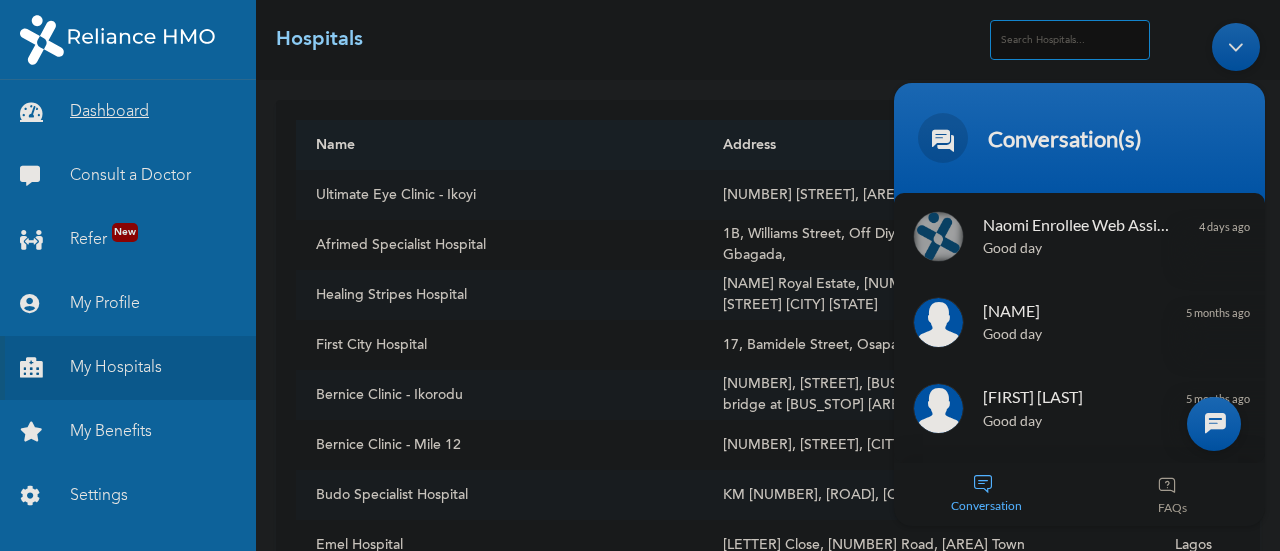 click on "Dashboard" at bounding box center [128, 112] 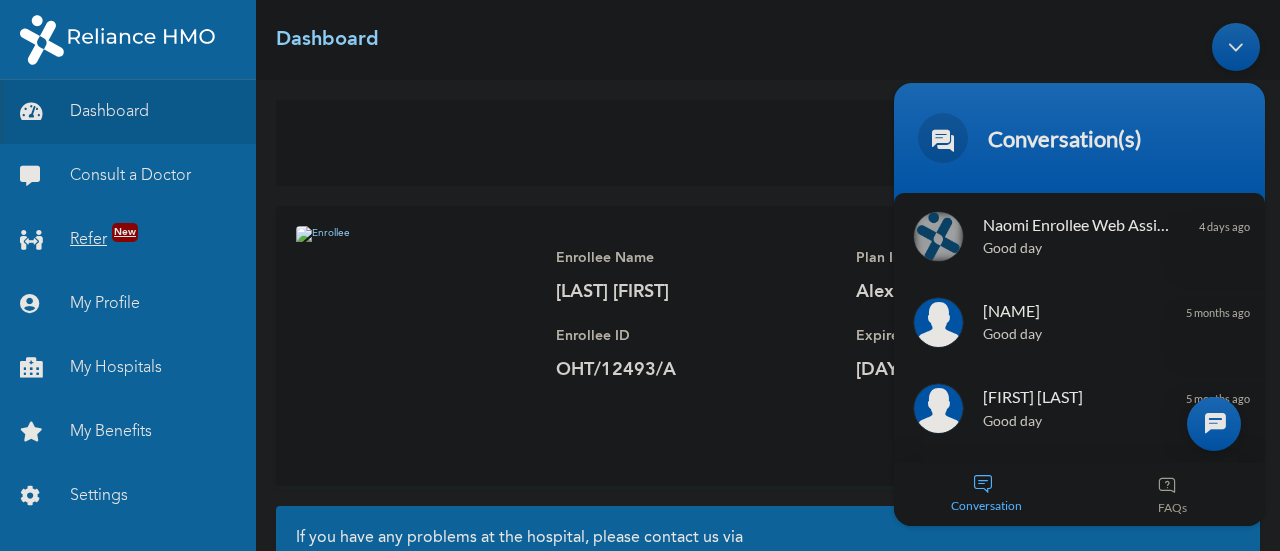 click on "Refer New" at bounding box center (128, 240) 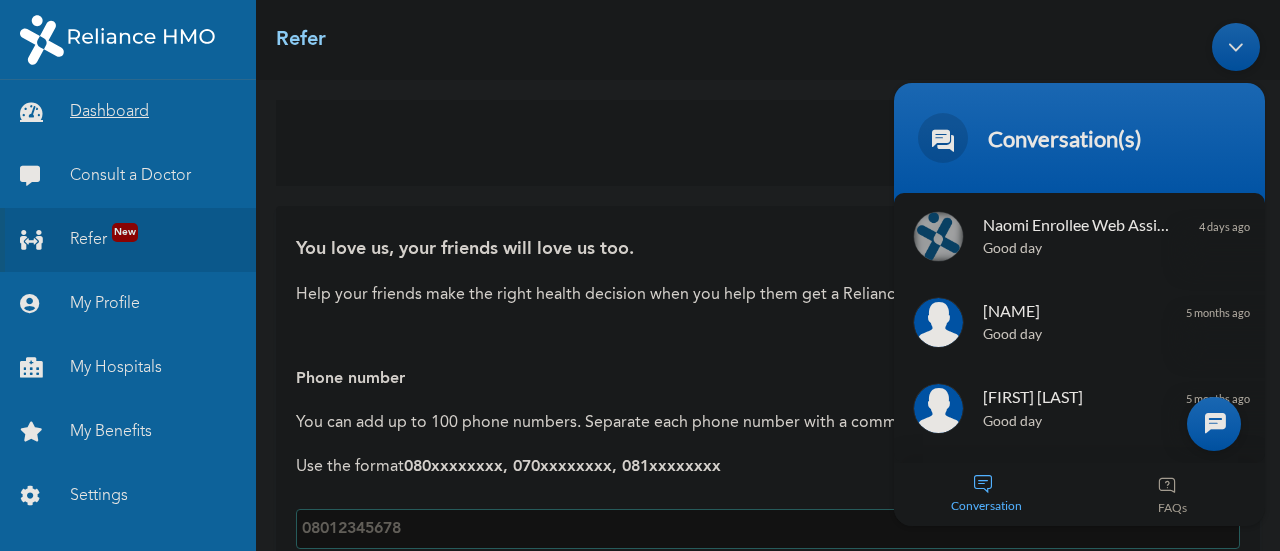 click on "Dashboard" at bounding box center [128, 112] 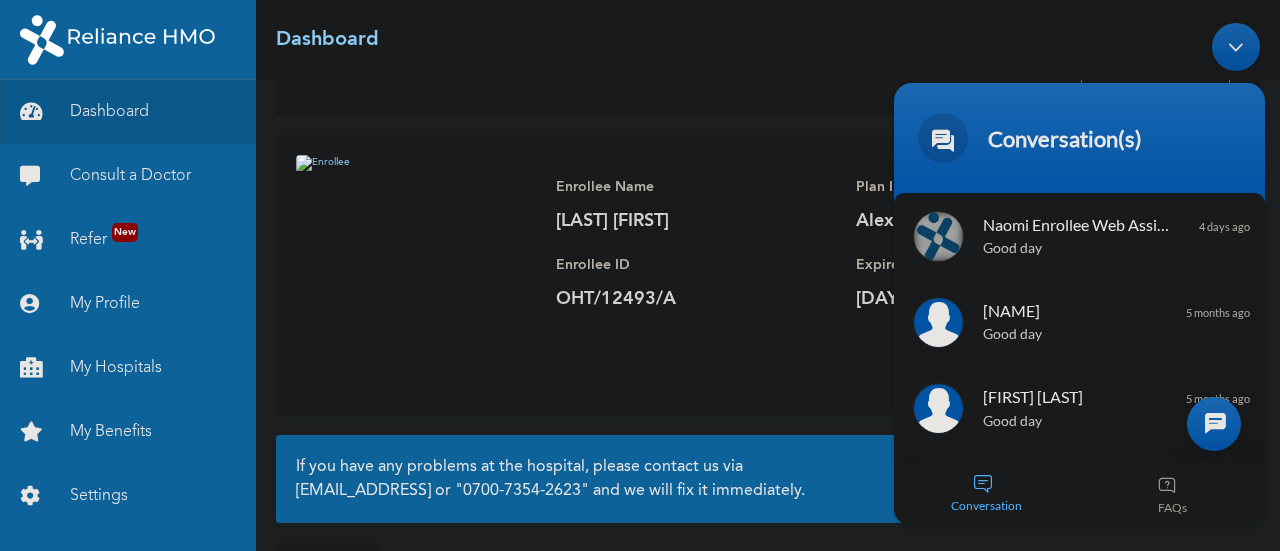 scroll, scrollTop: 223, scrollLeft: 0, axis: vertical 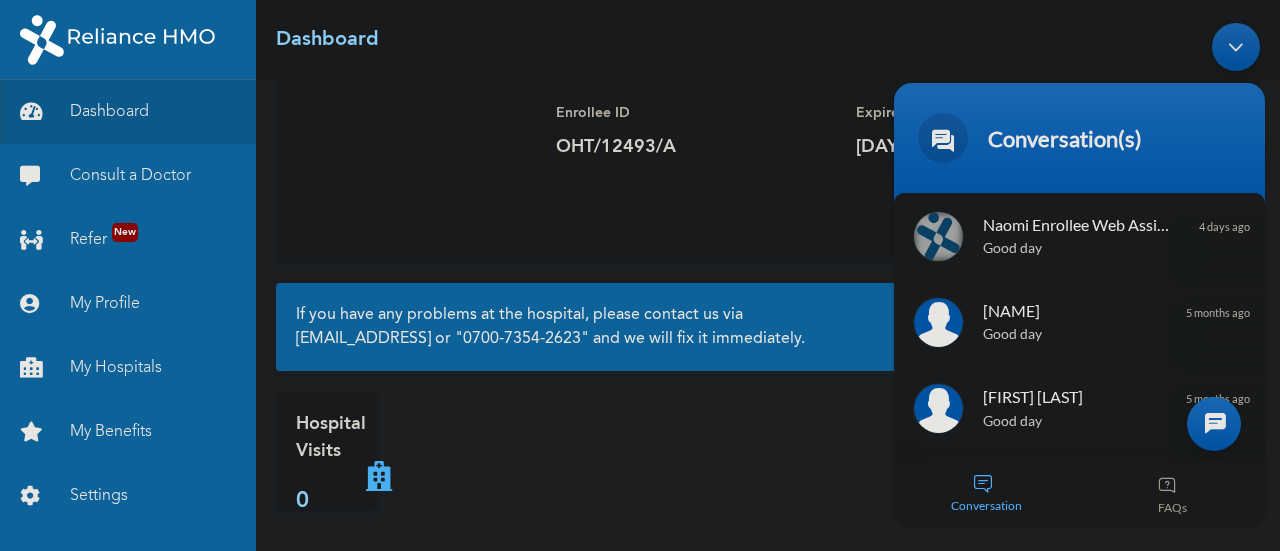 click on "Hospital Visits 0" at bounding box center [768, 451] 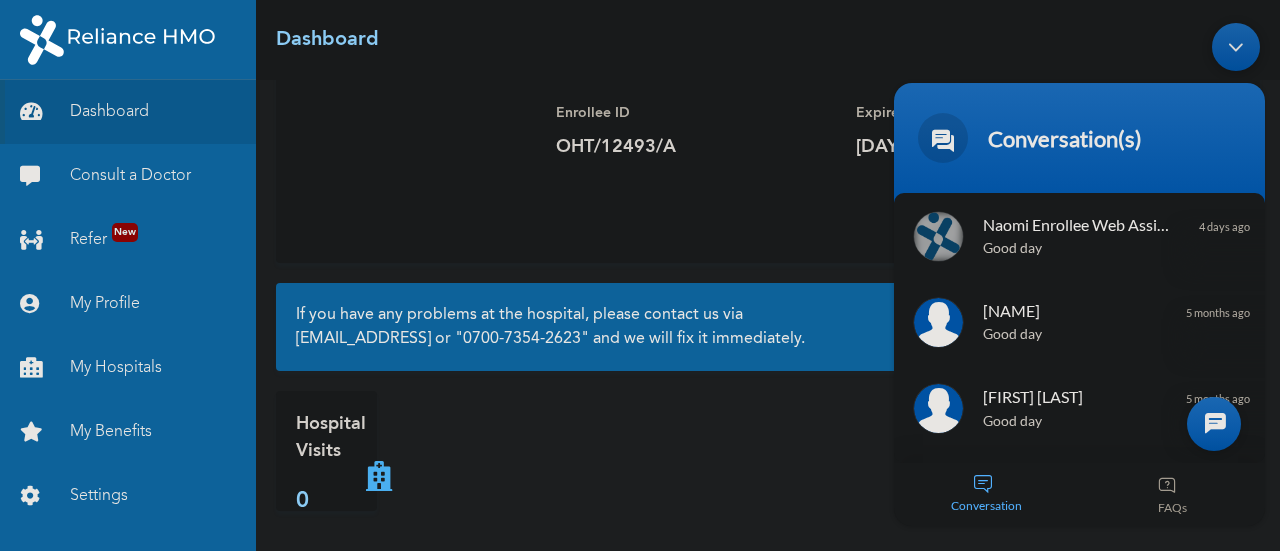 click at bounding box center [1236, 46] 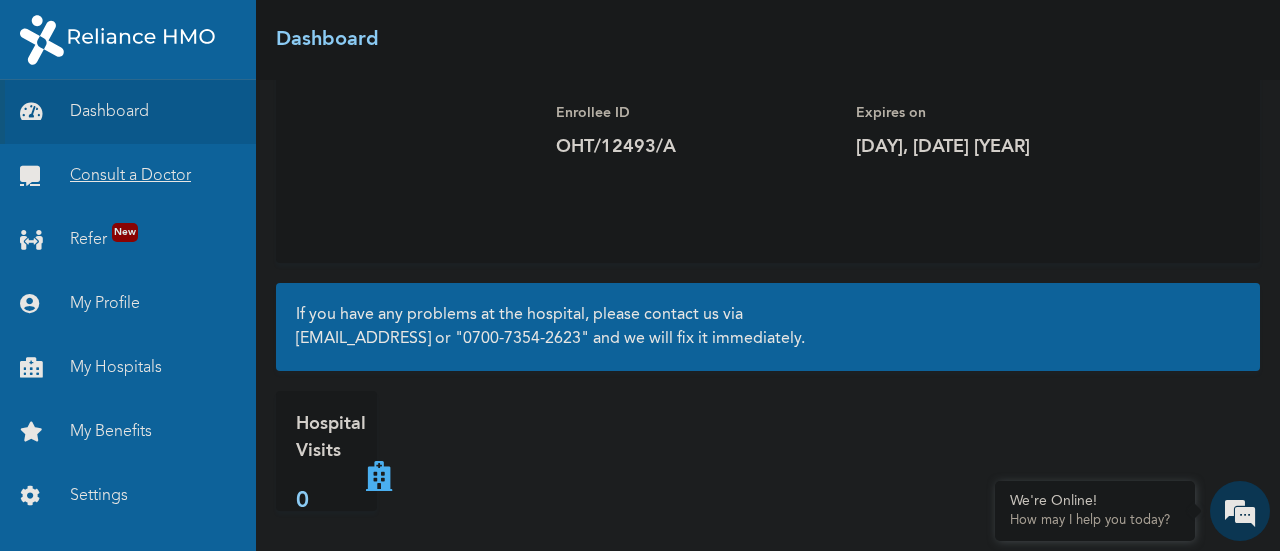 click on "Consult a Doctor" at bounding box center (128, 176) 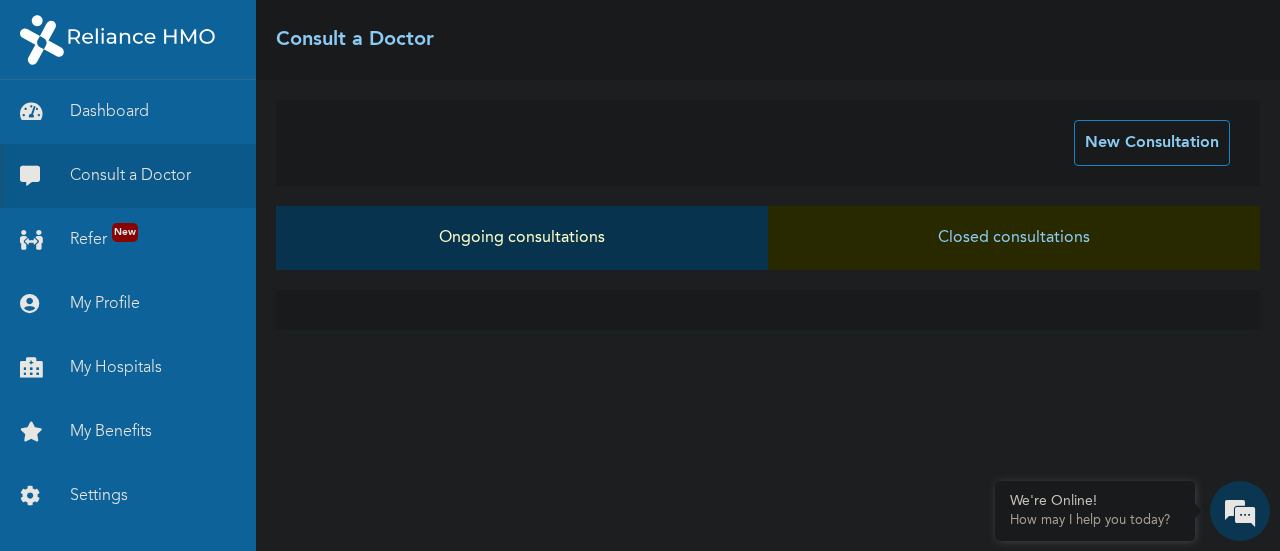 click on "Ongoing consultations" at bounding box center (522, 238) 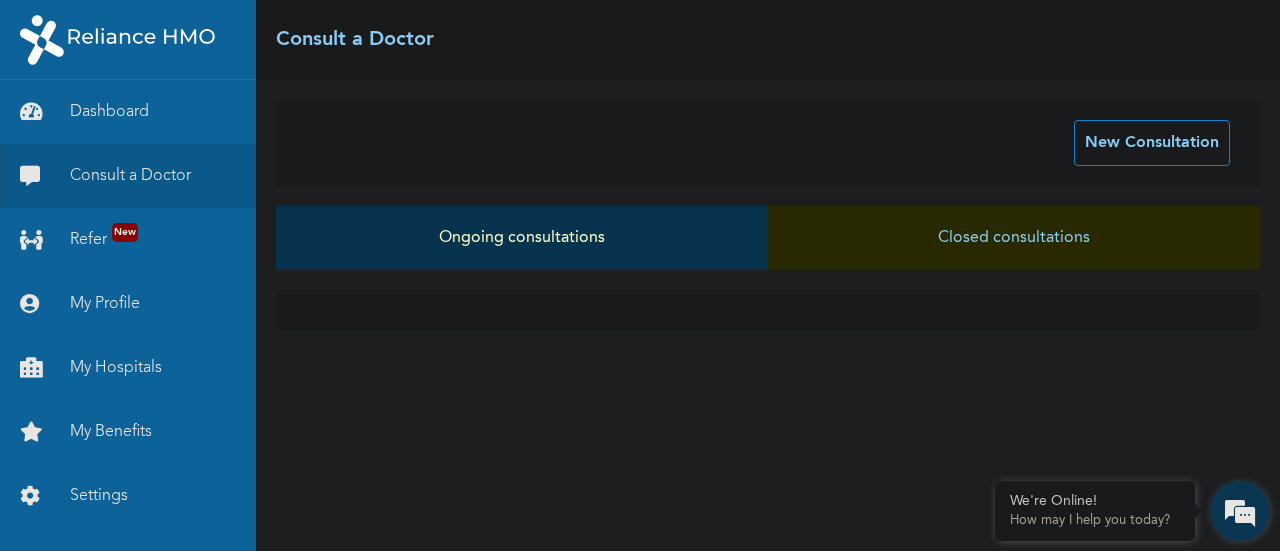 click at bounding box center [1240, 511] 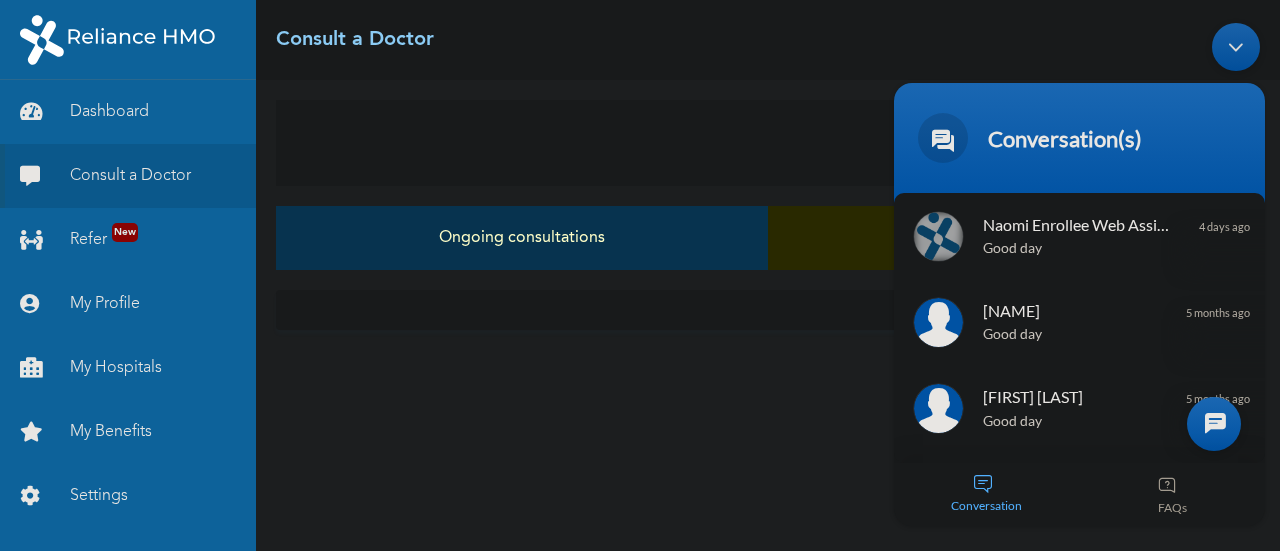 click on "Conversation" at bounding box center [987, 493] 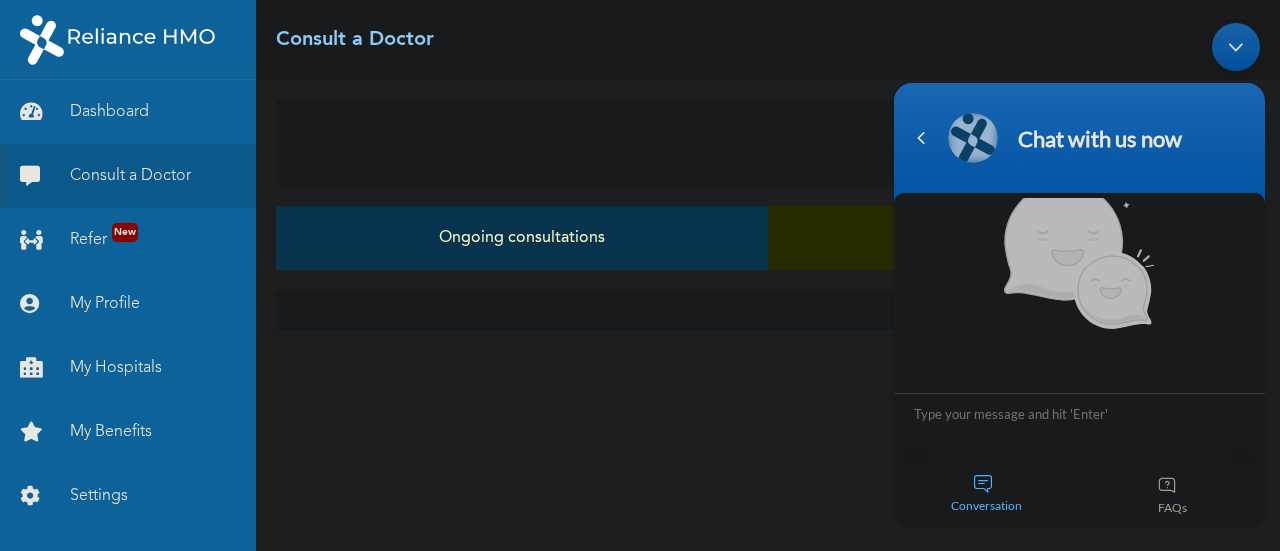 click at bounding box center (1079, 427) 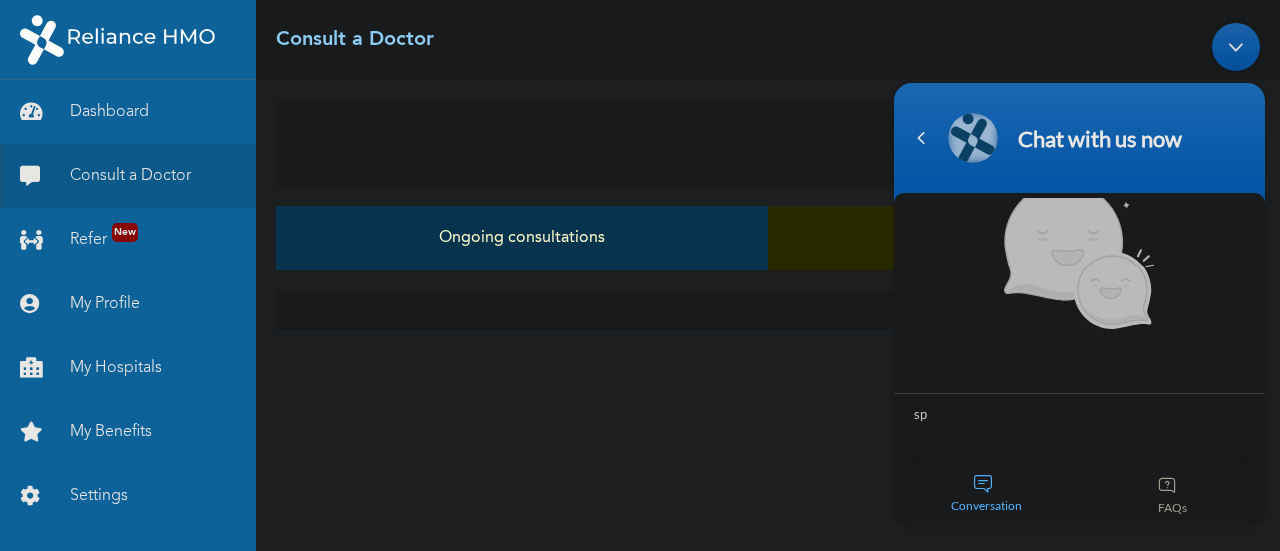 type on "spa" 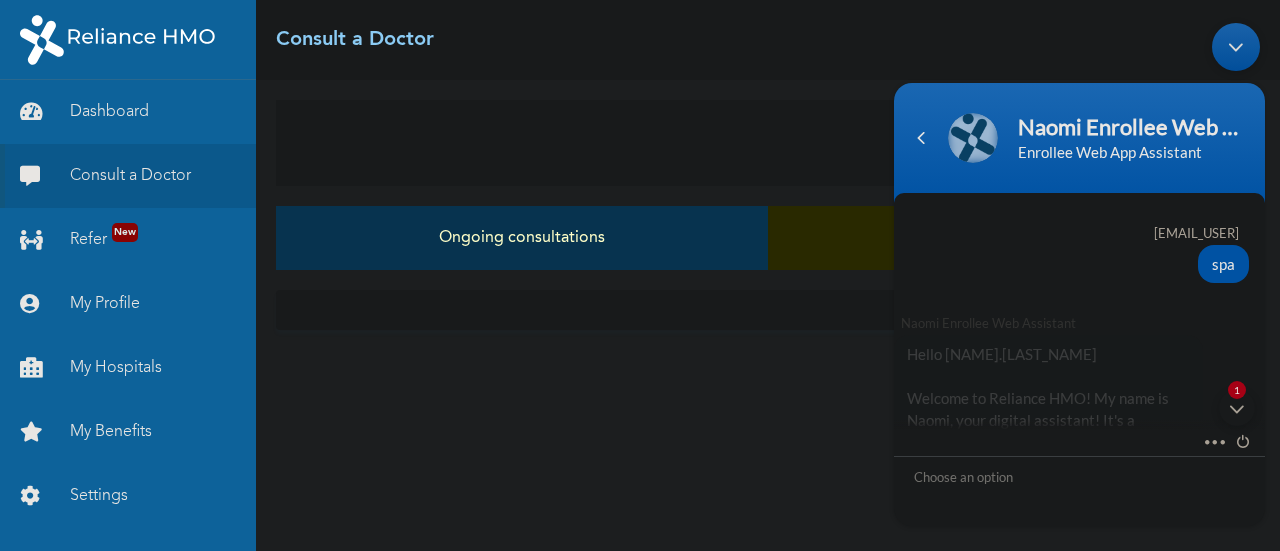 scroll, scrollTop: 346, scrollLeft: 0, axis: vertical 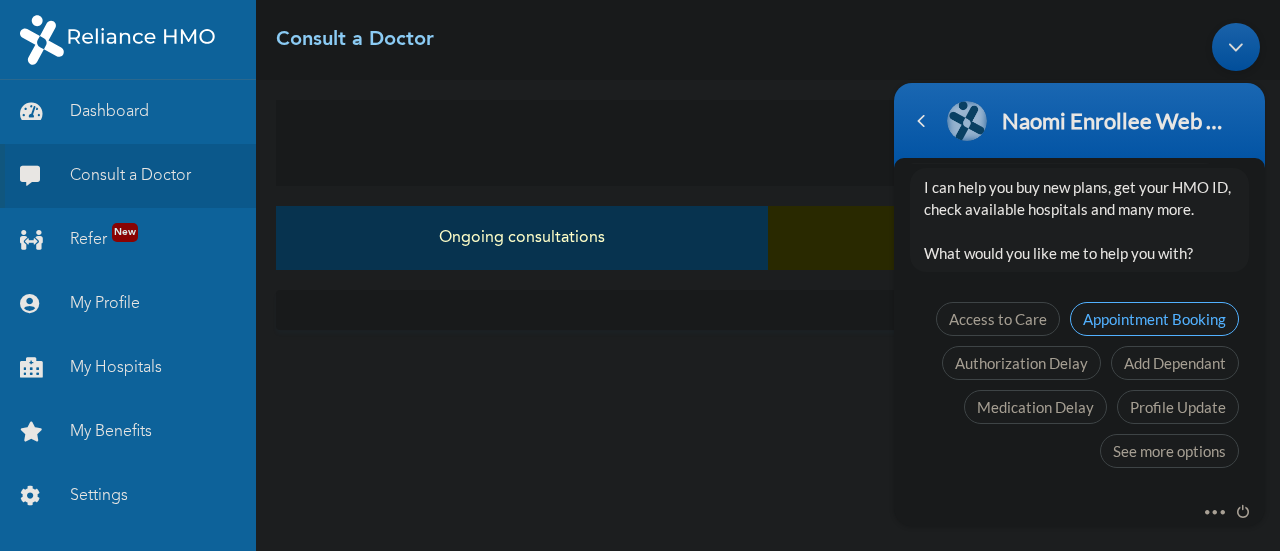 click on "Appointment Booking" at bounding box center [1154, 318] 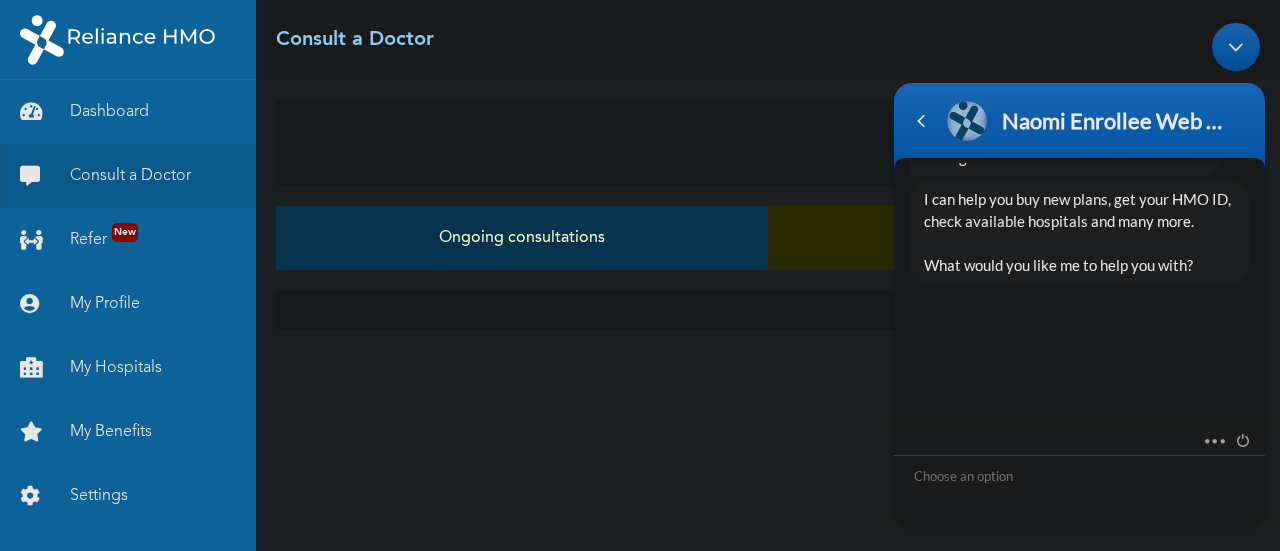 scroll, scrollTop: 556, scrollLeft: 0, axis: vertical 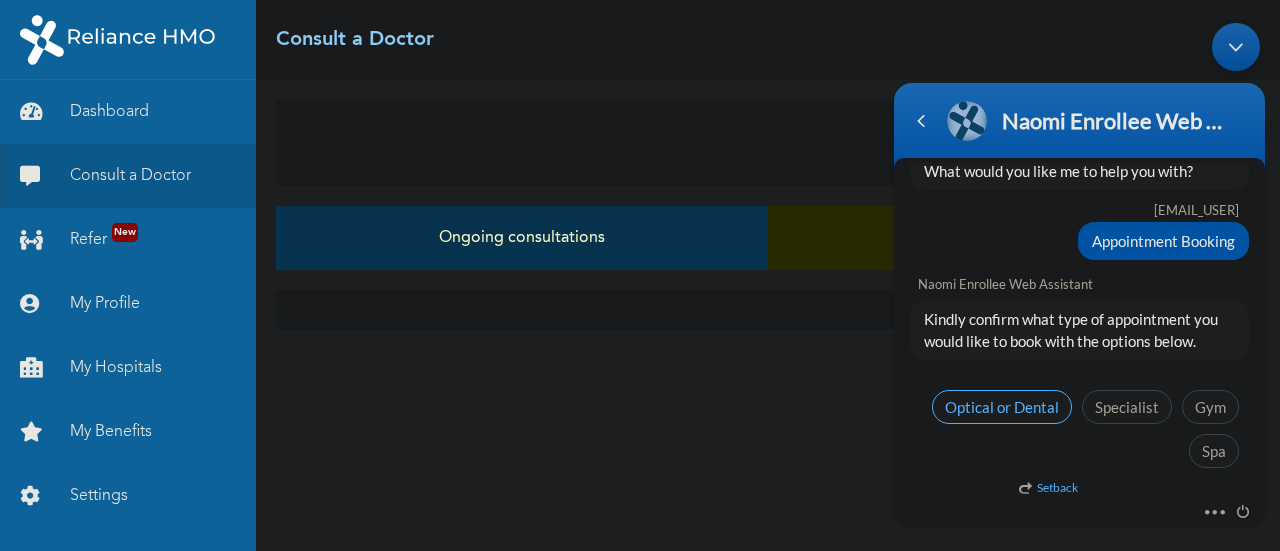 click on "Optical or Dental" at bounding box center (1002, 406) 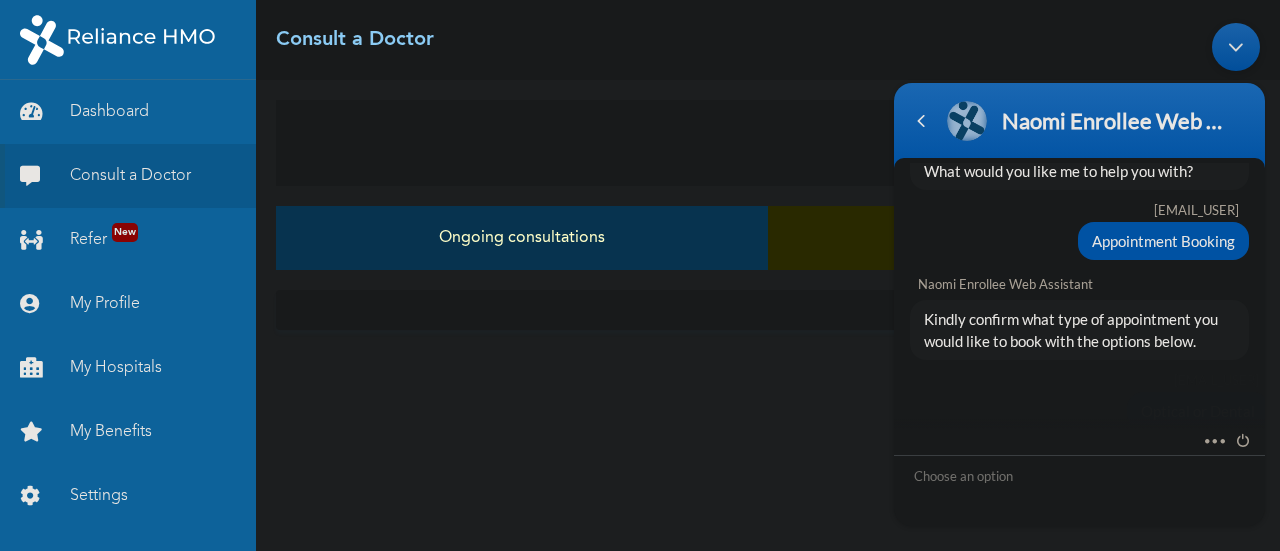 scroll, scrollTop: 724, scrollLeft: 0, axis: vertical 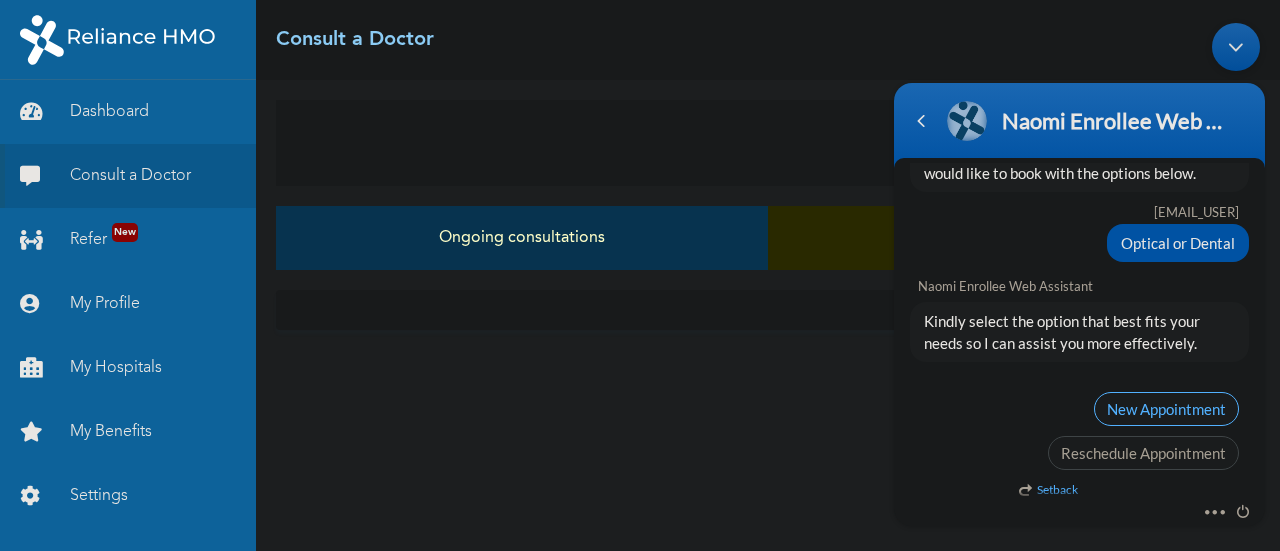 click on "New Appointment" at bounding box center [1166, 408] 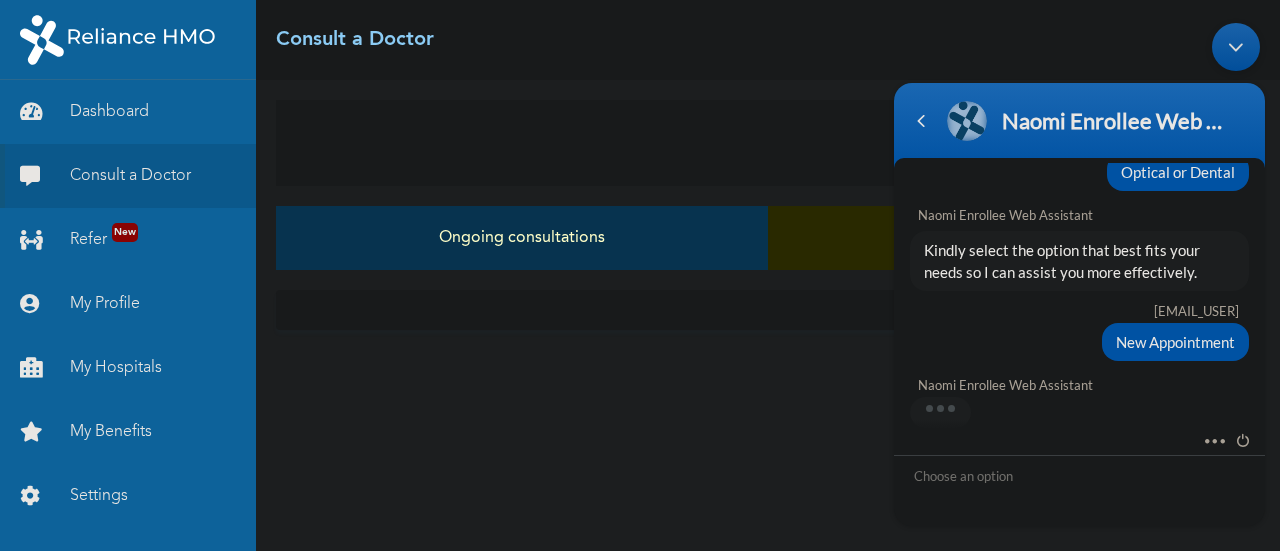 scroll, scrollTop: 948, scrollLeft: 0, axis: vertical 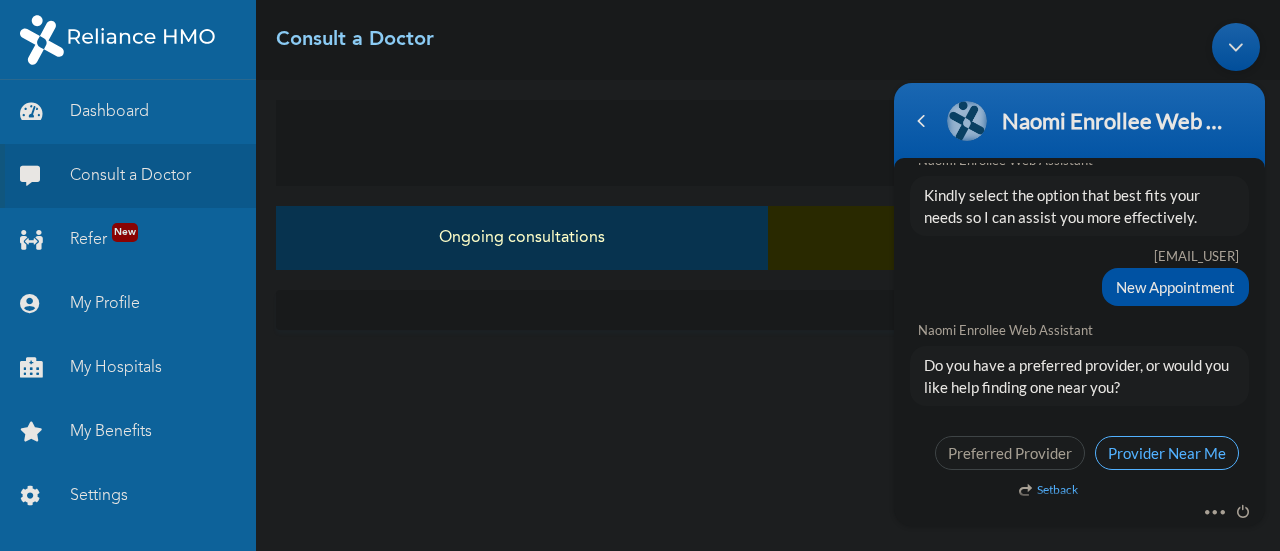 click on "Provider Near Me" at bounding box center [1167, 452] 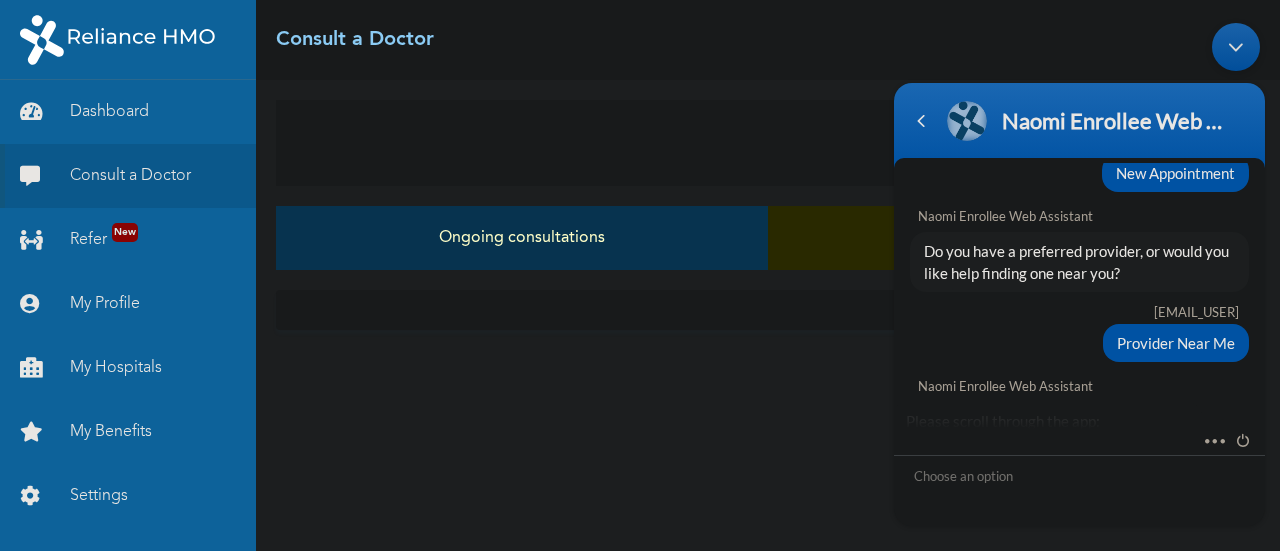 scroll, scrollTop: 1278, scrollLeft: 0, axis: vertical 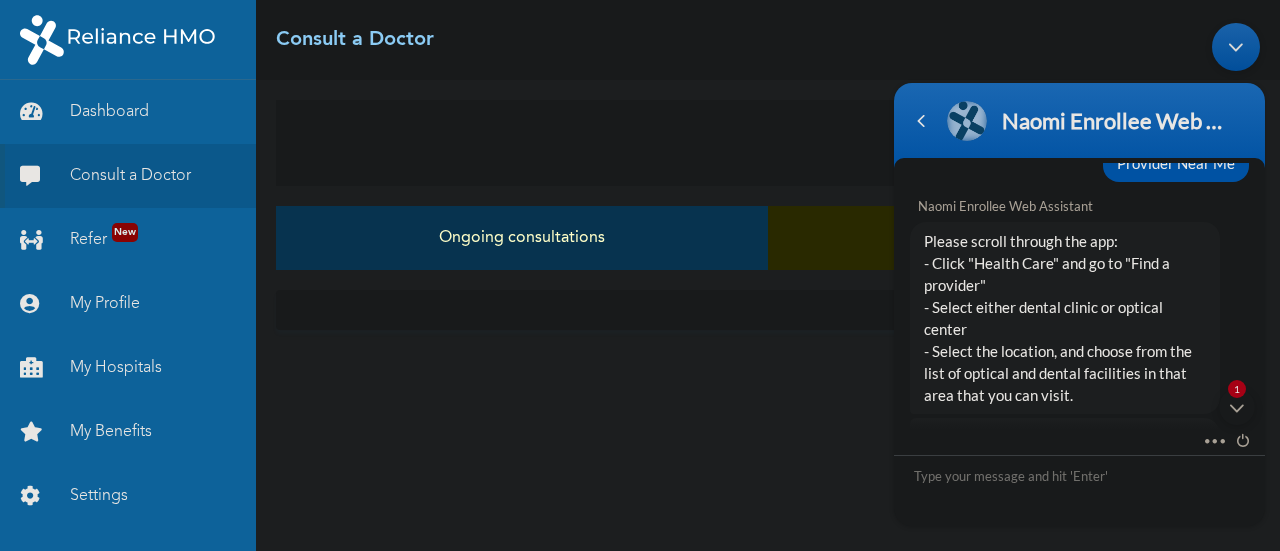 click on "Ongoing consultations" at bounding box center (522, 238) 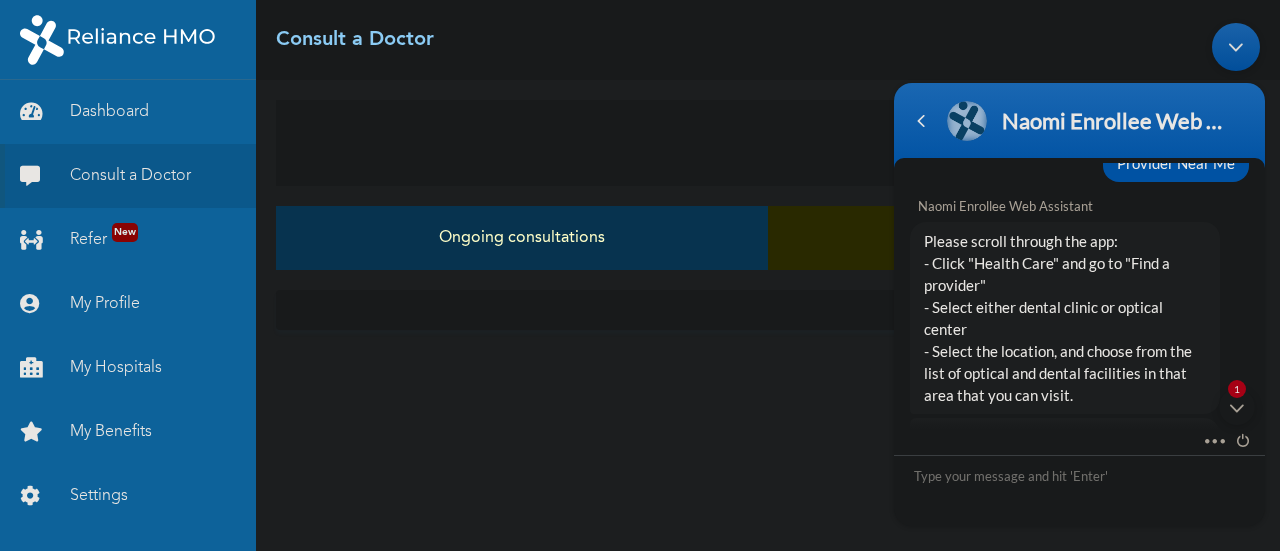 click on "New Consultation" at bounding box center (768, 143) 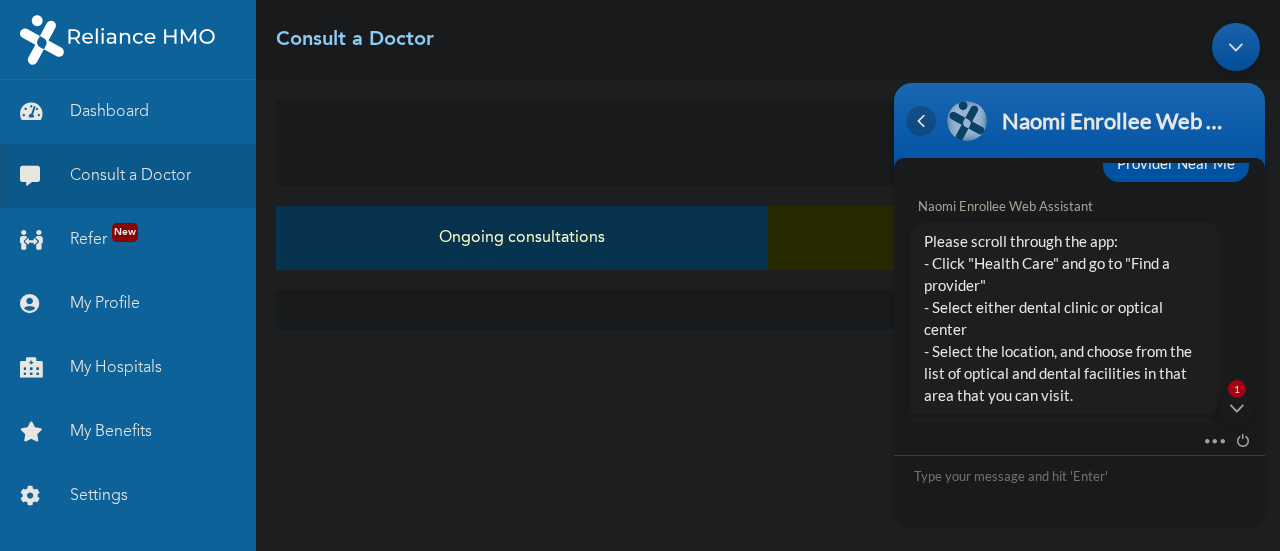 click at bounding box center (921, 120) 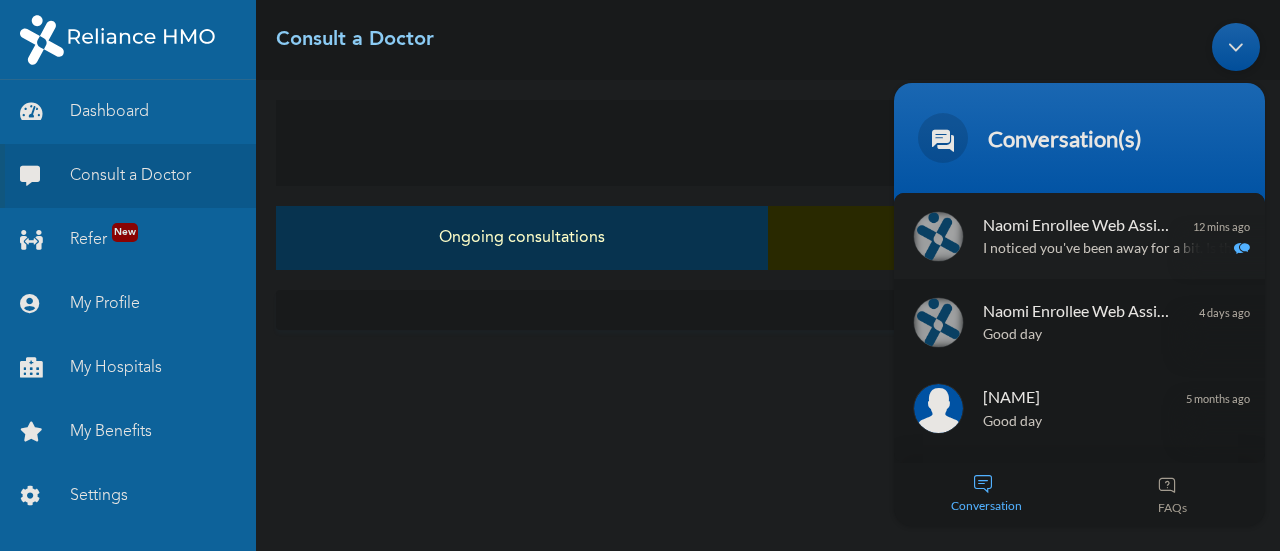 click on "I noticed you've been away for a bit. Is there anything else I might help you with?" at bounding box center (1109, 248) 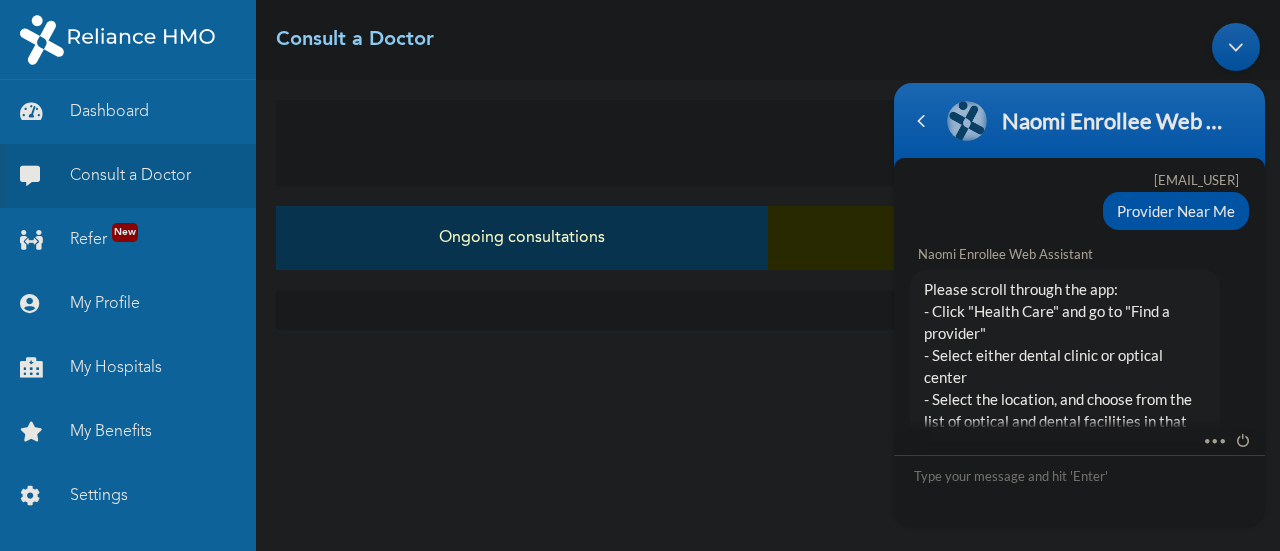 scroll, scrollTop: 1187, scrollLeft: 0, axis: vertical 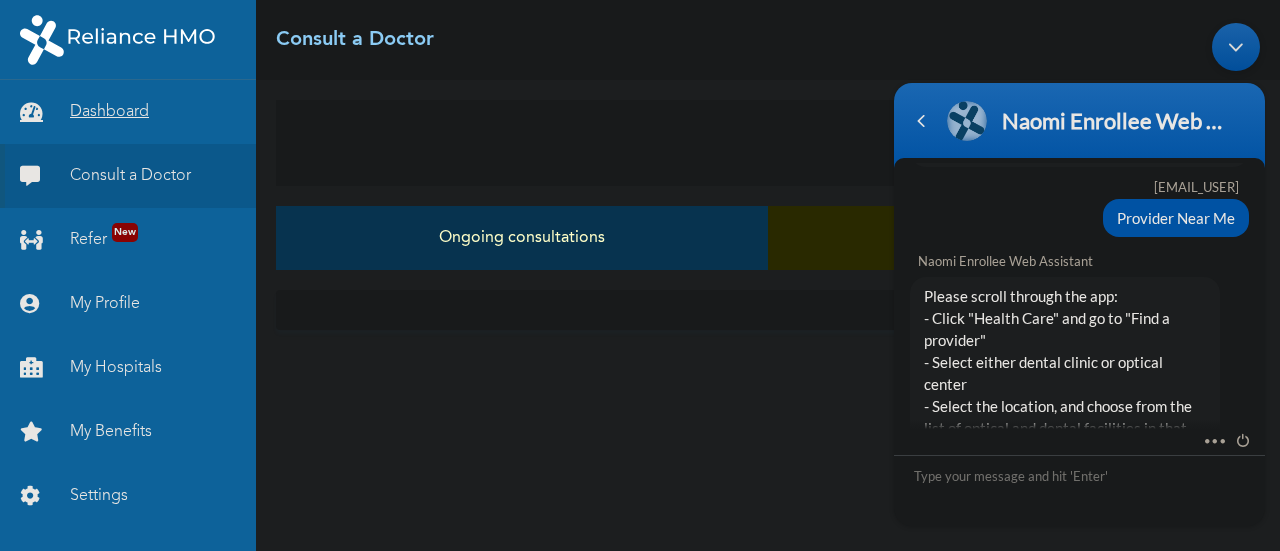 click on "Dashboard" at bounding box center [128, 112] 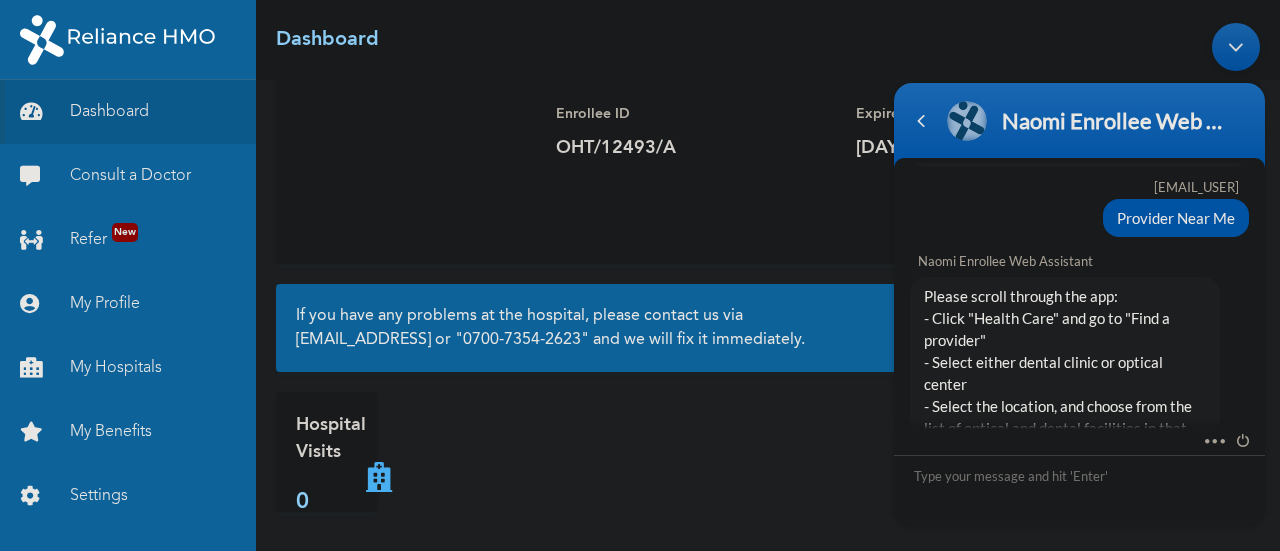 scroll, scrollTop: 223, scrollLeft: 0, axis: vertical 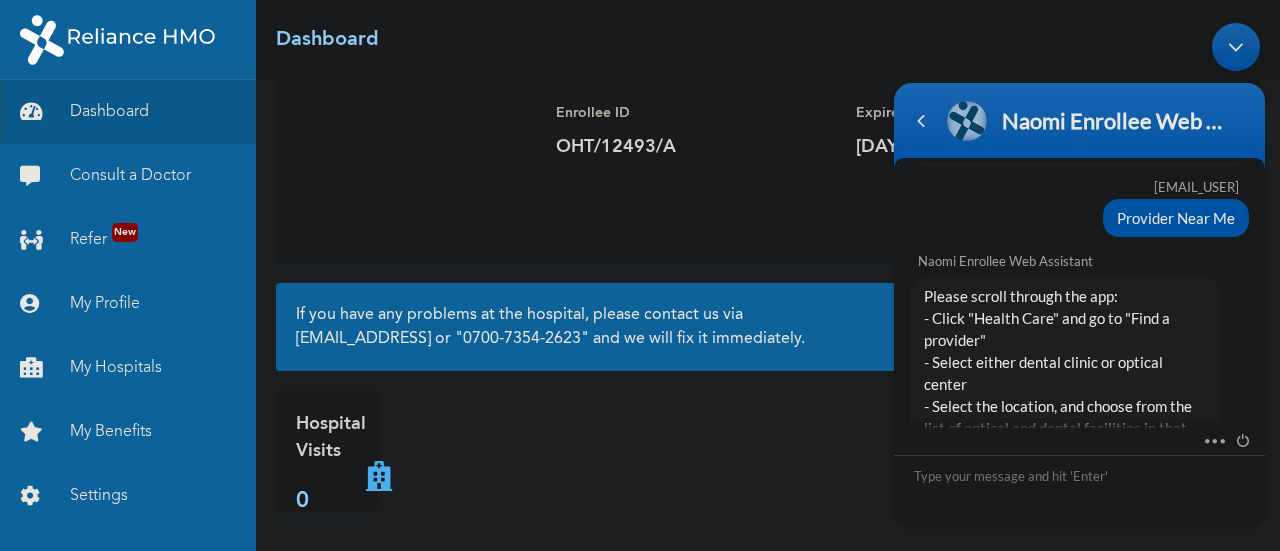 drag, startPoint x: 356, startPoint y: 499, endPoint x: 359, endPoint y: 486, distance: 13.341664 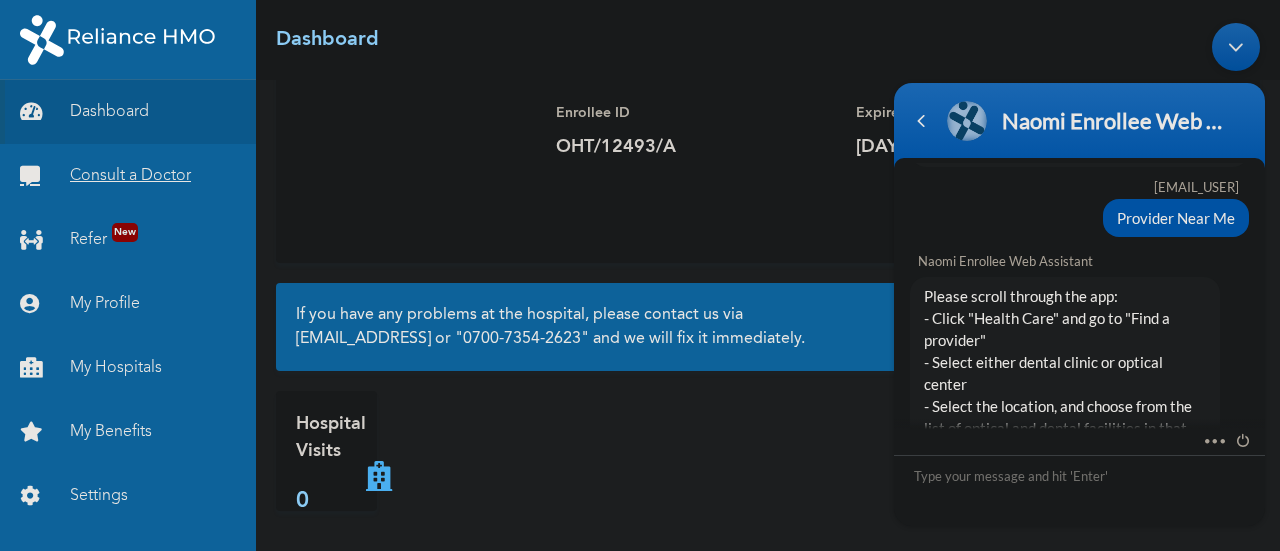 click on "Consult a Doctor" at bounding box center [128, 176] 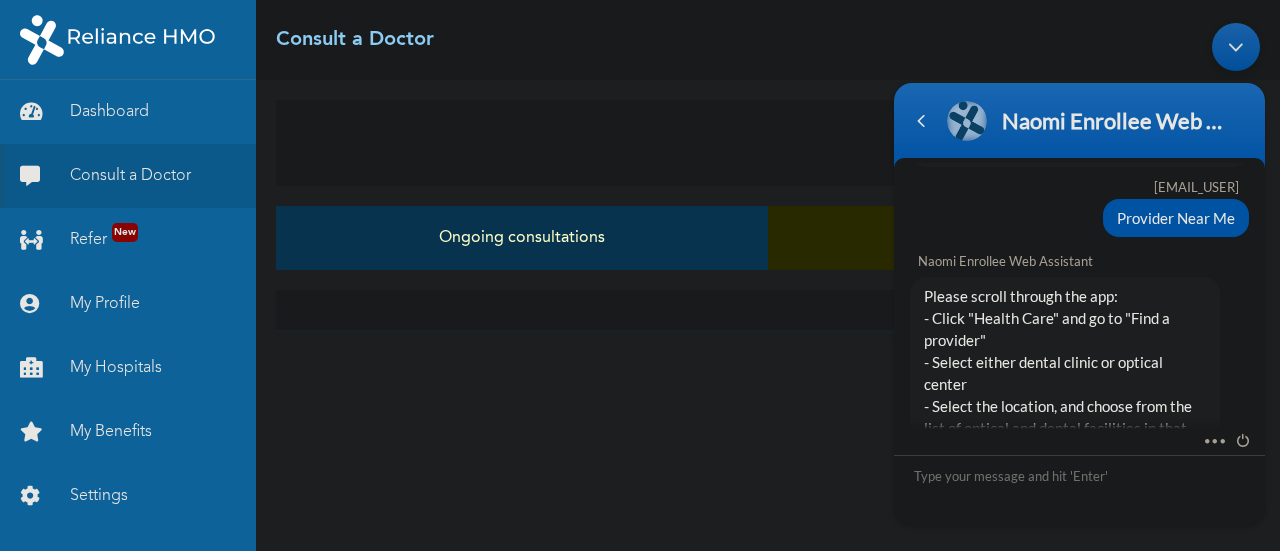 click on "Ongoing consultations" at bounding box center [522, 238] 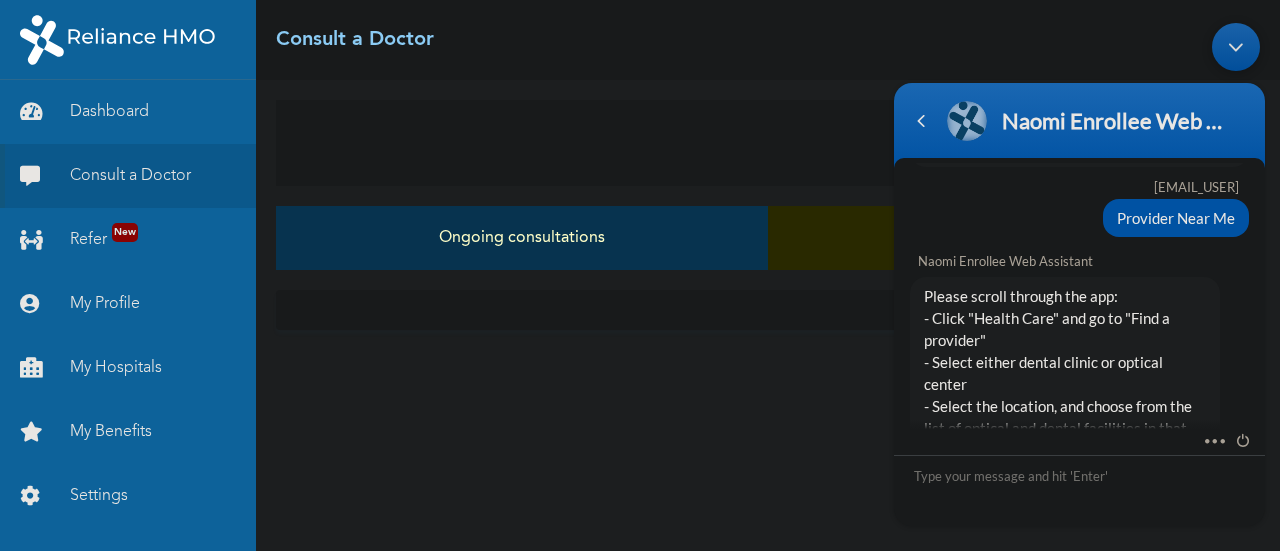 click at bounding box center (1236, 46) 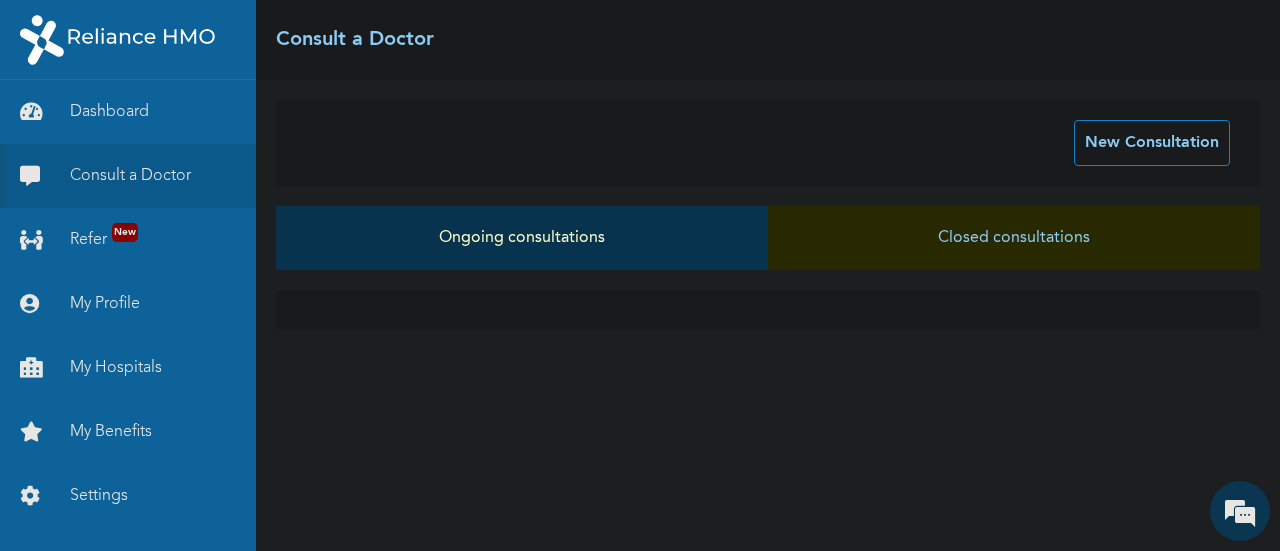 click on "Closed consultations" at bounding box center [1014, 238] 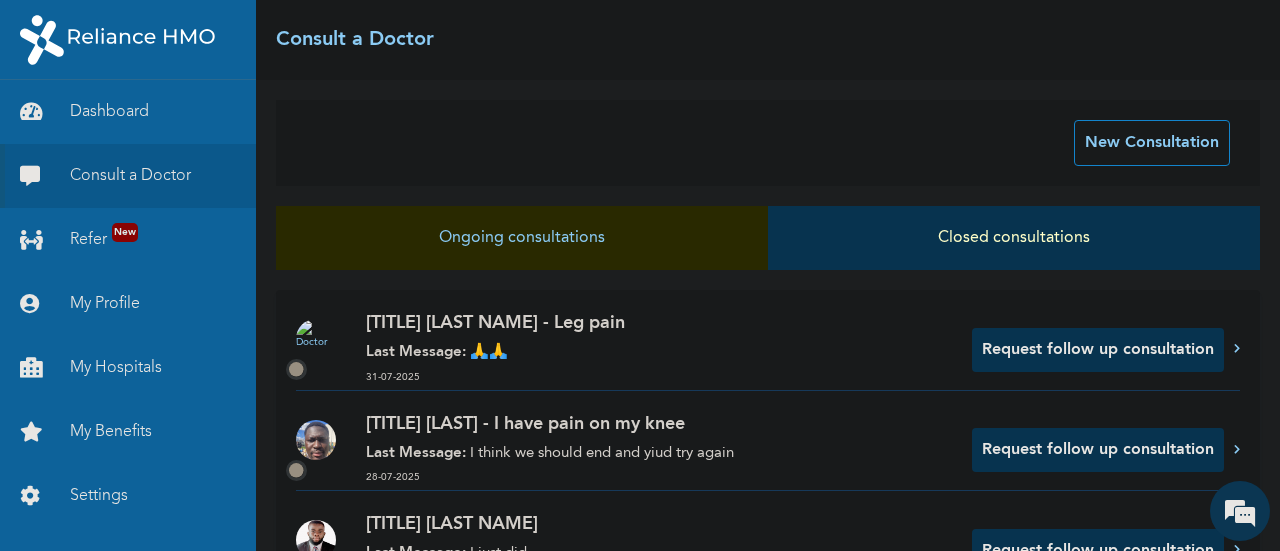 click on "Ongoing consultations" at bounding box center (522, 238) 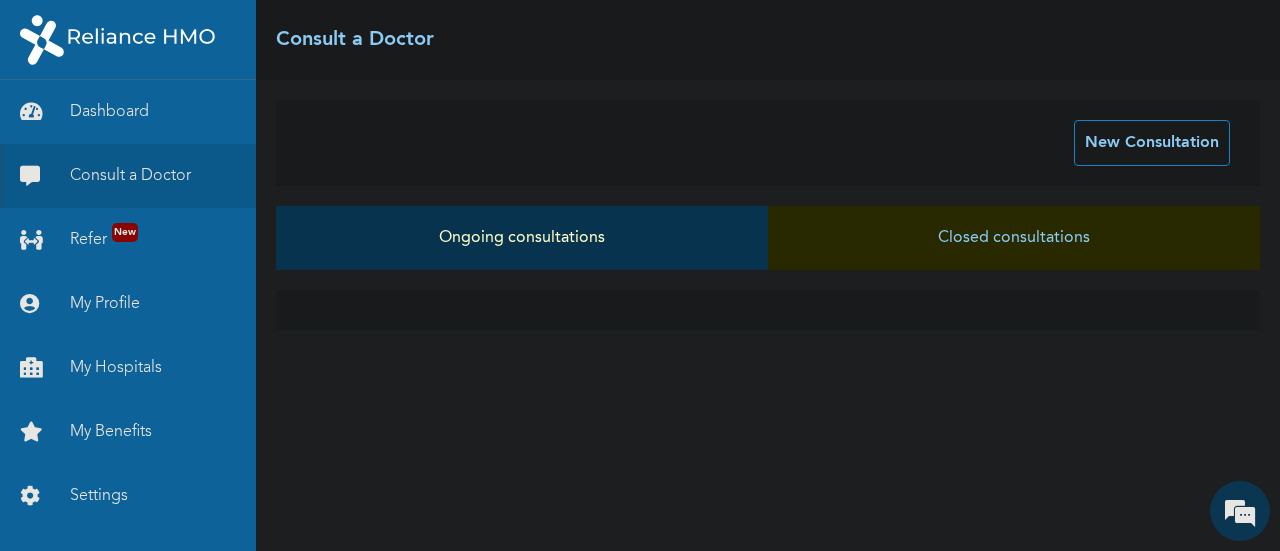 click on "Closed consultations" at bounding box center [1014, 238] 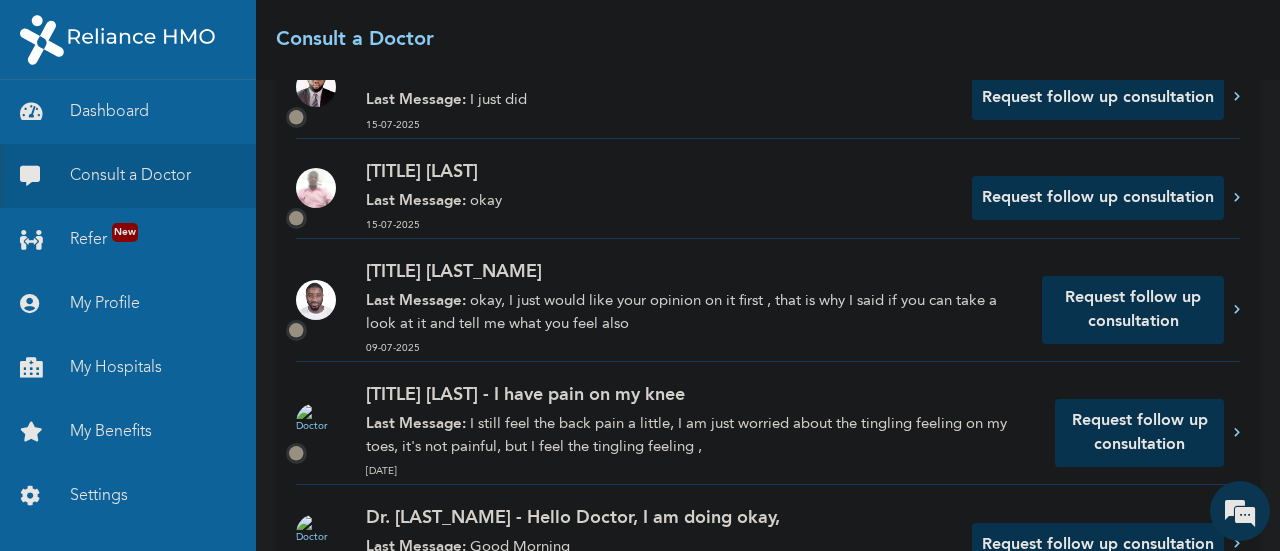 scroll, scrollTop: 253, scrollLeft: 0, axis: vertical 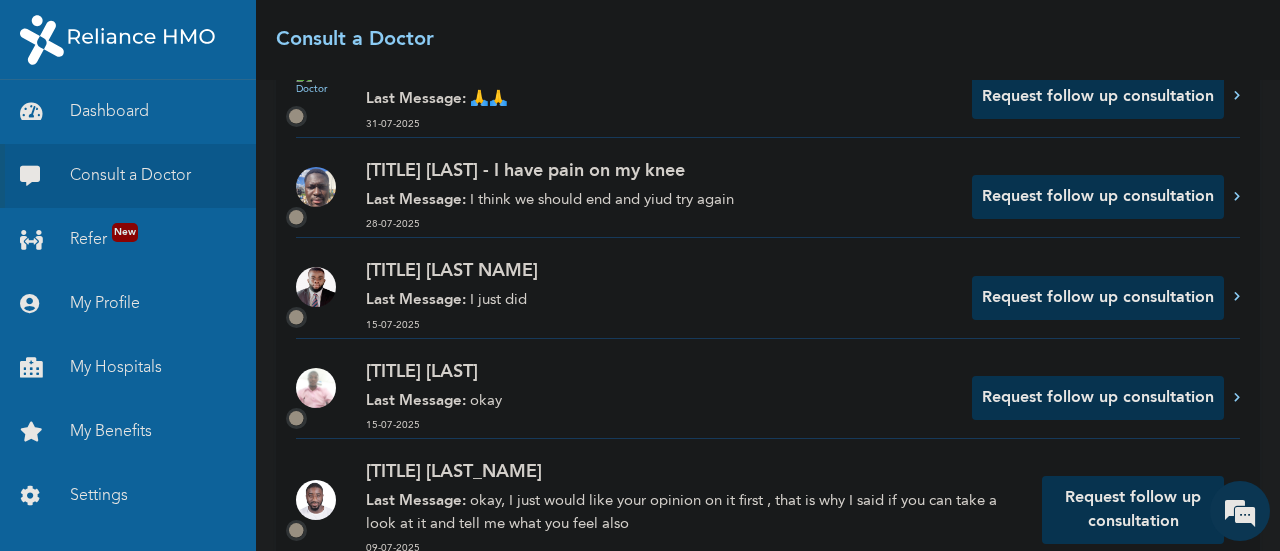 click on "[TITLE] [LAST NAME]" at bounding box center [659, 271] 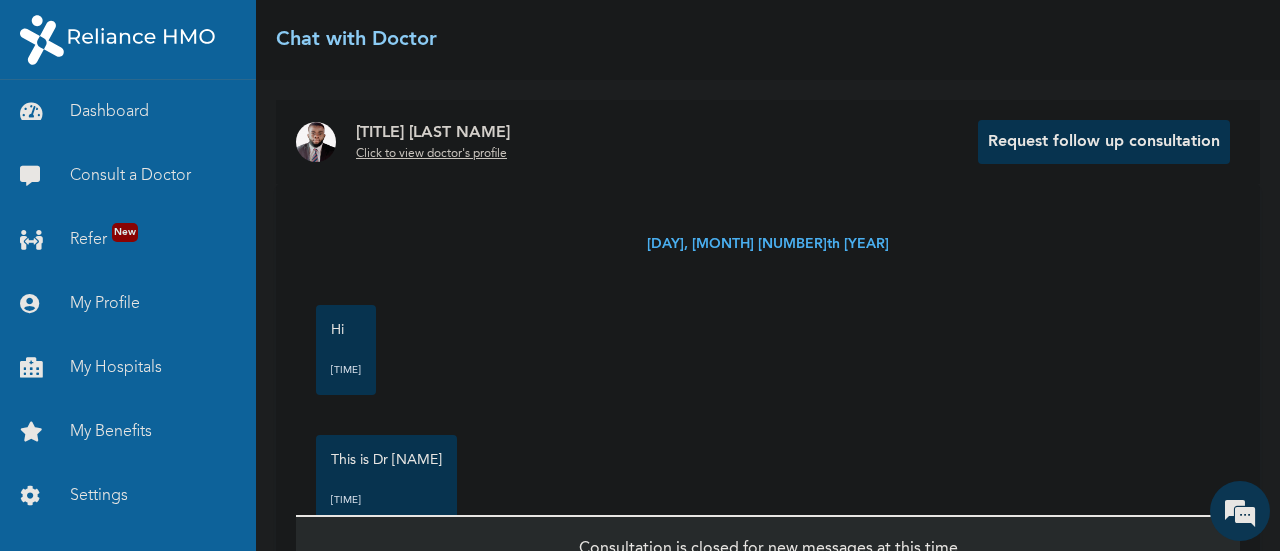 scroll, scrollTop: 49, scrollLeft: 0, axis: vertical 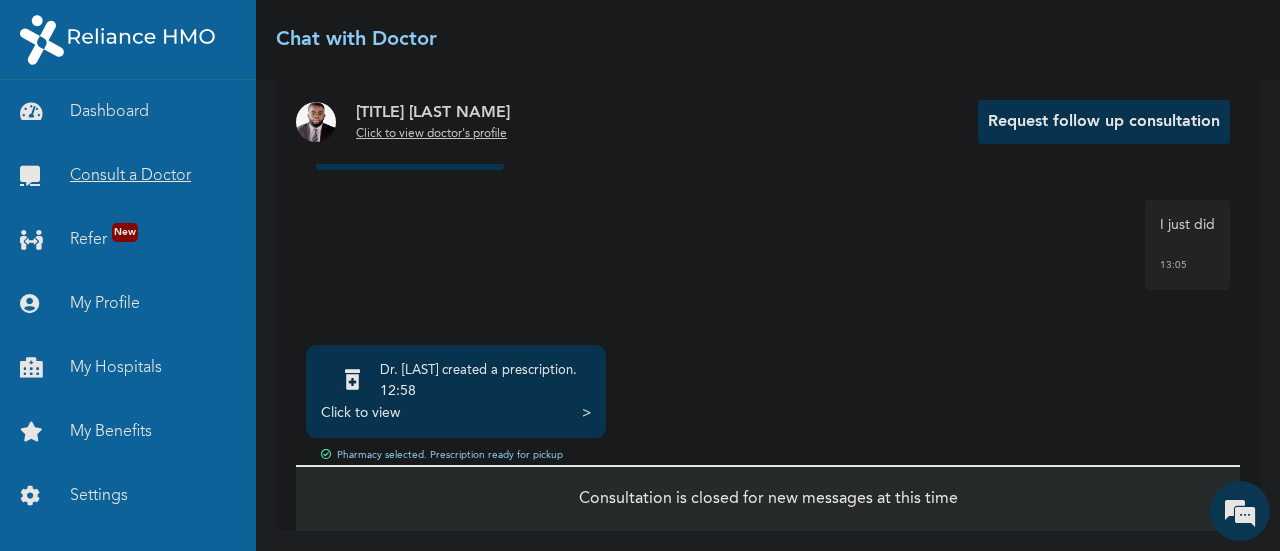 click on "Consult a Doctor" at bounding box center (128, 176) 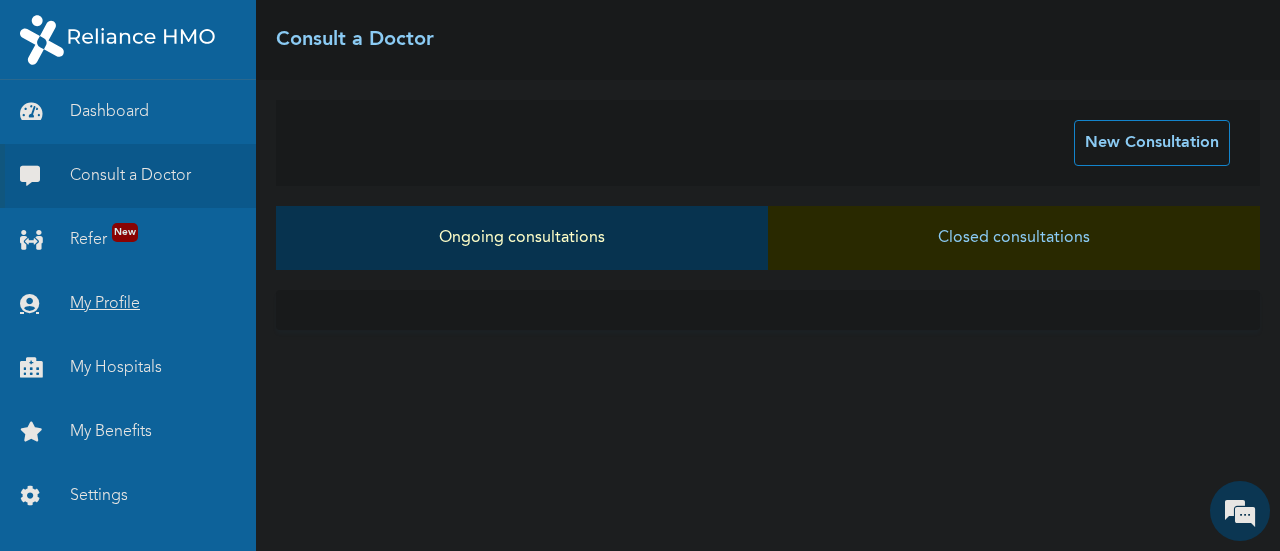 click on "My Profile" at bounding box center (128, 304) 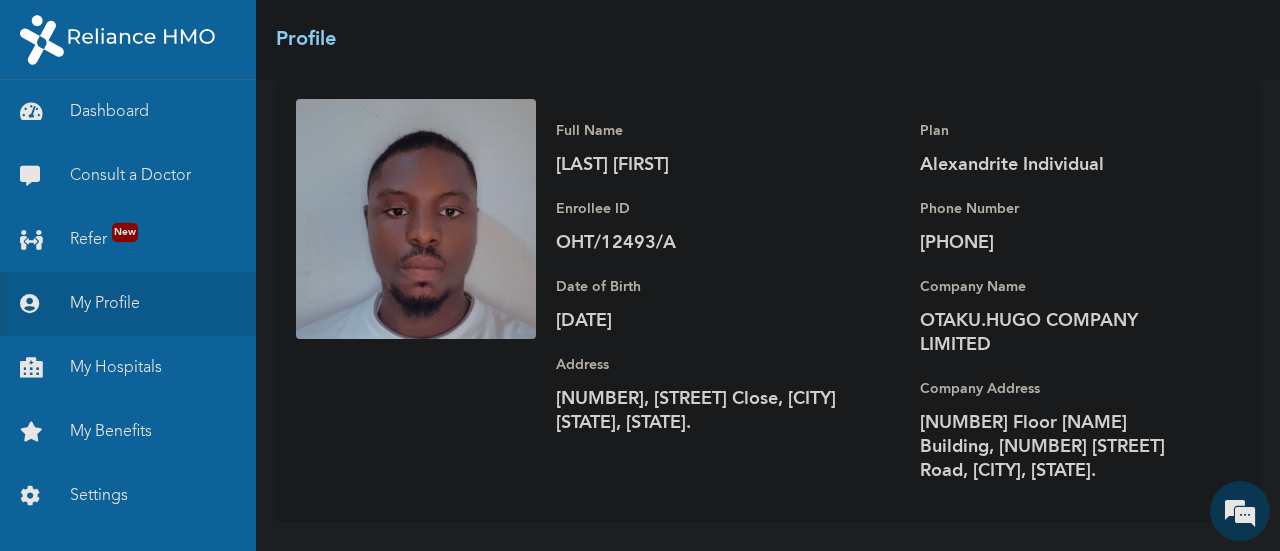 scroll, scrollTop: 136, scrollLeft: 0, axis: vertical 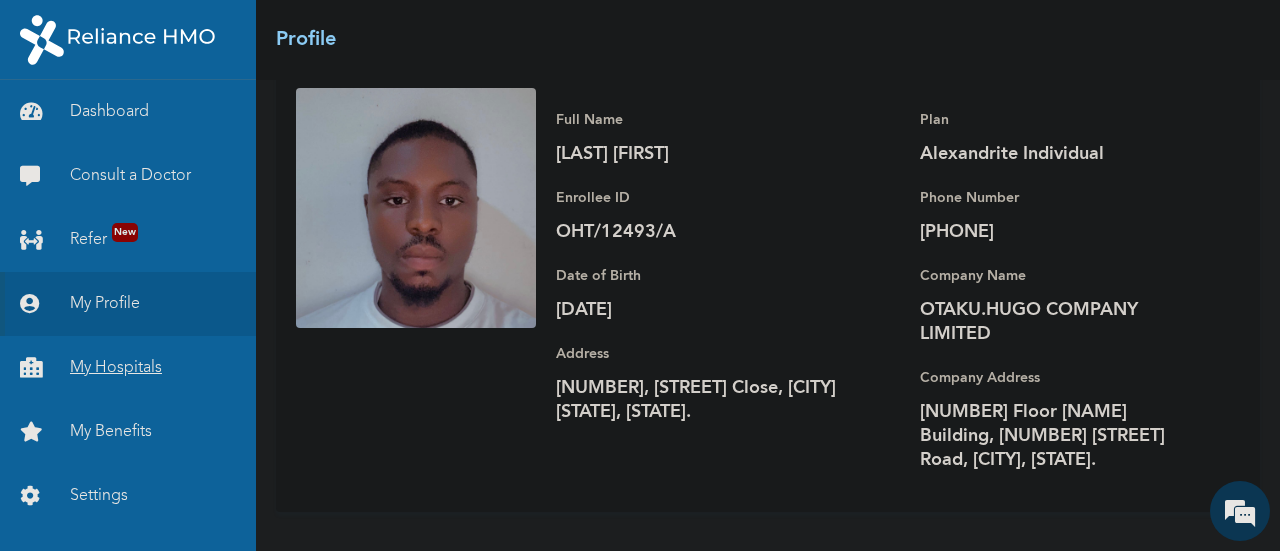 click on "My Hospitals" at bounding box center [128, 368] 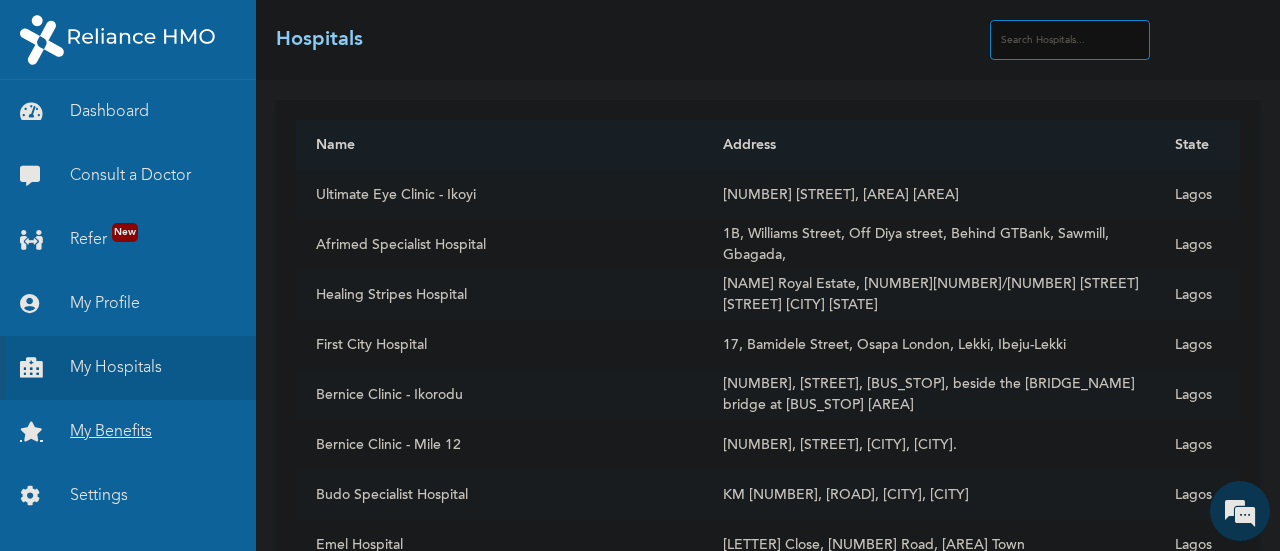 click on "My Benefits" at bounding box center [128, 432] 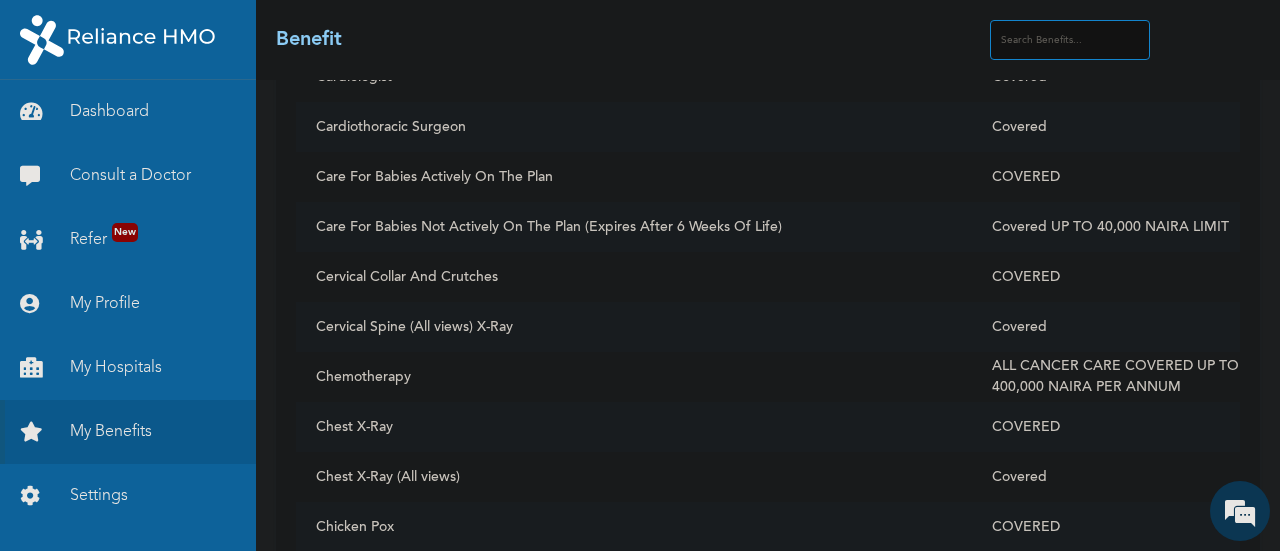 scroll, scrollTop: 2200, scrollLeft: 0, axis: vertical 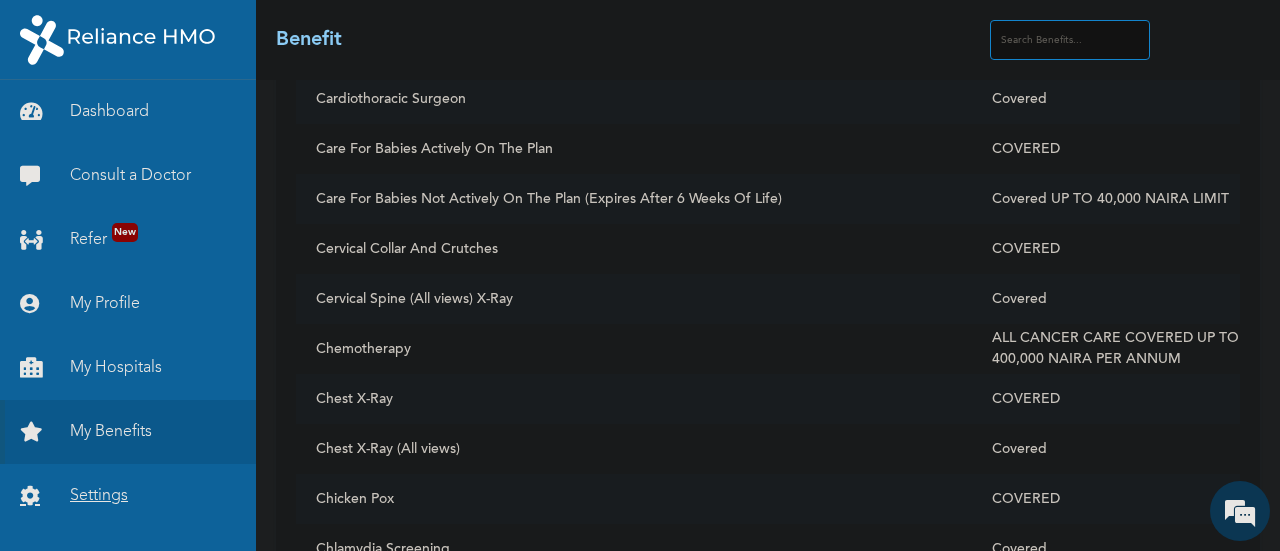 click on "Settings" at bounding box center [128, 496] 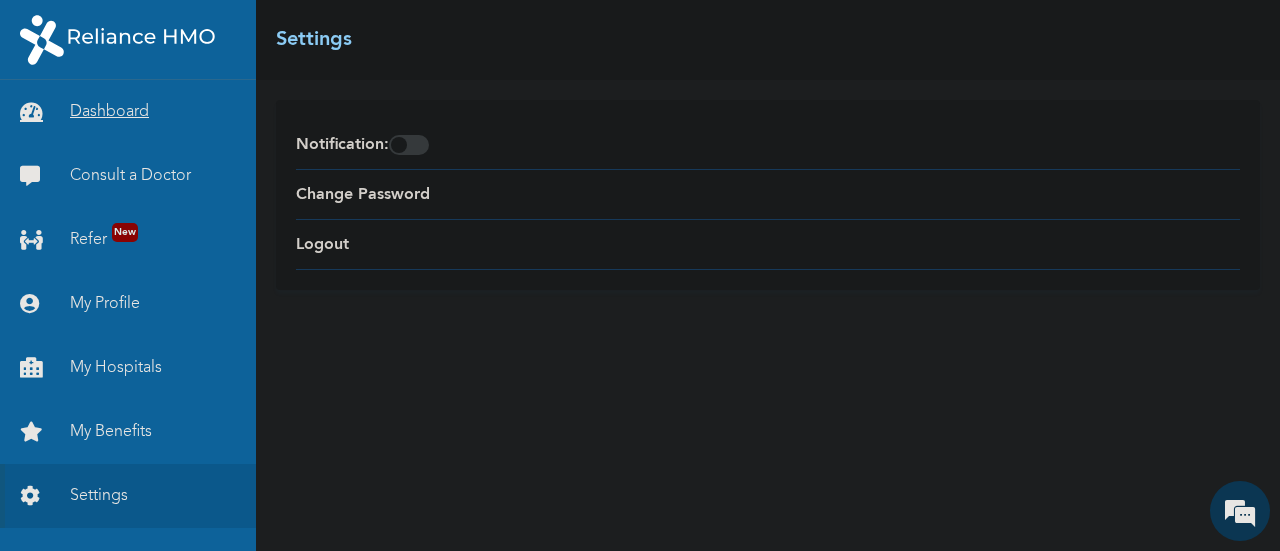 click on "Dashboard" at bounding box center [128, 112] 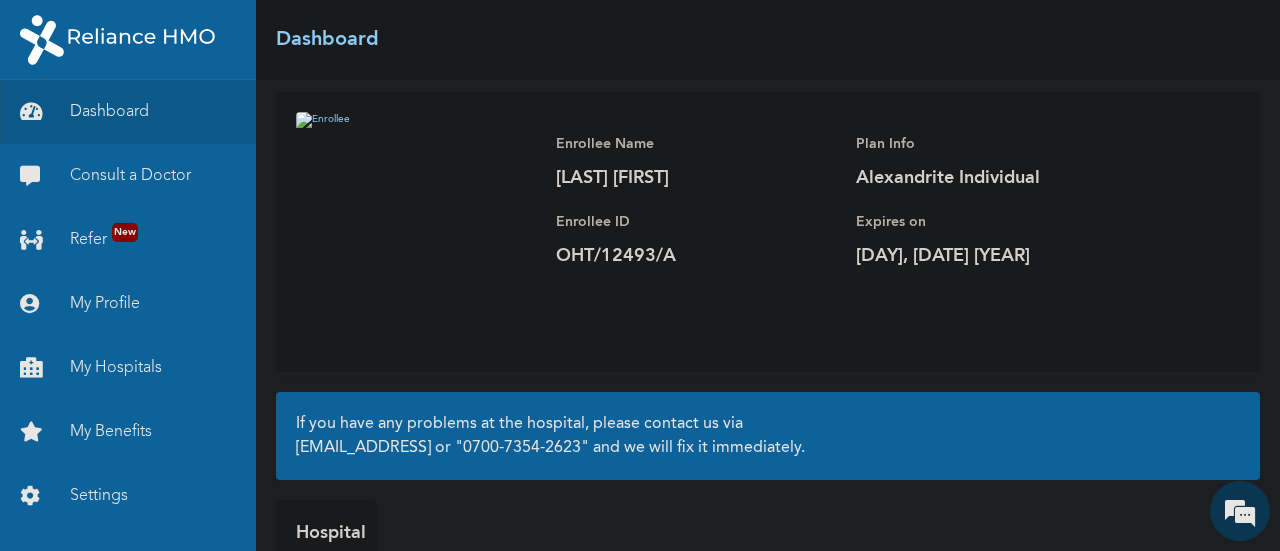 scroll, scrollTop: 223, scrollLeft: 0, axis: vertical 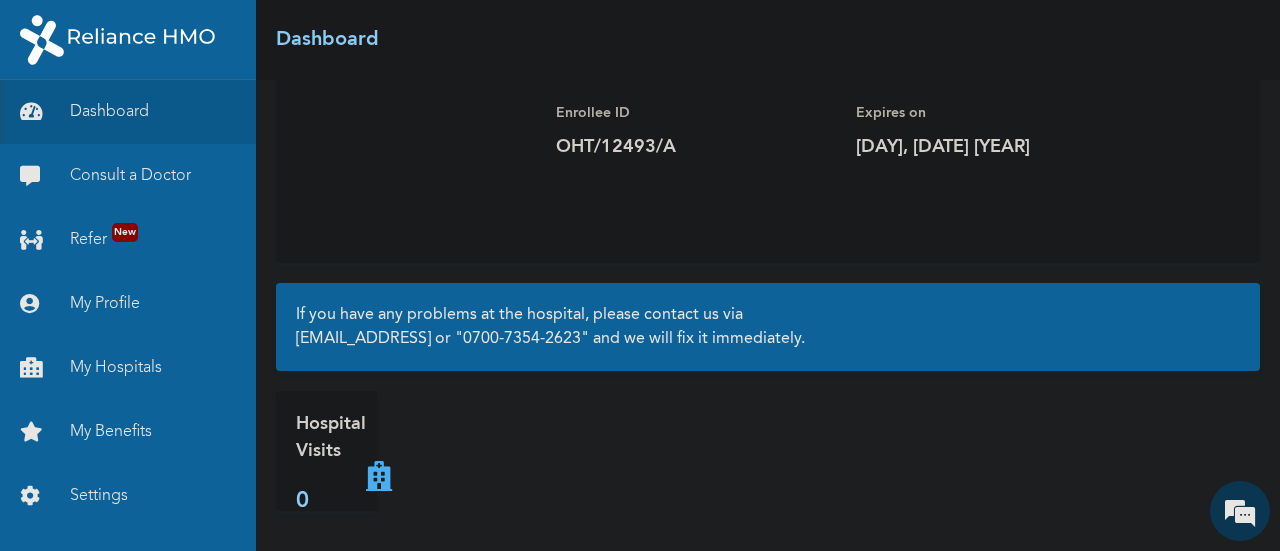 drag, startPoint x: 348, startPoint y: 461, endPoint x: 364, endPoint y: 487, distance: 30.528675 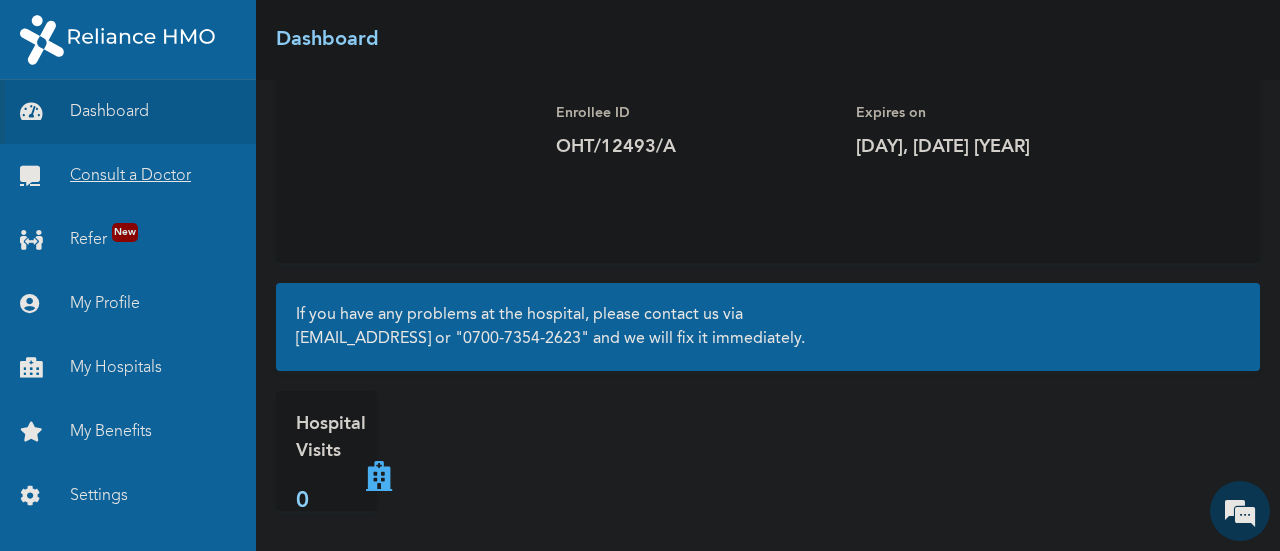 click on "Consult a Doctor" at bounding box center [128, 176] 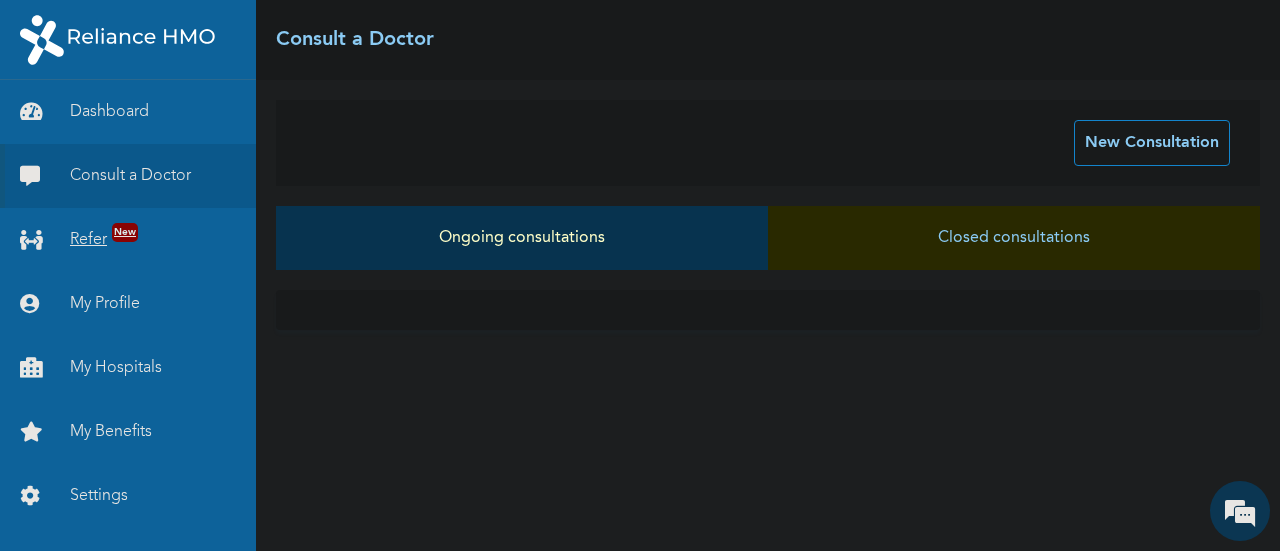 click on "Refer New" at bounding box center [128, 240] 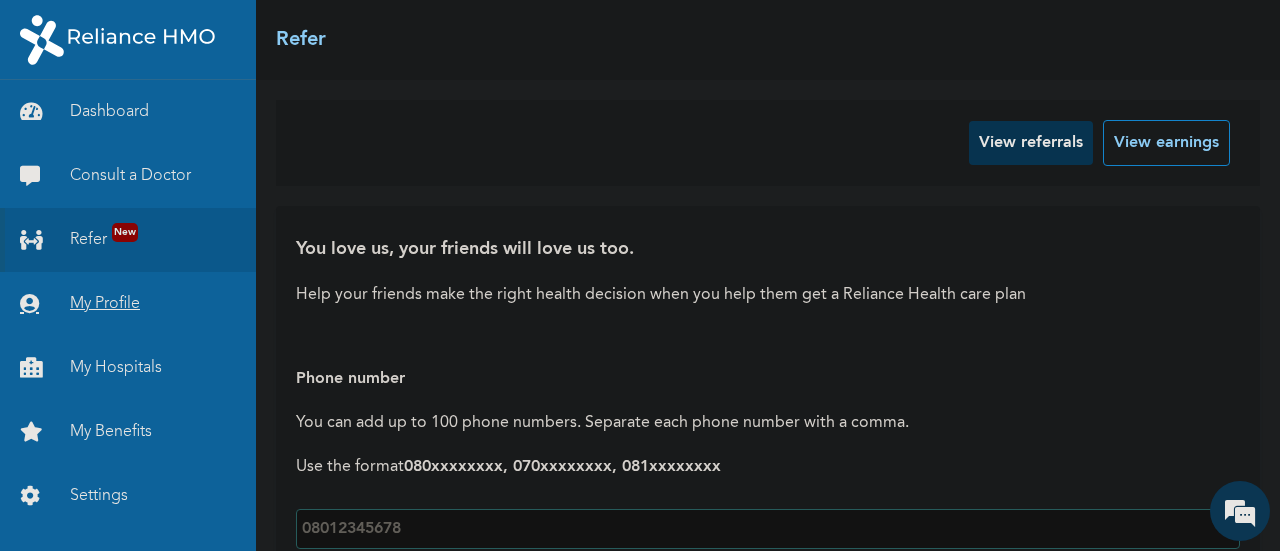 click on "My Profile" at bounding box center (128, 304) 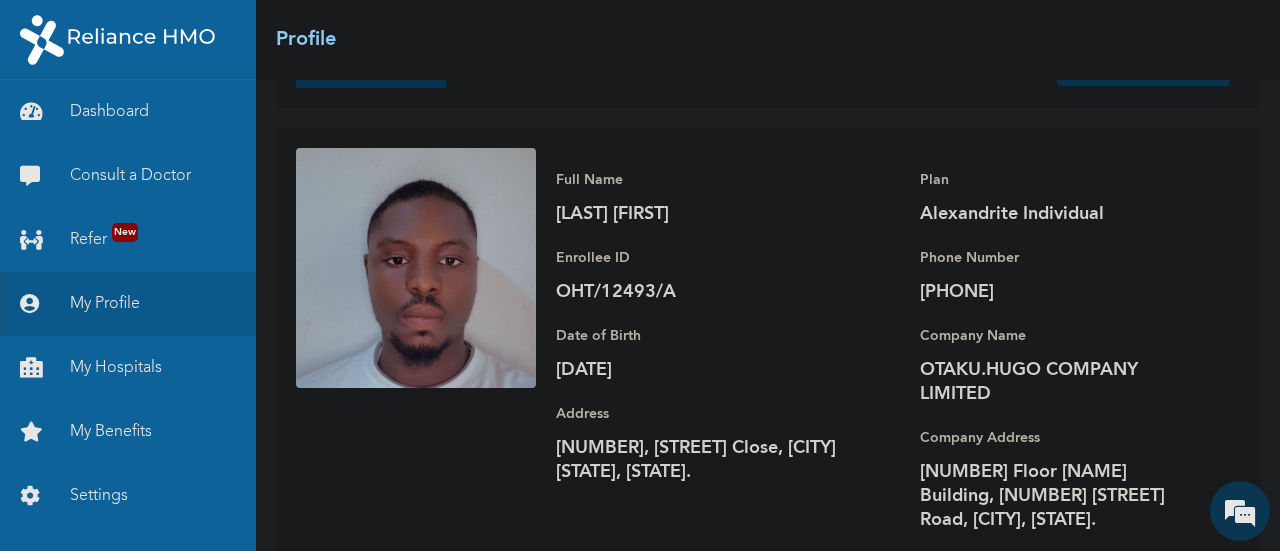 scroll, scrollTop: 136, scrollLeft: 0, axis: vertical 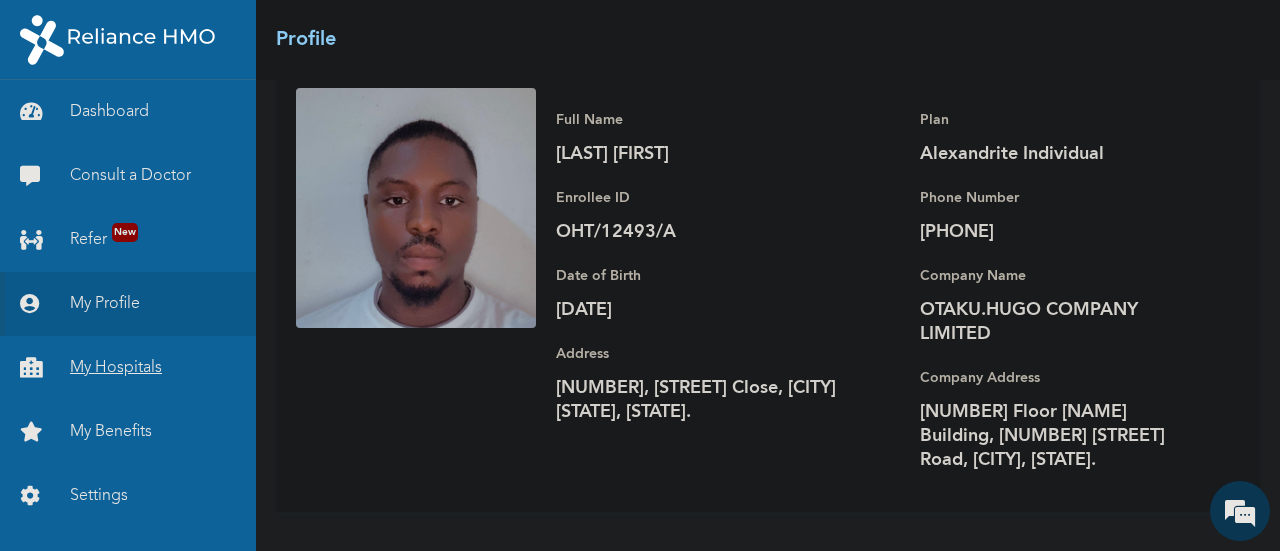 click on "My Hospitals" at bounding box center (128, 368) 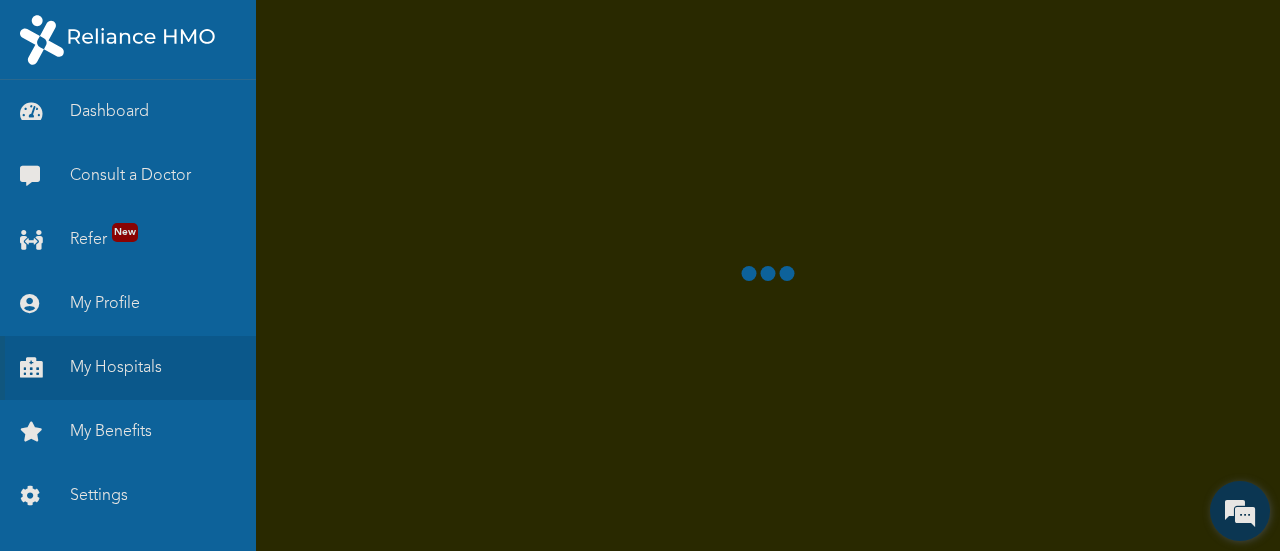 click at bounding box center [1240, 511] 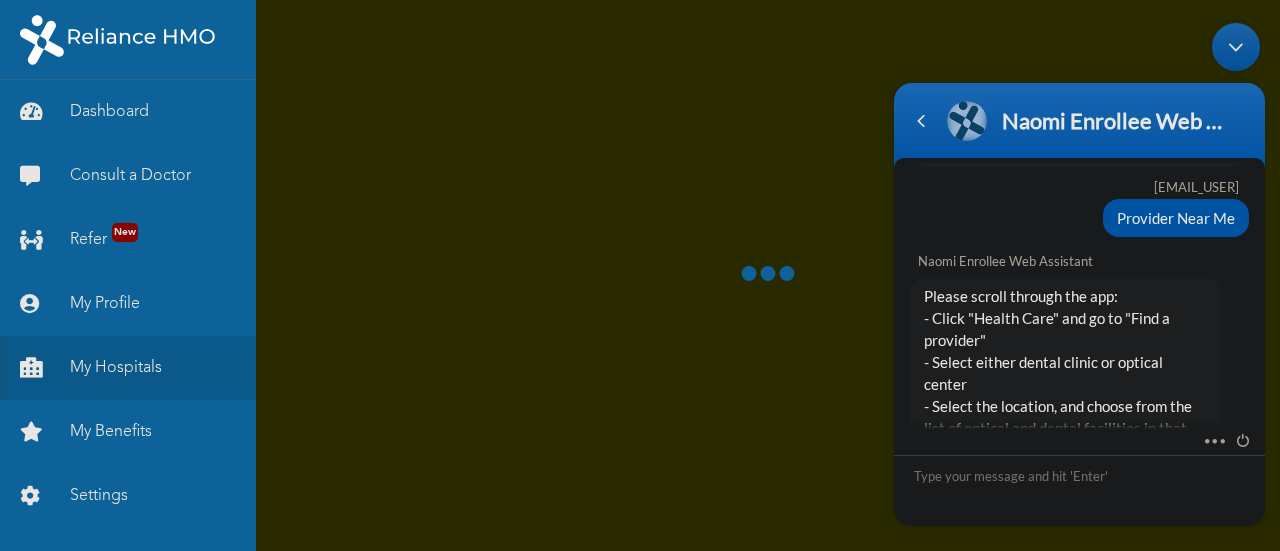 scroll, scrollTop: 1487, scrollLeft: 0, axis: vertical 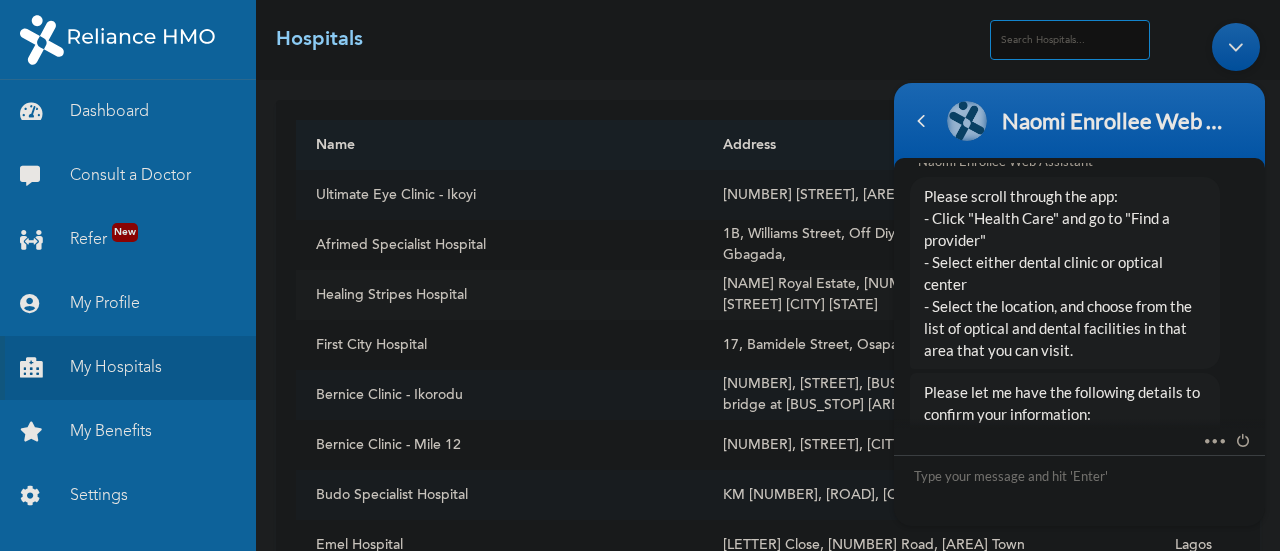 click on "[NAME] Royal Estate, [NUMBER][NUMBER]/[NUMBER] [STREET] [STREET] [CITY] [STATE]" at bounding box center [929, 295] 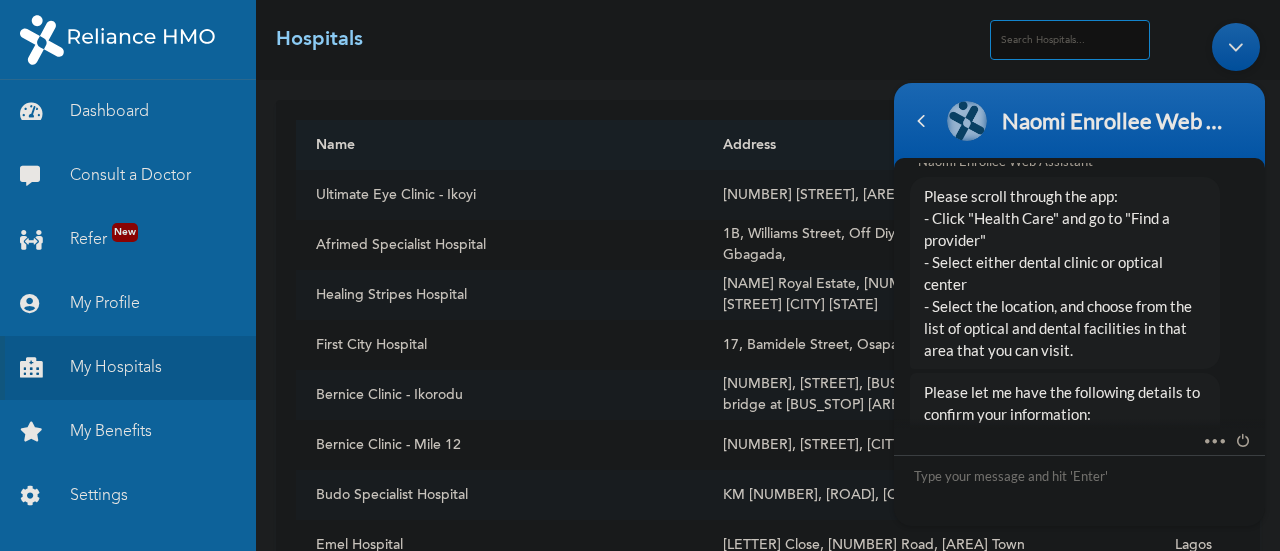 click on "[NAME] [ROLE] [ROLE] [ROLE] [ROLE] [NAME] [ROLE] [ROLE] Hello [NAME] Welcome to [COMPANY]! My name is [NAME], your digital assistant! It's a pleasure to have you here.  😊 I'm designed to help with common questions like access to care, plan renewal, booking appointments, and more. If your request falls outside of these topics, please use the buttons to get connected to an agent for top-notch support. For the best experience in resolving your concerns and inquiries, be sure to use the buttons provided. Let’s get started!  I can help you buy new plans, get your HMO ID, check available hospitals and many more. What would you like me to help you with?  [NAME] Appointment Booking [NAME] [ROLE]  Kindly confirm what type of appointment you would like to book with the options below.  [NAME] Optical or Dental [NAME] [ROLE]  [NAME] New Appointment [NAME] [ROLE]  [NAME]" at bounding box center [1079, 273] 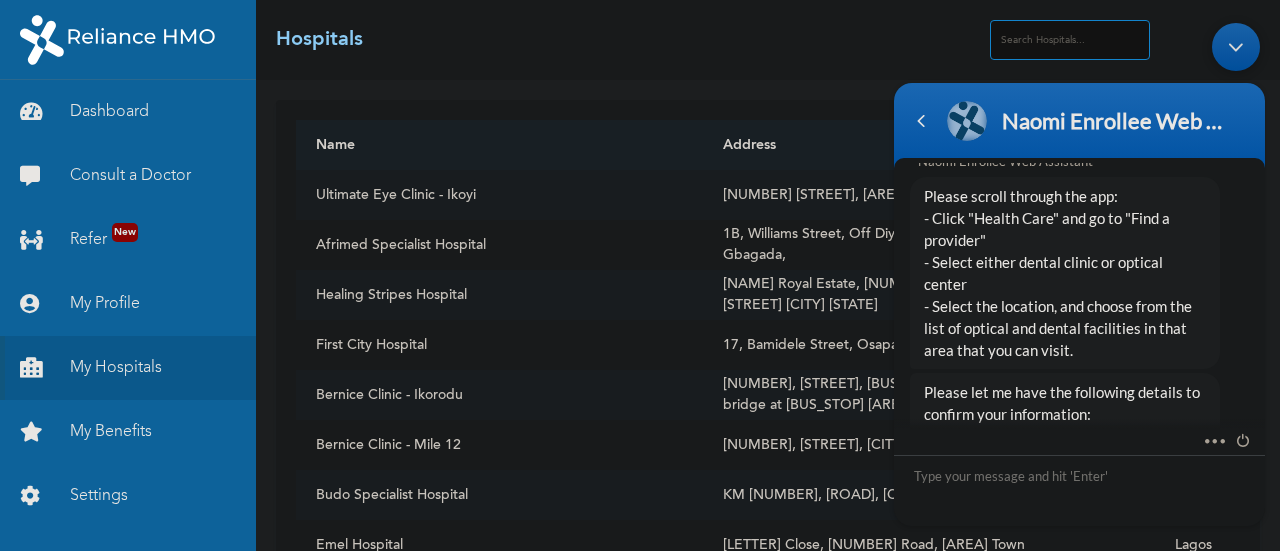 click at bounding box center [1236, 46] 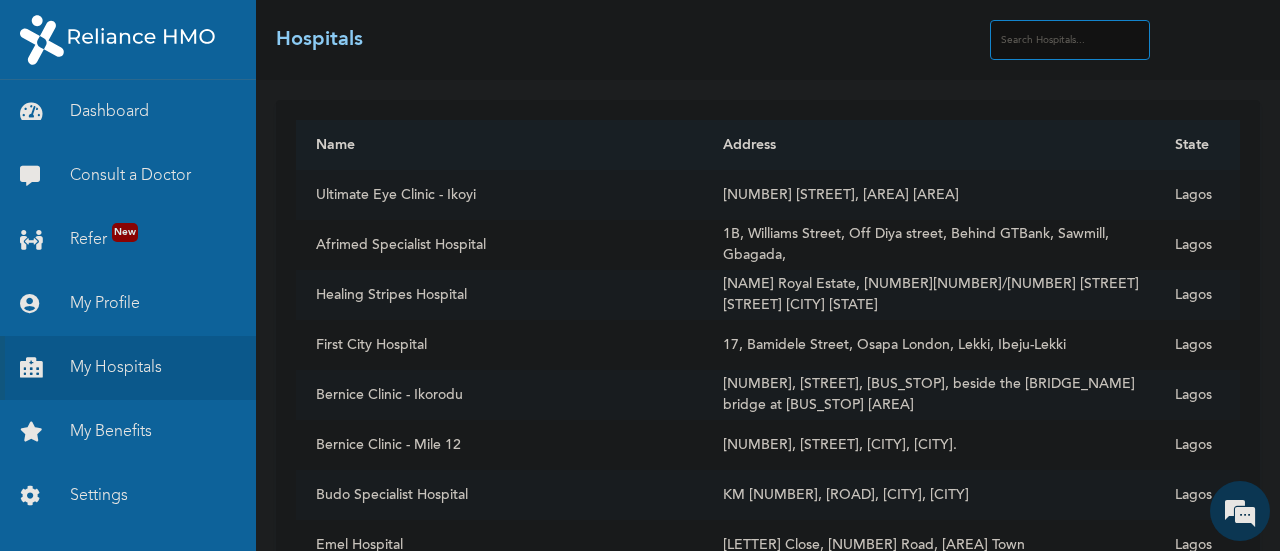 click at bounding box center (1070, 40) 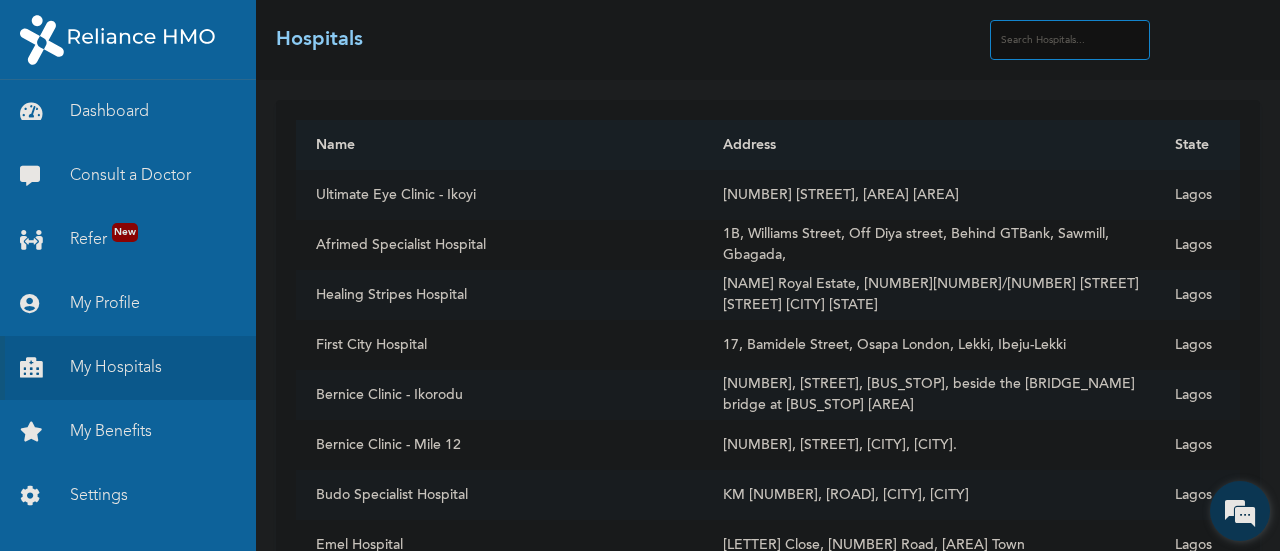 click at bounding box center [1240, 511] 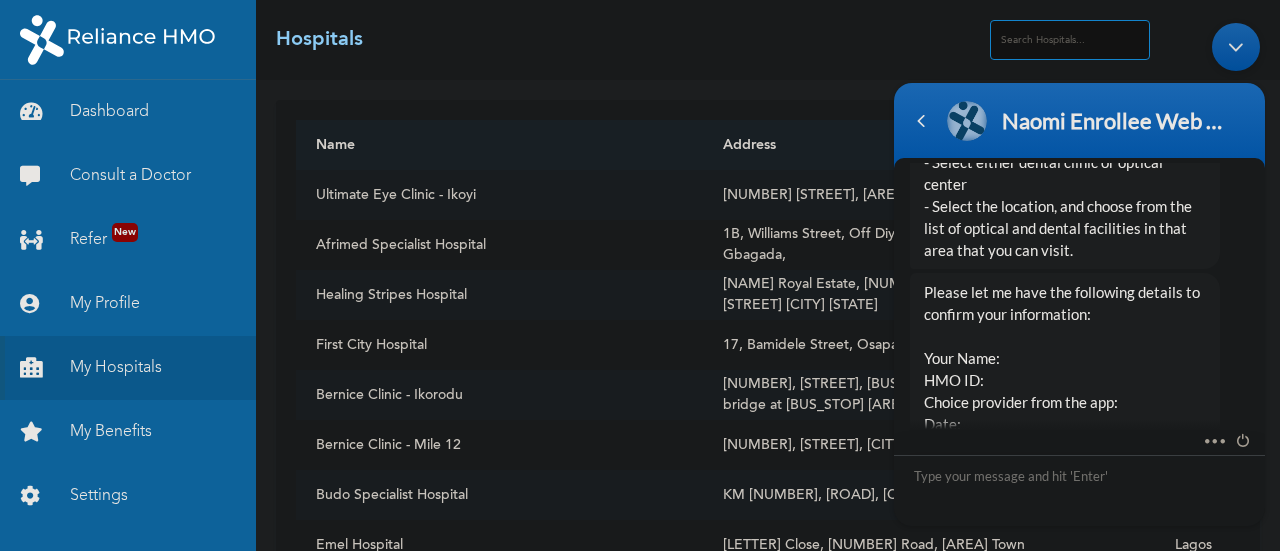scroll, scrollTop: 1287, scrollLeft: 0, axis: vertical 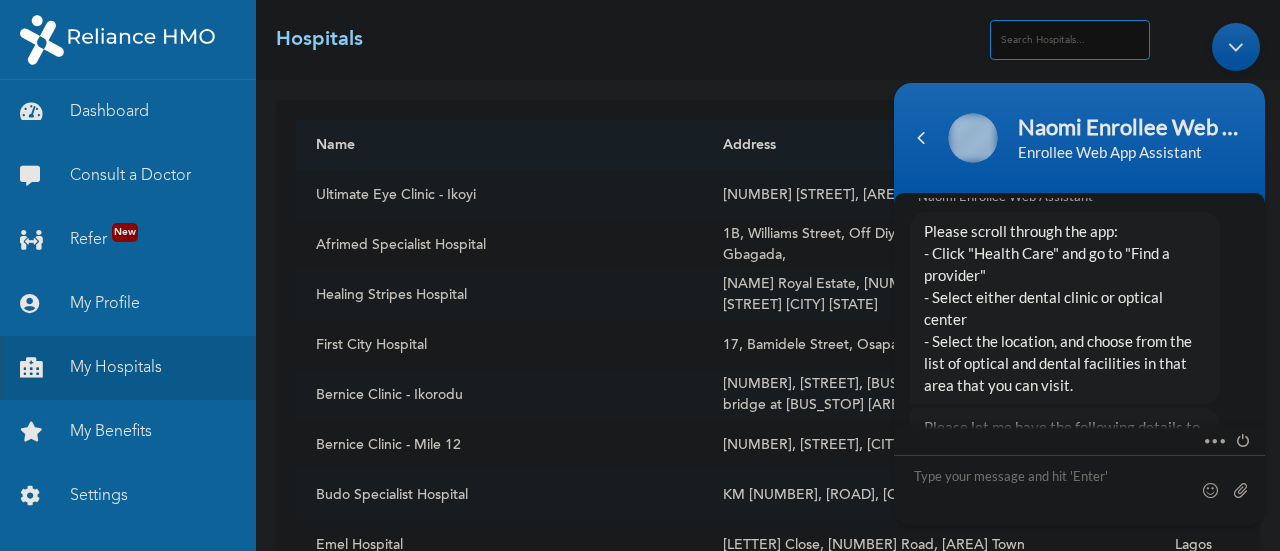 click on "☰  Hospitals" at bounding box center (768, 40) 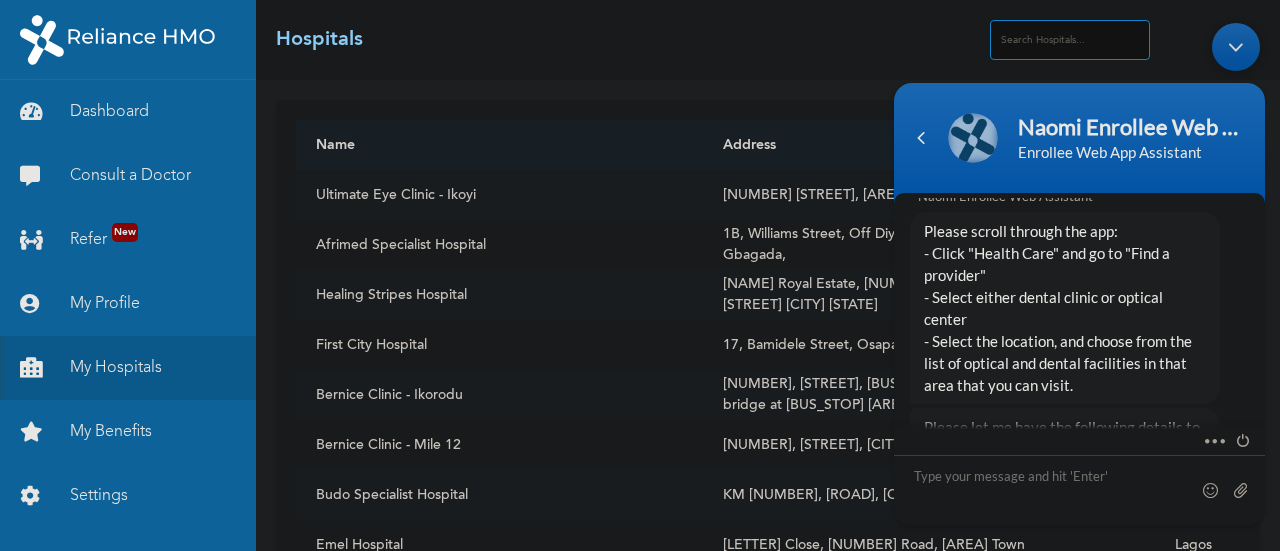 click at bounding box center [1236, 46] 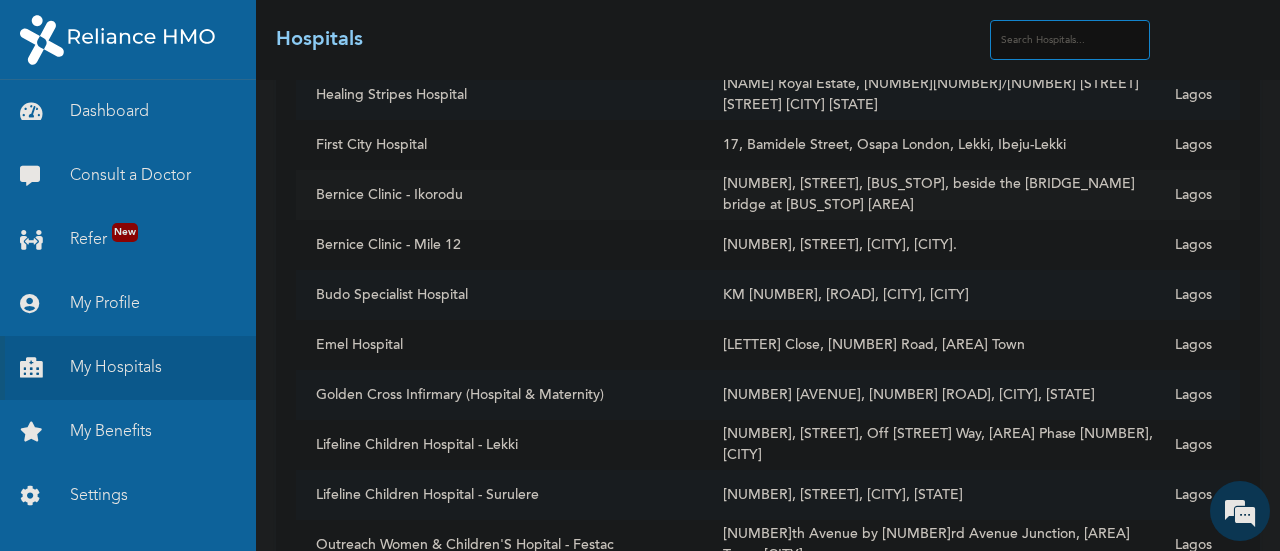 scroll, scrollTop: 300, scrollLeft: 0, axis: vertical 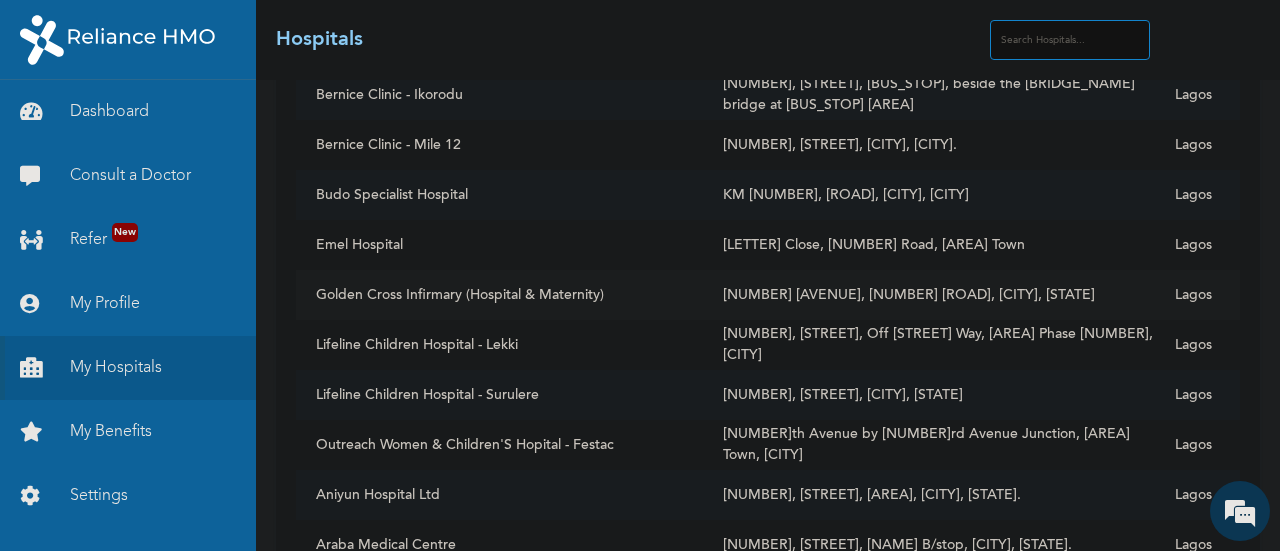 click on "[NUMBER] [AVENUE], [NUMBER] [ROAD], [CITY], [STATE]" at bounding box center [929, 295] 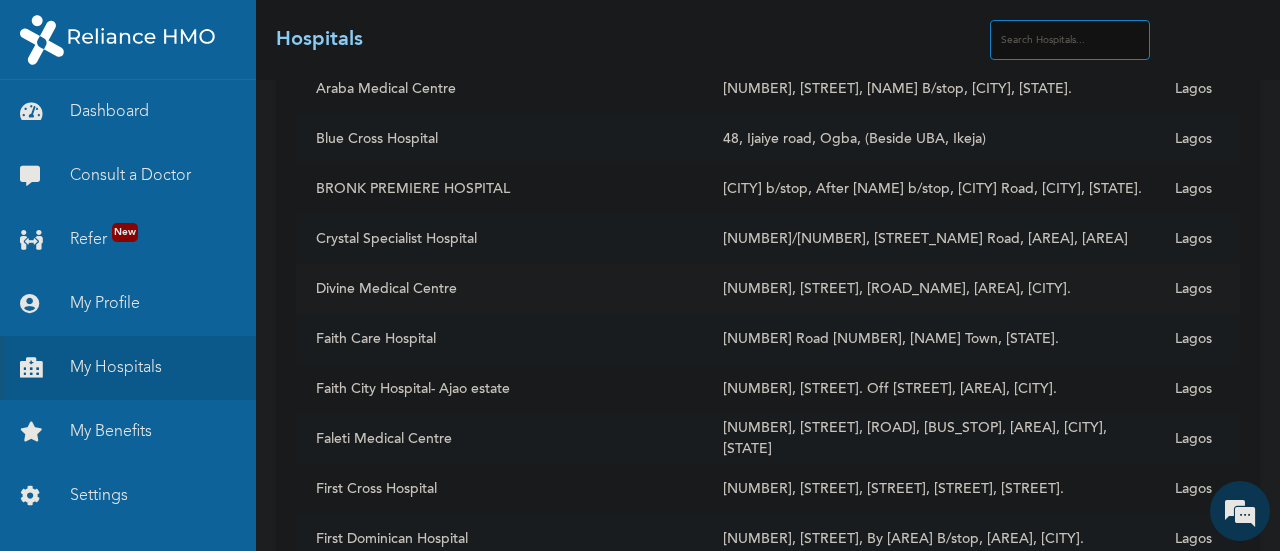scroll, scrollTop: 800, scrollLeft: 0, axis: vertical 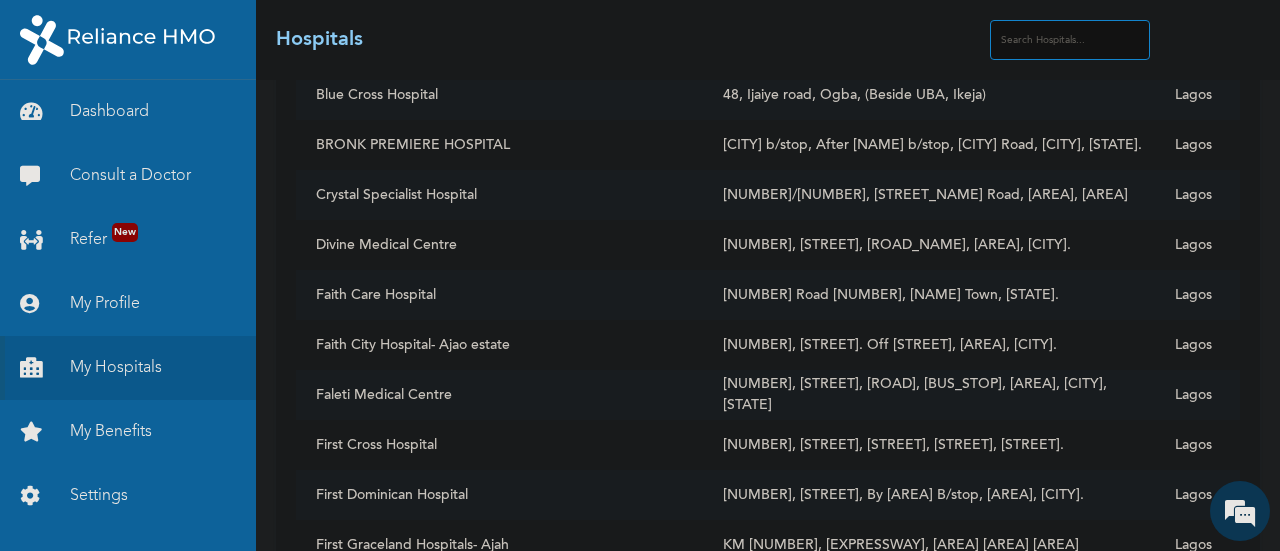 click at bounding box center [1070, 40] 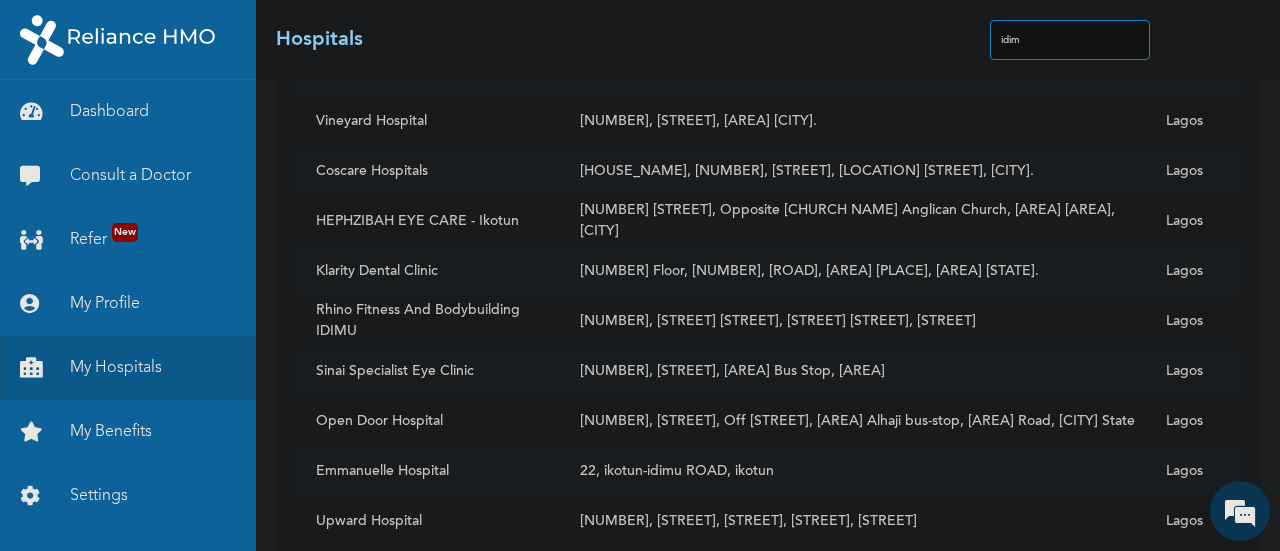 scroll, scrollTop: 374, scrollLeft: 0, axis: vertical 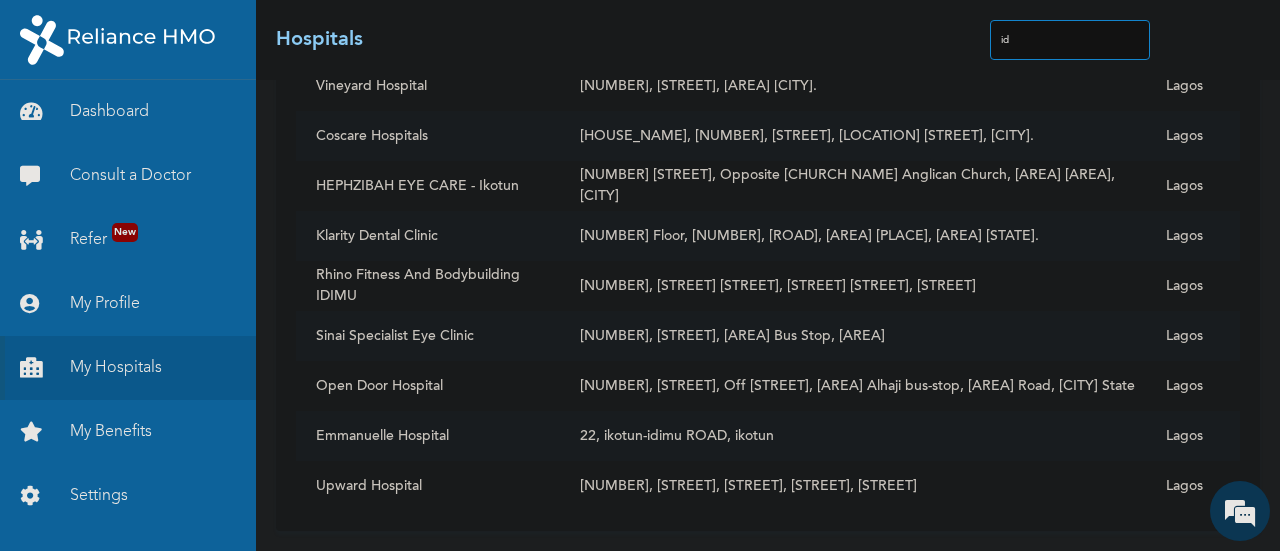 type on "i" 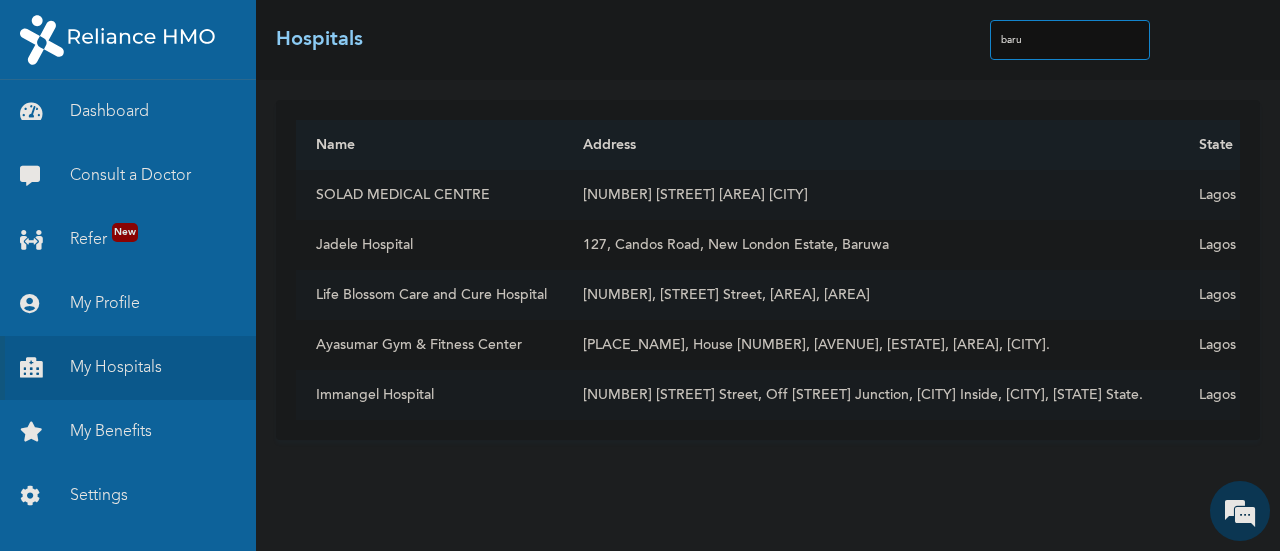 scroll, scrollTop: 0, scrollLeft: 0, axis: both 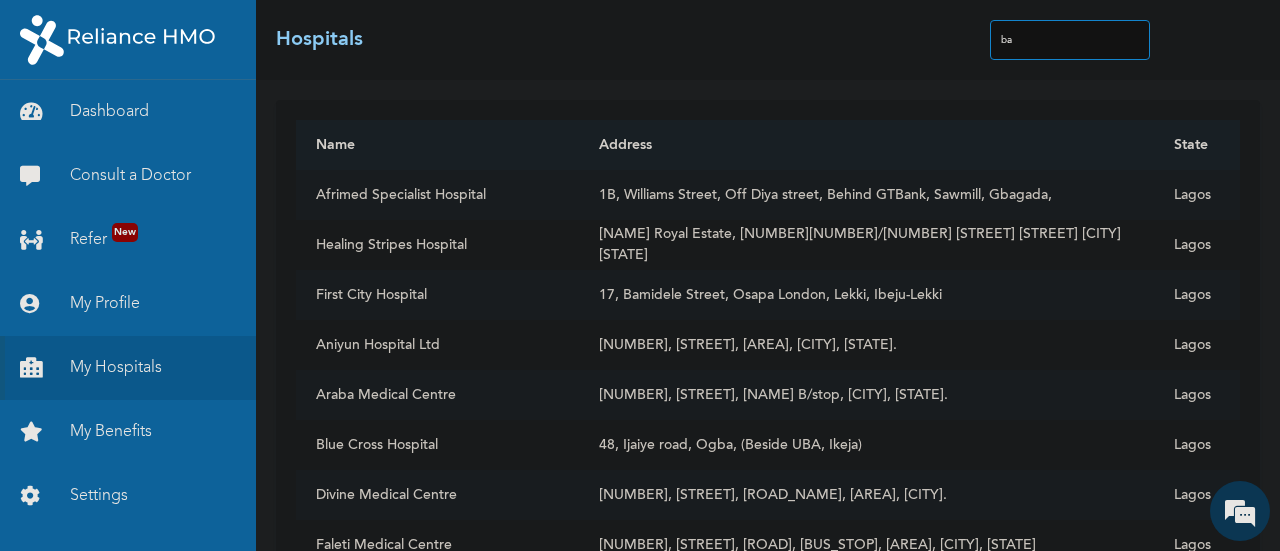 type on "b" 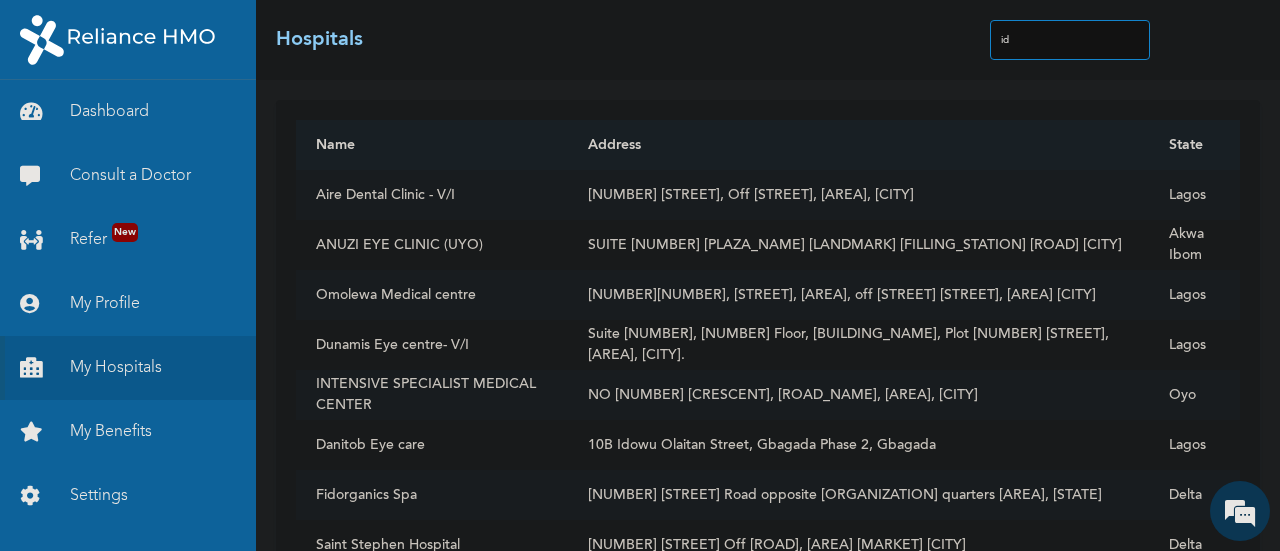 type on "i" 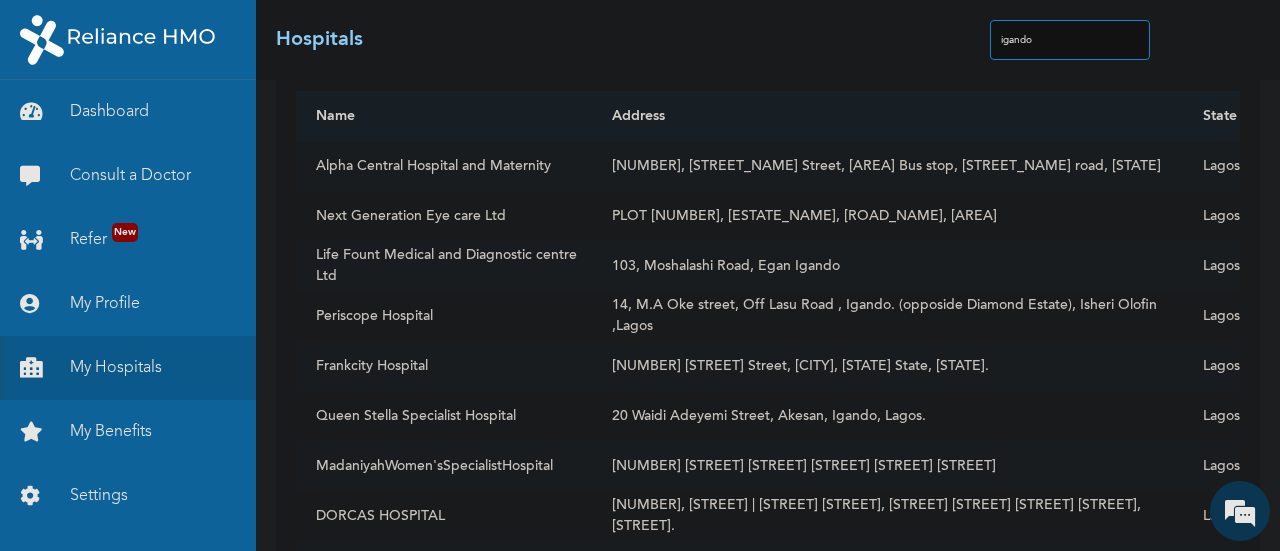 scroll, scrollTop: 24, scrollLeft: 0, axis: vertical 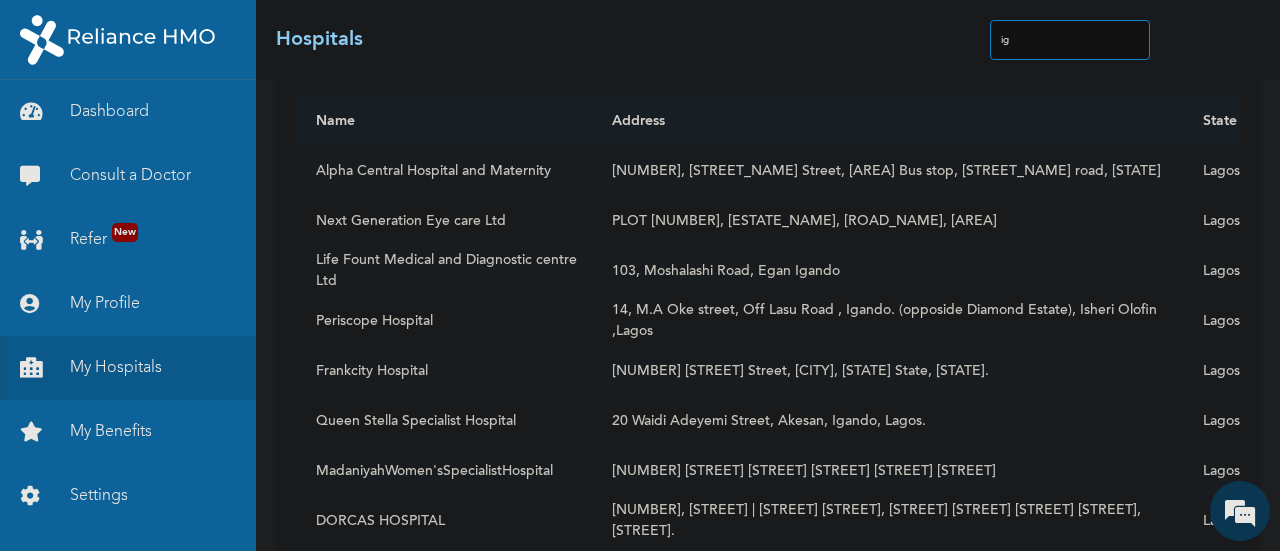type on "i" 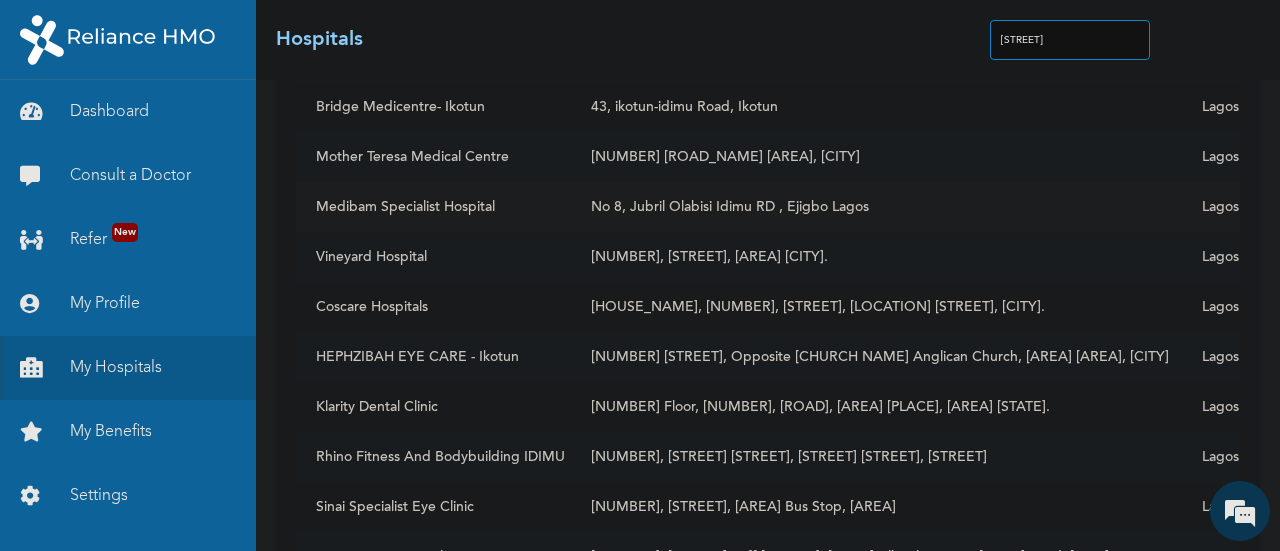 scroll, scrollTop: 324, scrollLeft: 0, axis: vertical 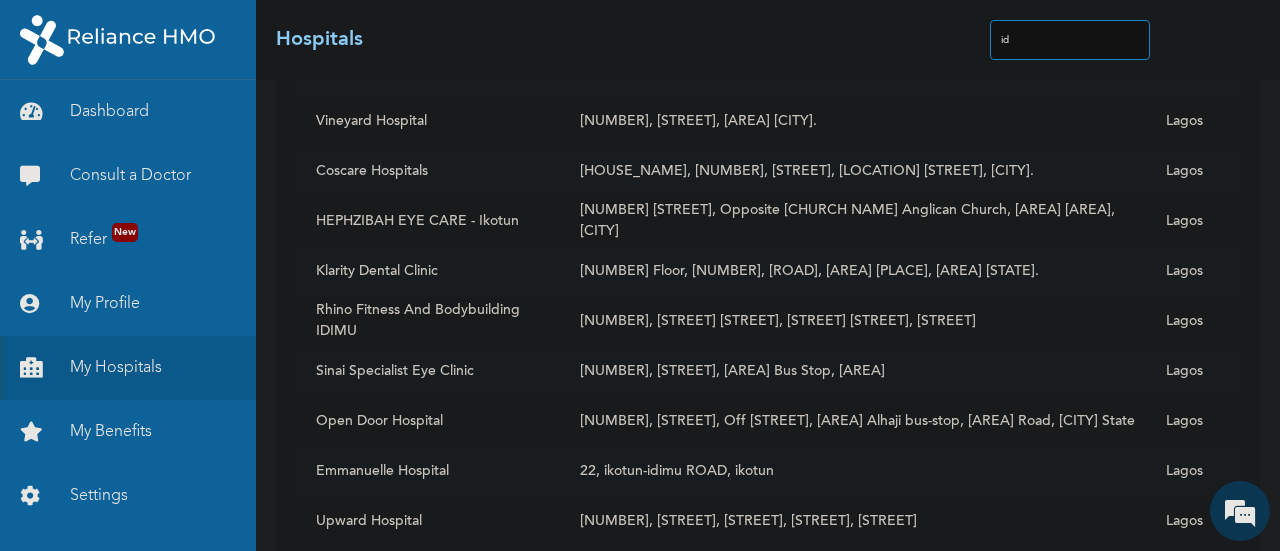 type on "i" 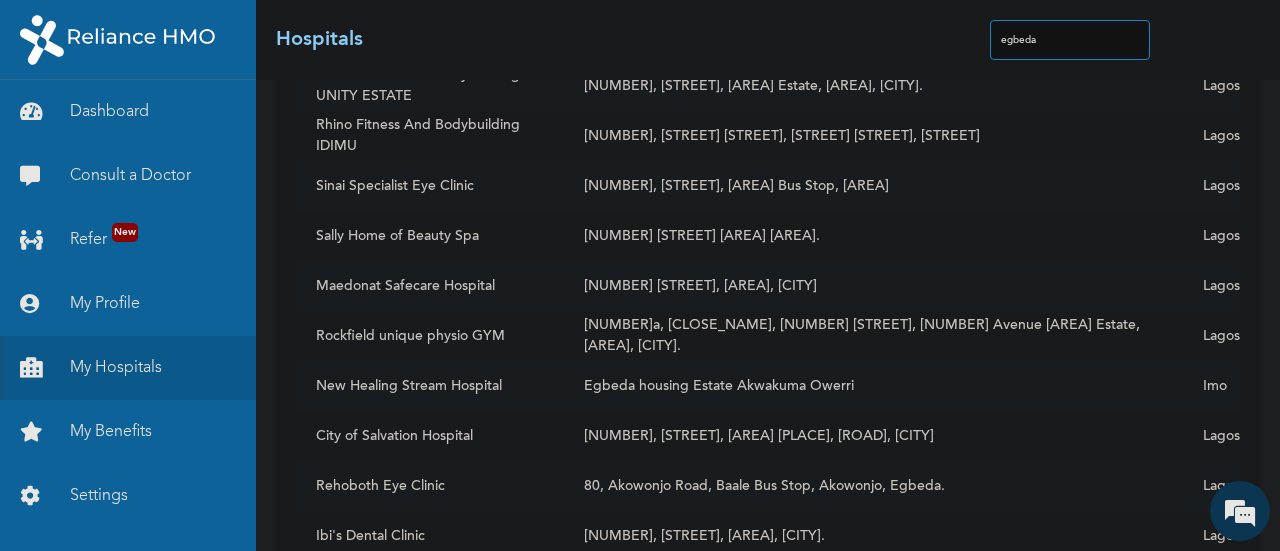 scroll, scrollTop: 924, scrollLeft: 0, axis: vertical 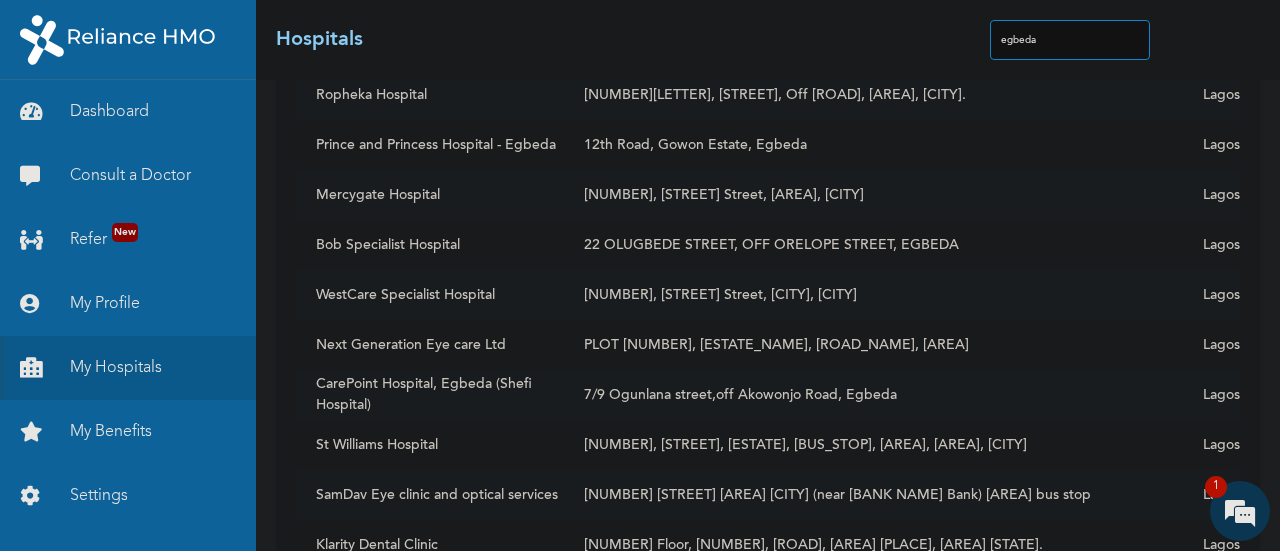 click on "egbeda" at bounding box center [1070, 40] 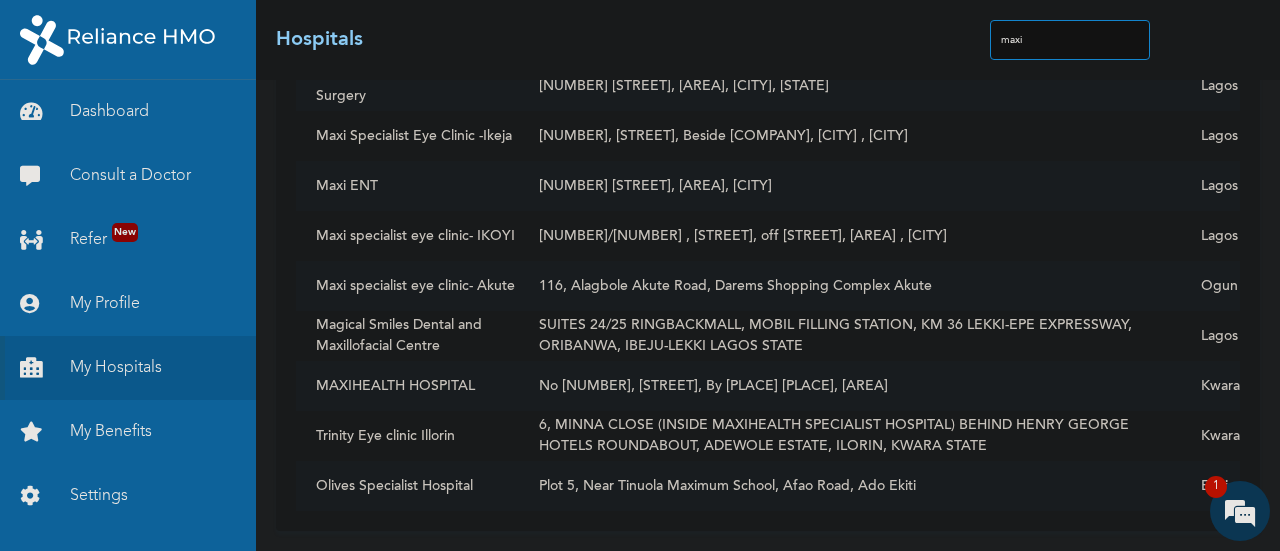scroll, scrollTop: 124, scrollLeft: 0, axis: vertical 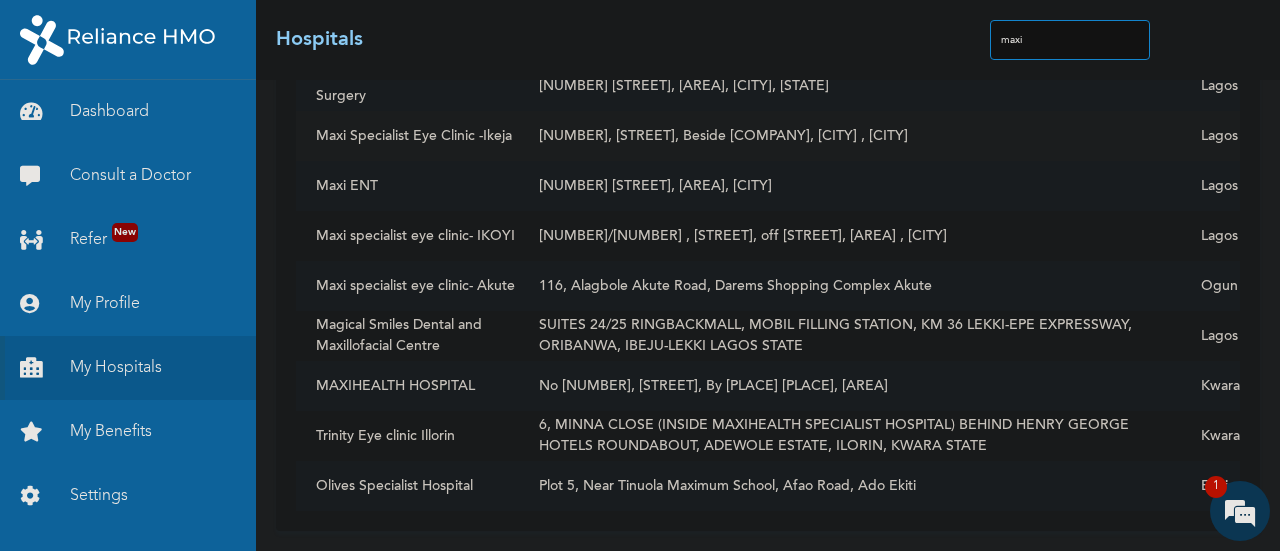 type on "maxi" 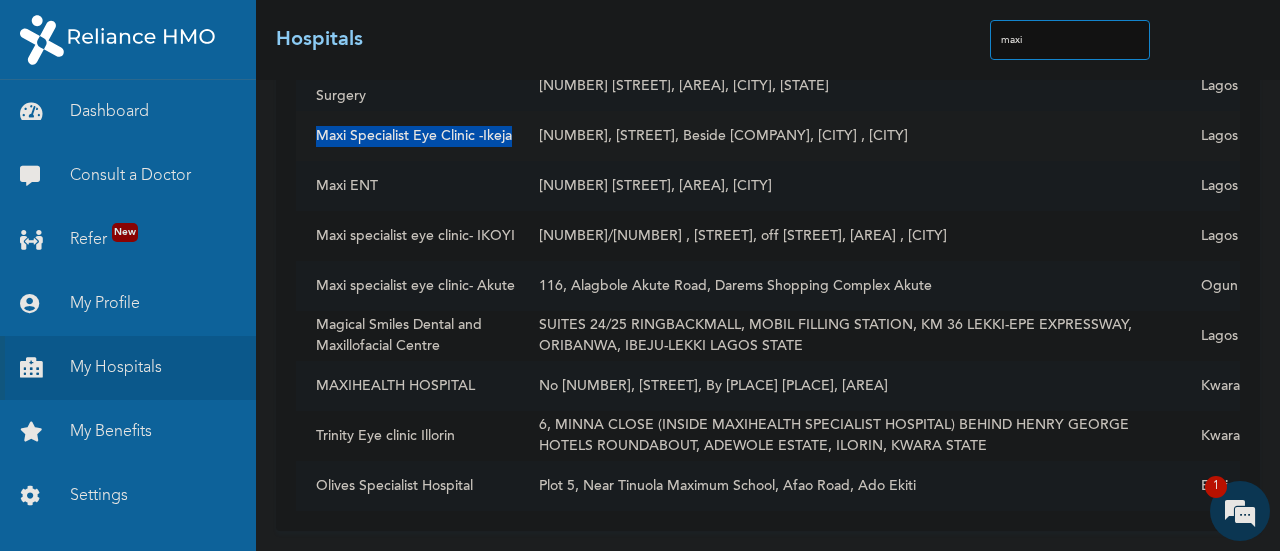 drag, startPoint x: 309, startPoint y: 115, endPoint x: 510, endPoint y: 137, distance: 202.2004 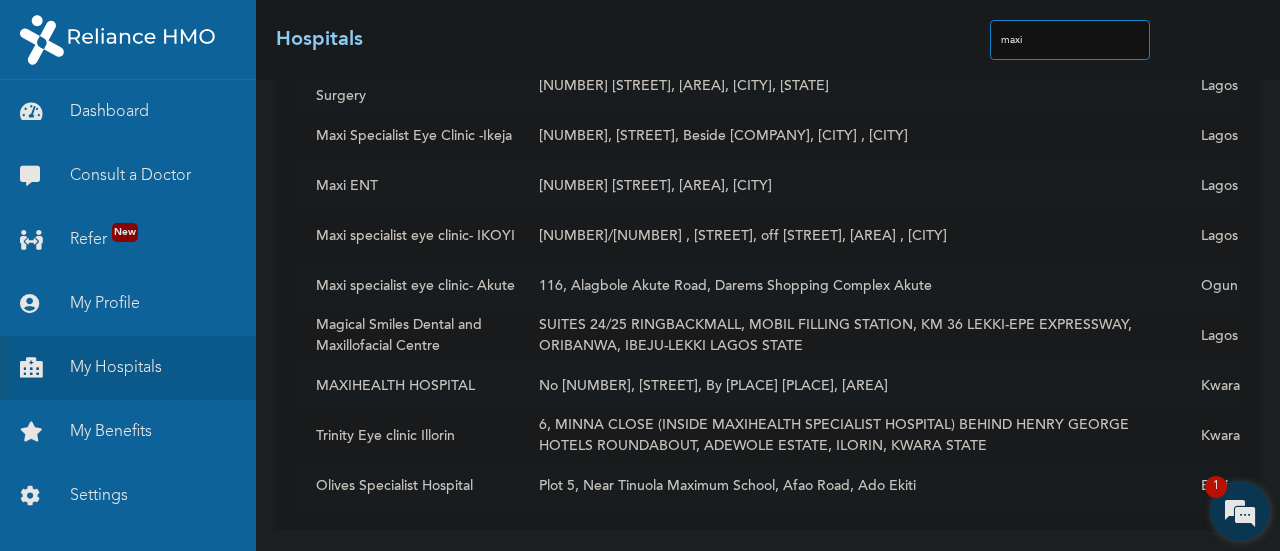 click at bounding box center (1240, 511) 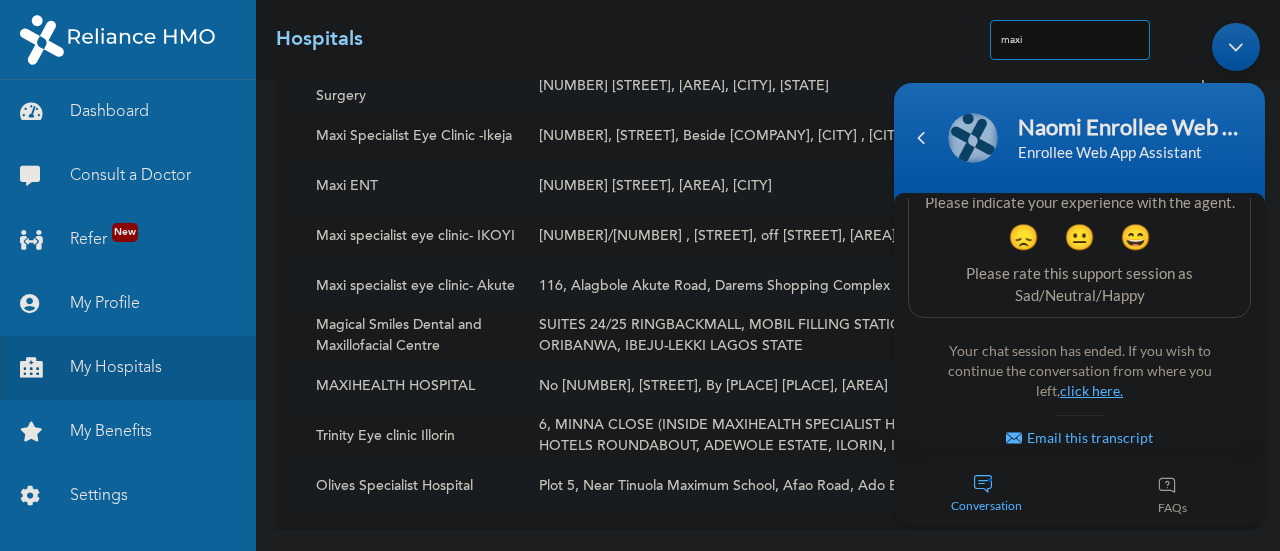 click on "click here." at bounding box center [1091, 389] 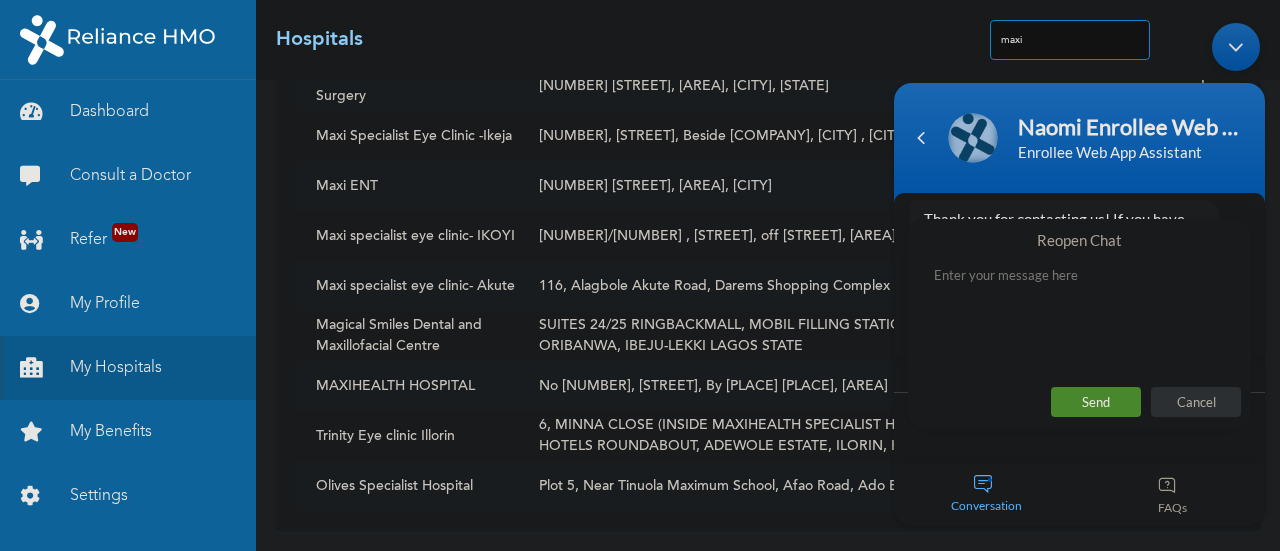 scroll, scrollTop: 1649, scrollLeft: 0, axis: vertical 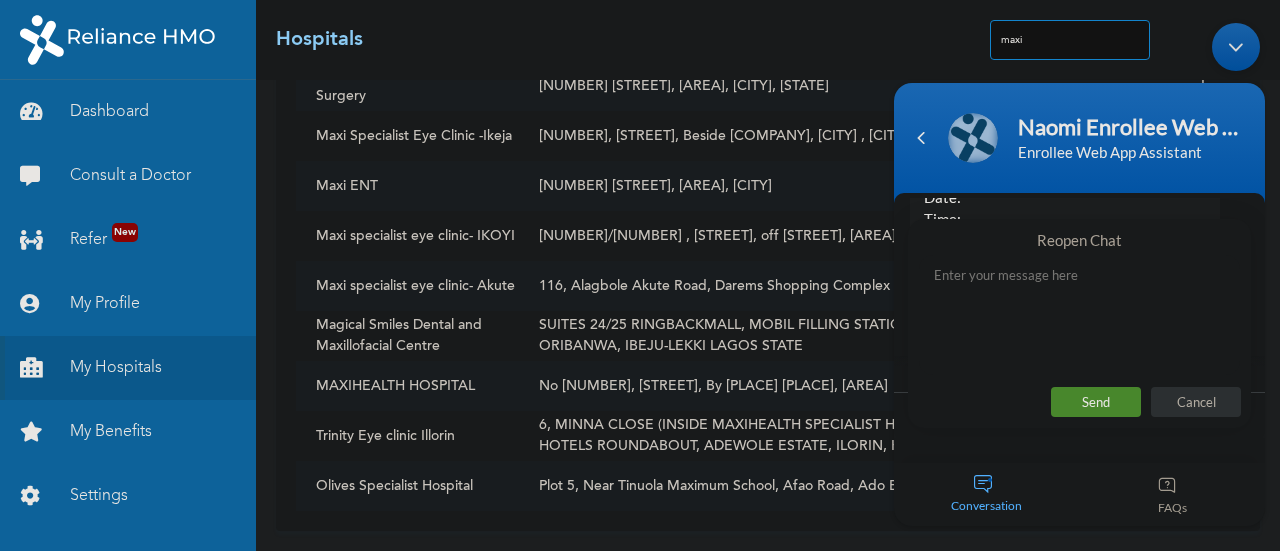 click at bounding box center [1079, 314] 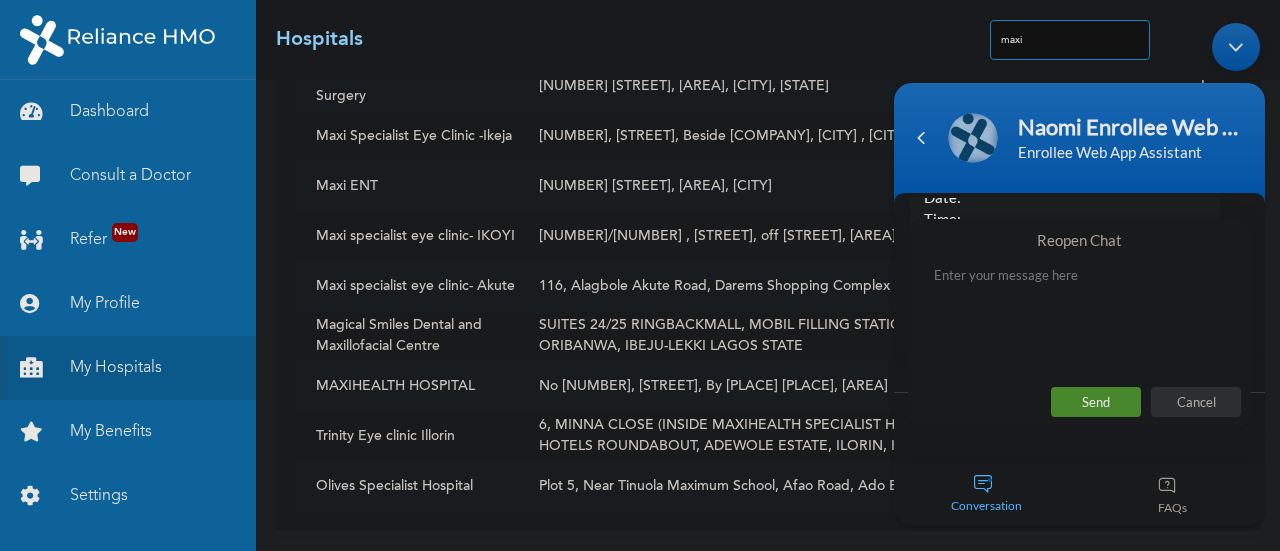 type on "Maxi Specialist Eye Clinic -Ikeja" 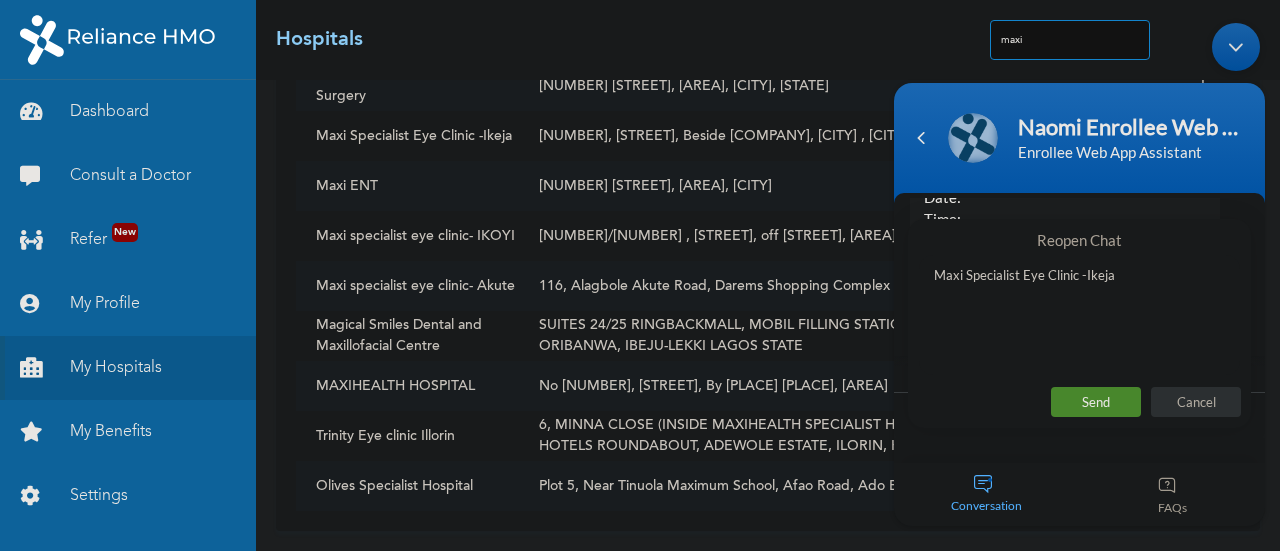 type 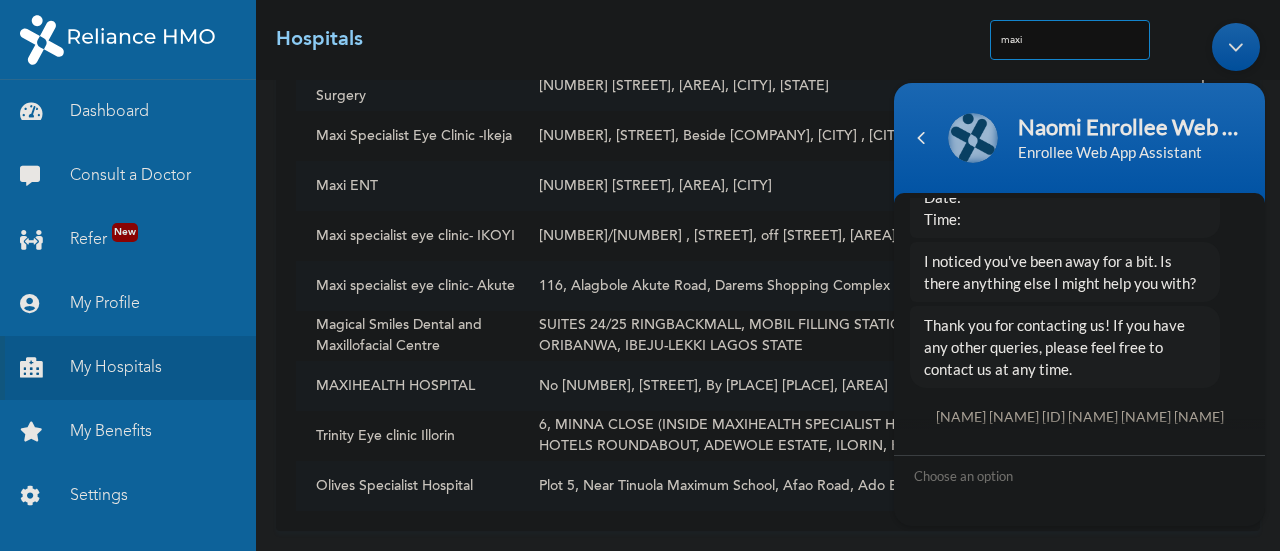 scroll, scrollTop: 1820, scrollLeft: 0, axis: vertical 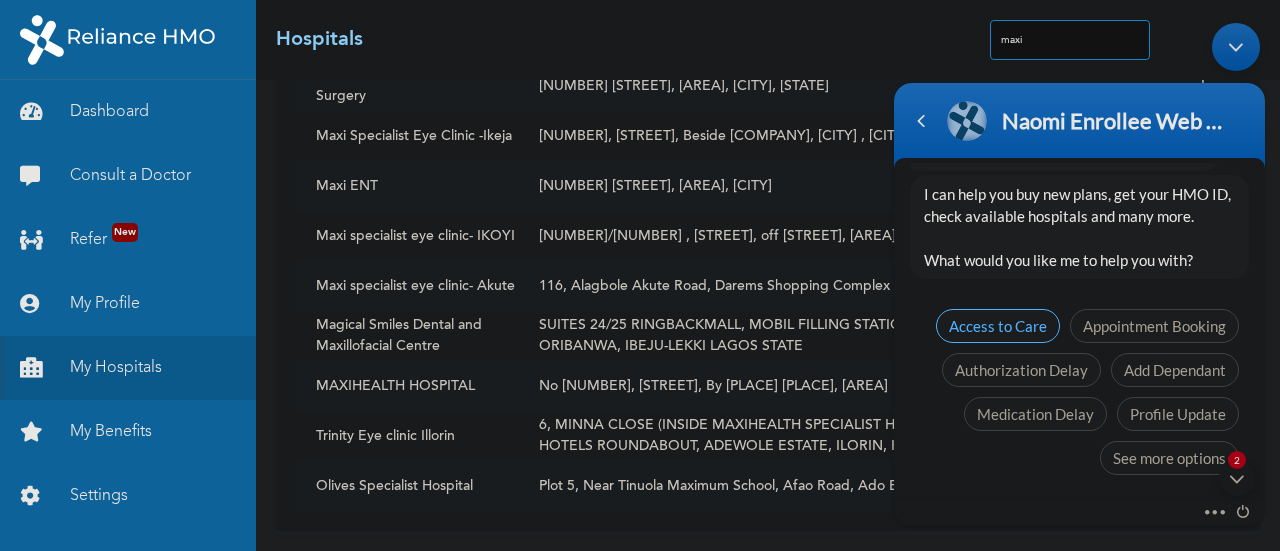 click on "Access to Care" at bounding box center [998, 325] 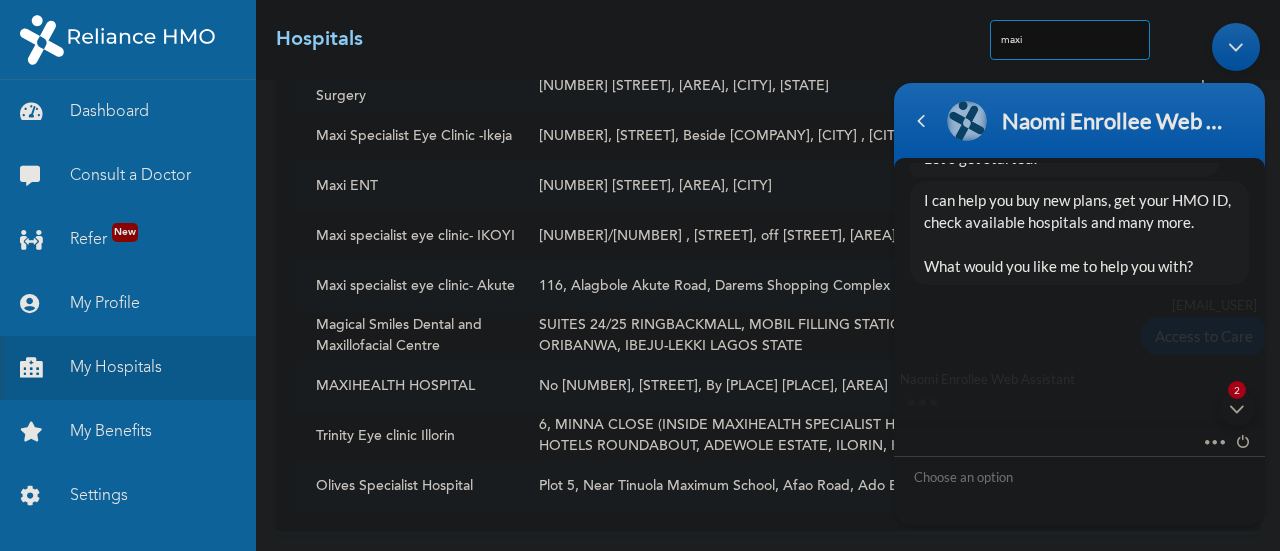 scroll, scrollTop: 2458, scrollLeft: 0, axis: vertical 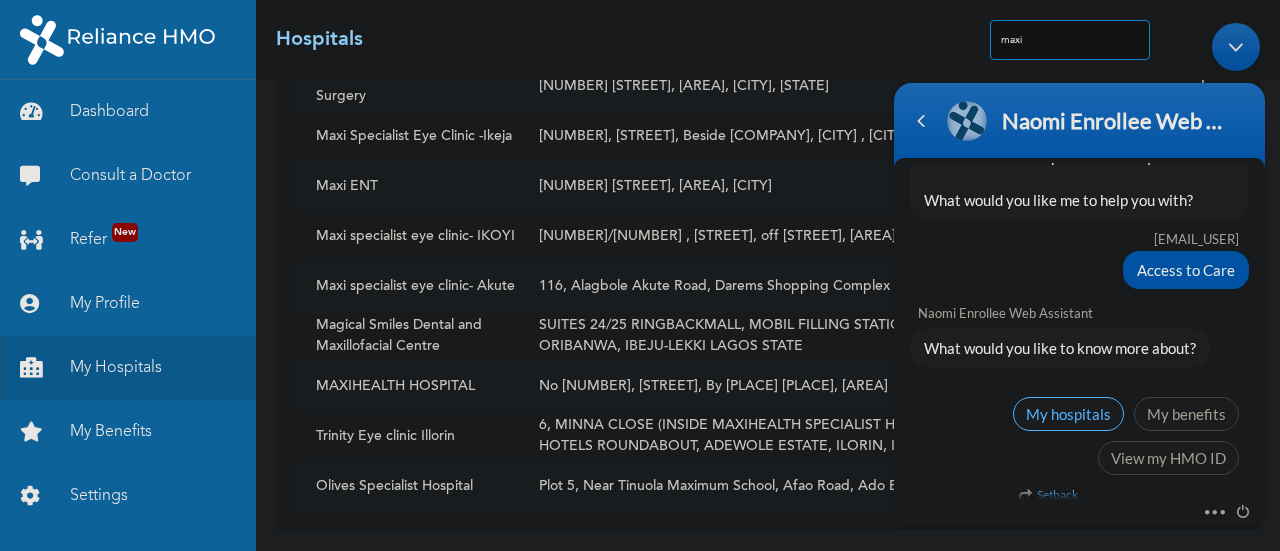 click on "My hospitals" at bounding box center (1068, 413) 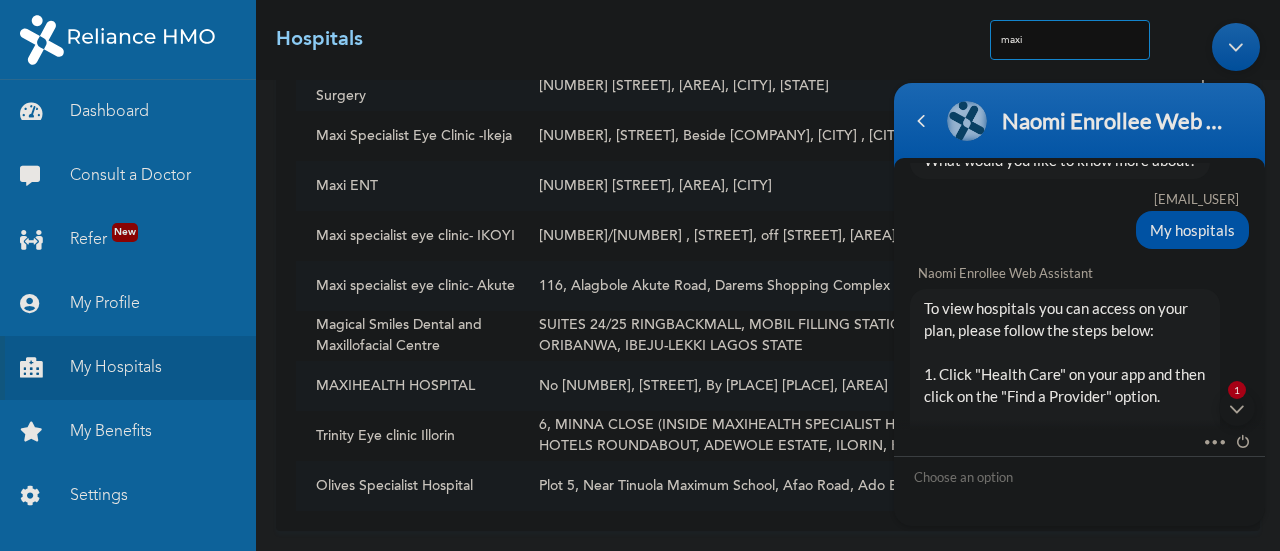 scroll, scrollTop: 2719, scrollLeft: 0, axis: vertical 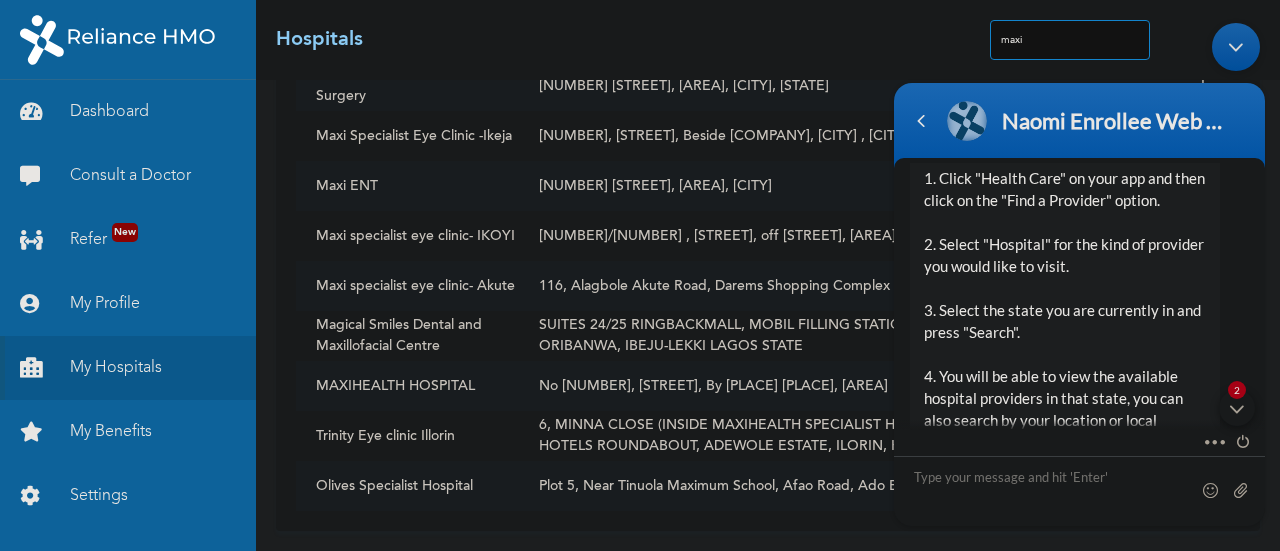 click on "2" at bounding box center [1237, 407] 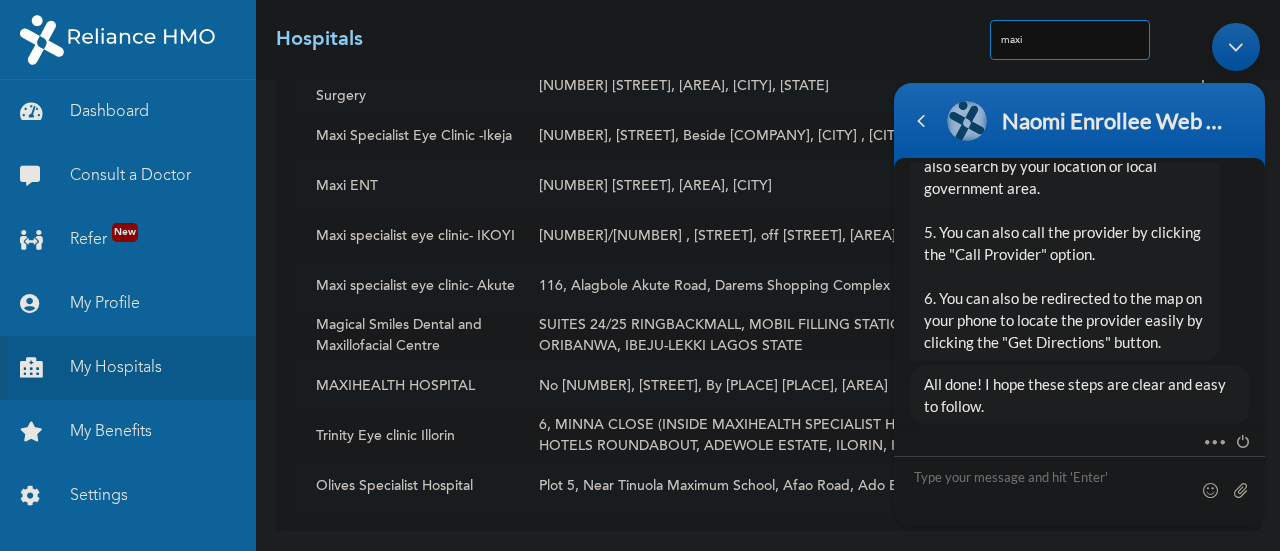 scroll, scrollTop: 3256, scrollLeft: 0, axis: vertical 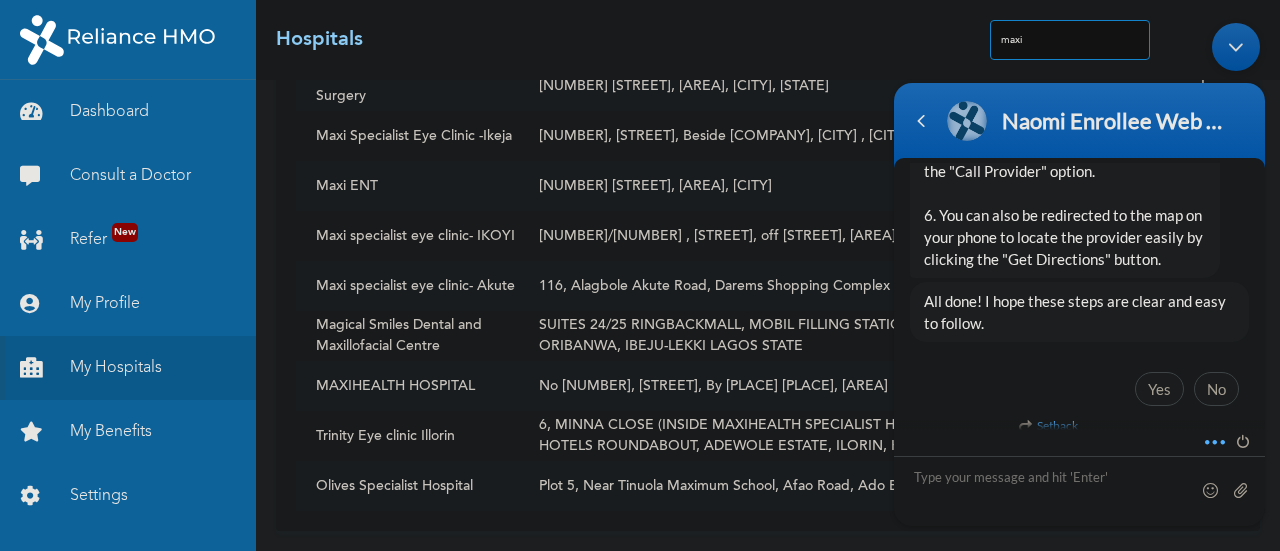 click at bounding box center [1209, 438] 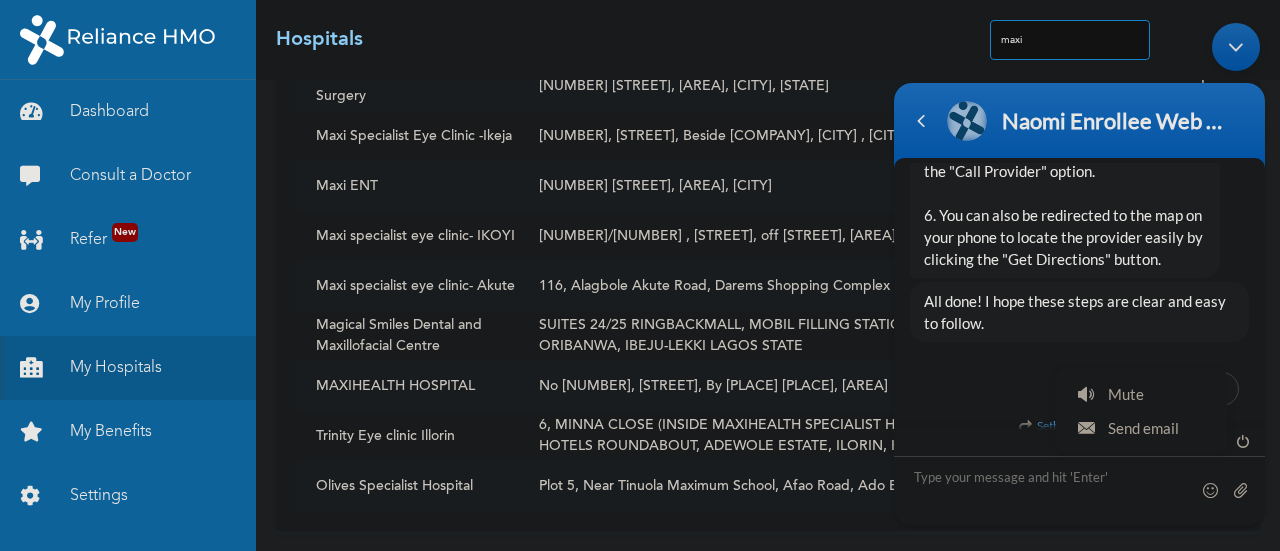click on "Yes No" at bounding box center [1079, 393] 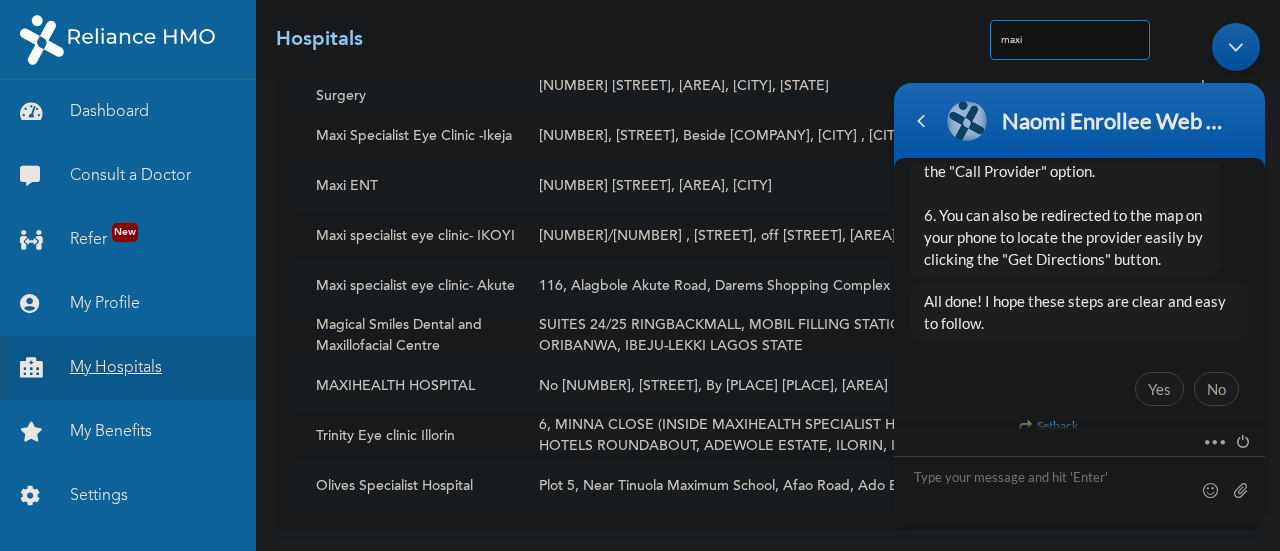 click on "My Hospitals" at bounding box center [128, 368] 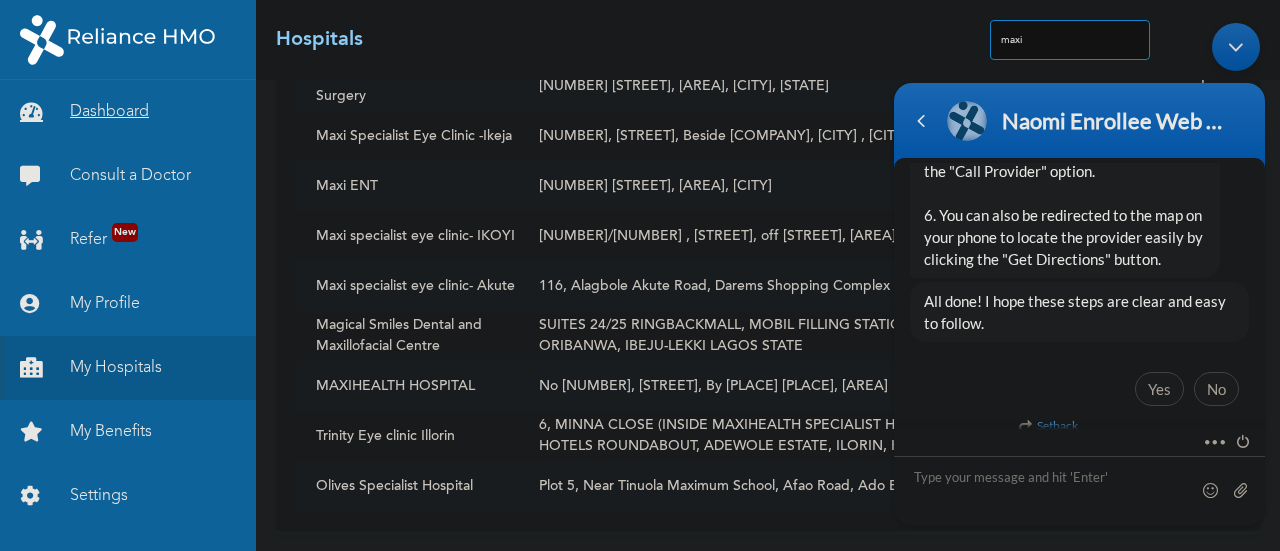 click on "Dashboard" at bounding box center (128, 112) 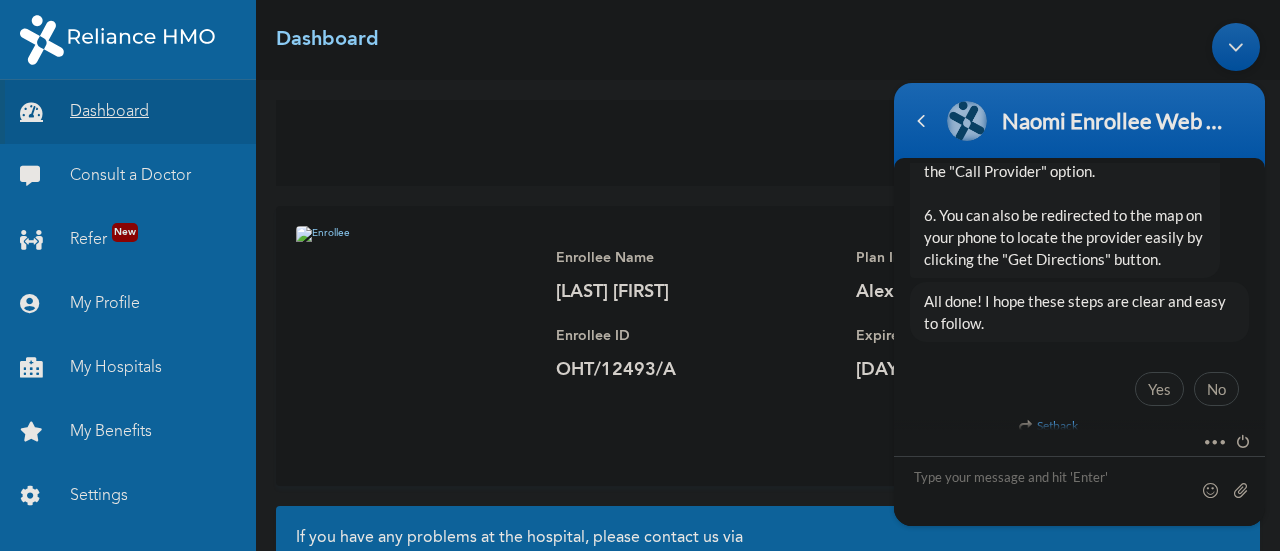 click on "Dashboard" at bounding box center [128, 112] 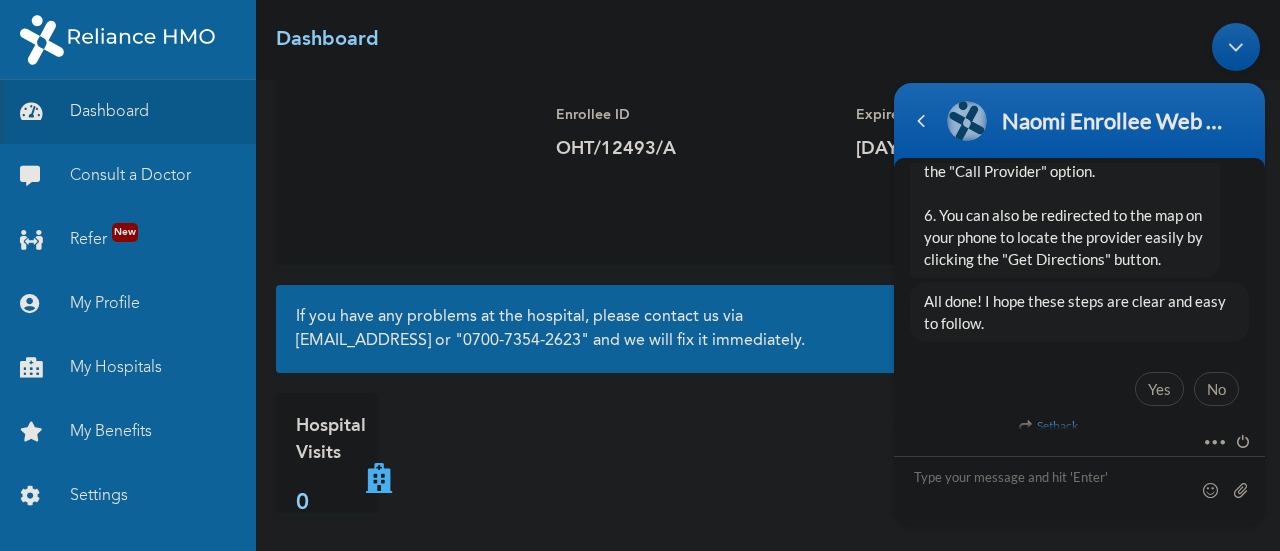 scroll, scrollTop: 223, scrollLeft: 0, axis: vertical 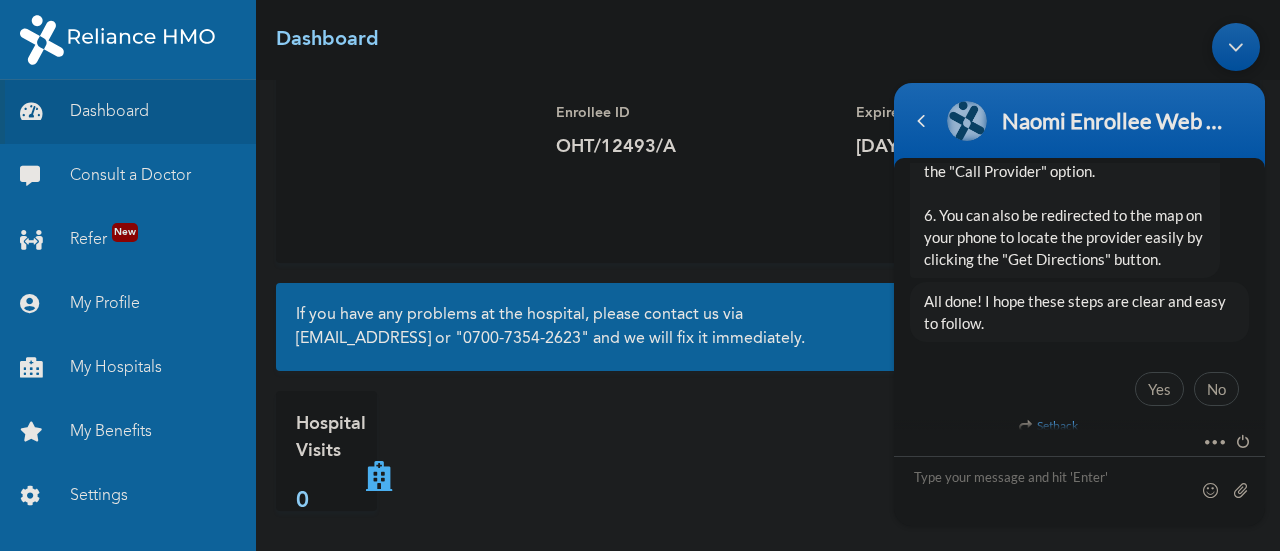 click at bounding box center (1236, 46) 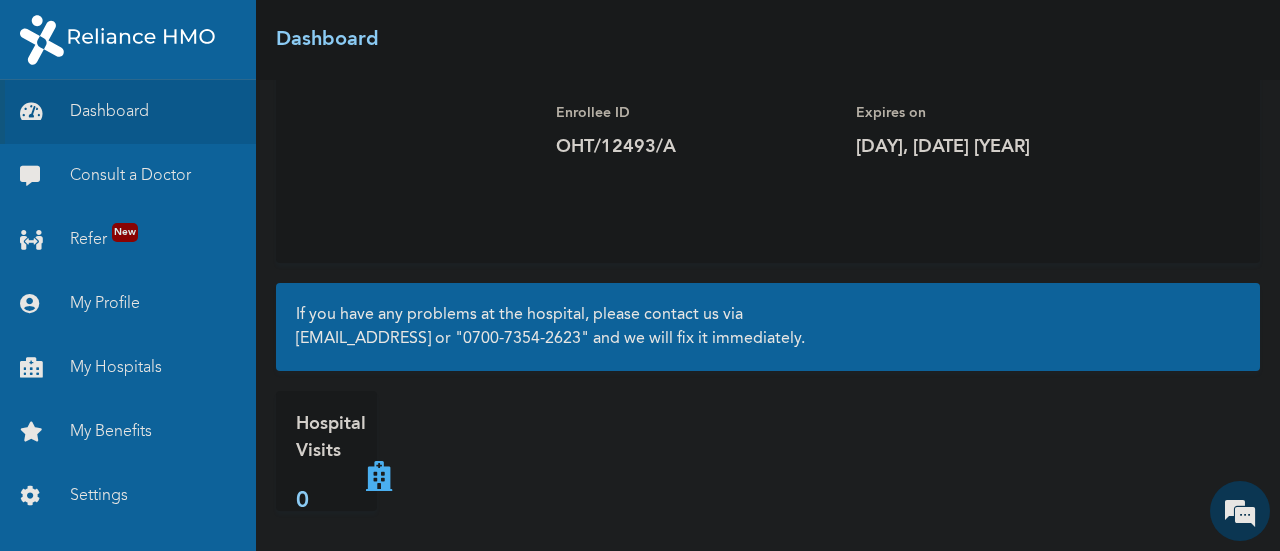 click on "[DAY], [DATE] [YEAR]" at bounding box center [996, 147] 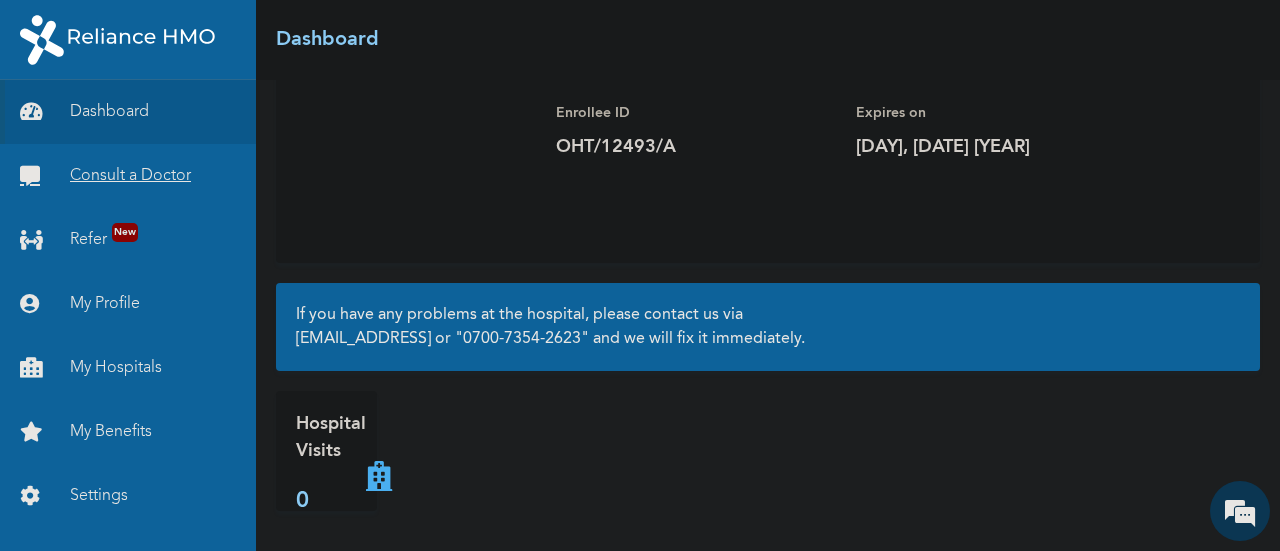 click at bounding box center [35, 176] 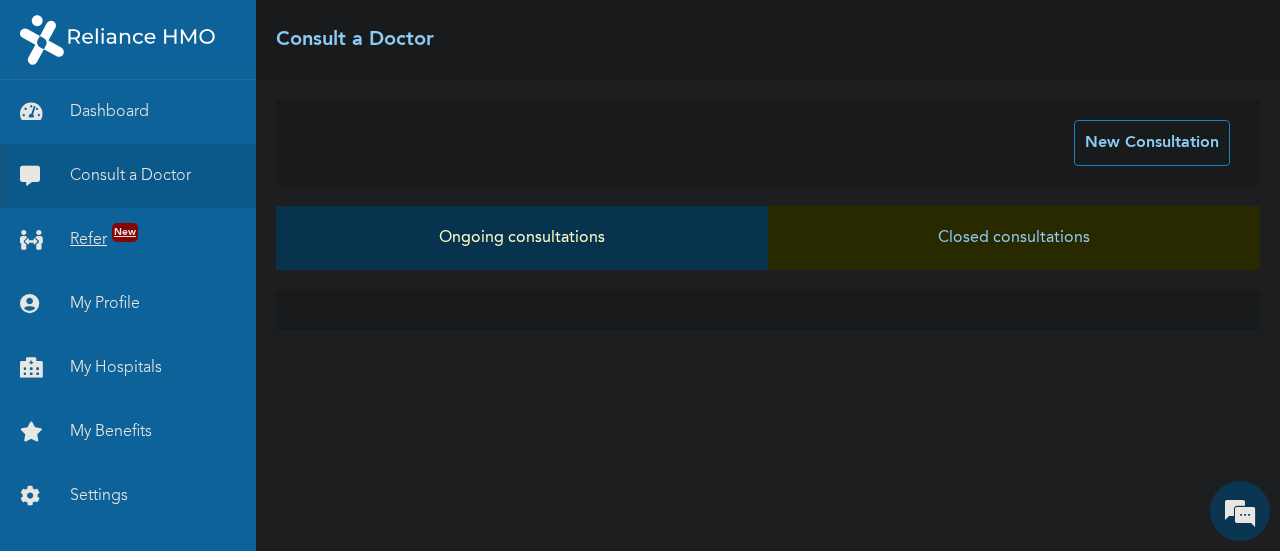 click on "Refer New" at bounding box center [128, 240] 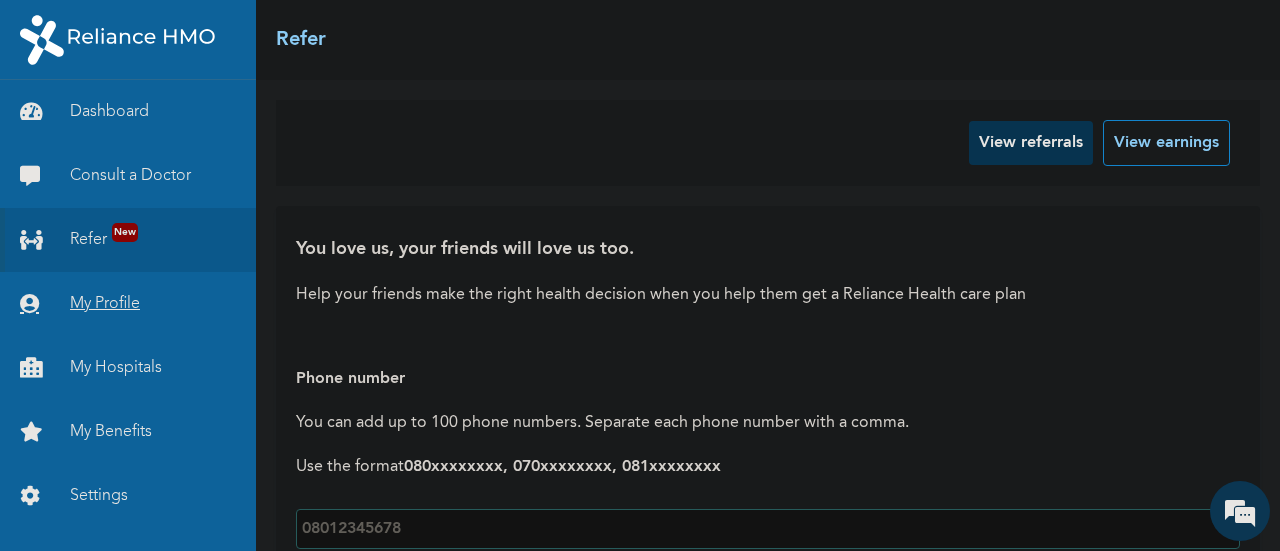 click on "My Profile" at bounding box center [128, 304] 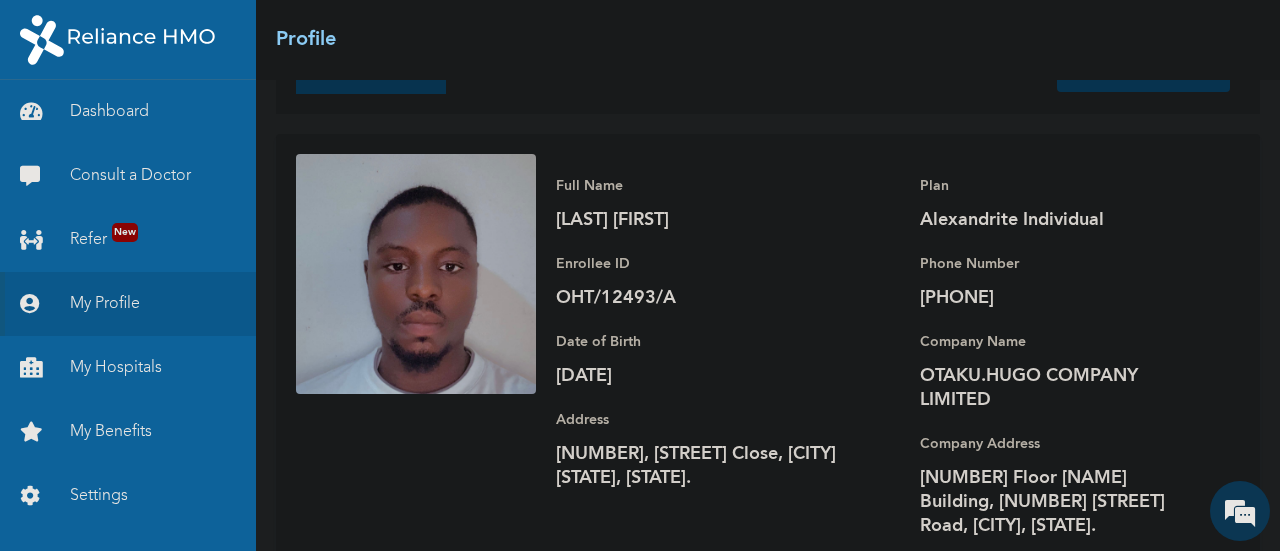 scroll, scrollTop: 136, scrollLeft: 0, axis: vertical 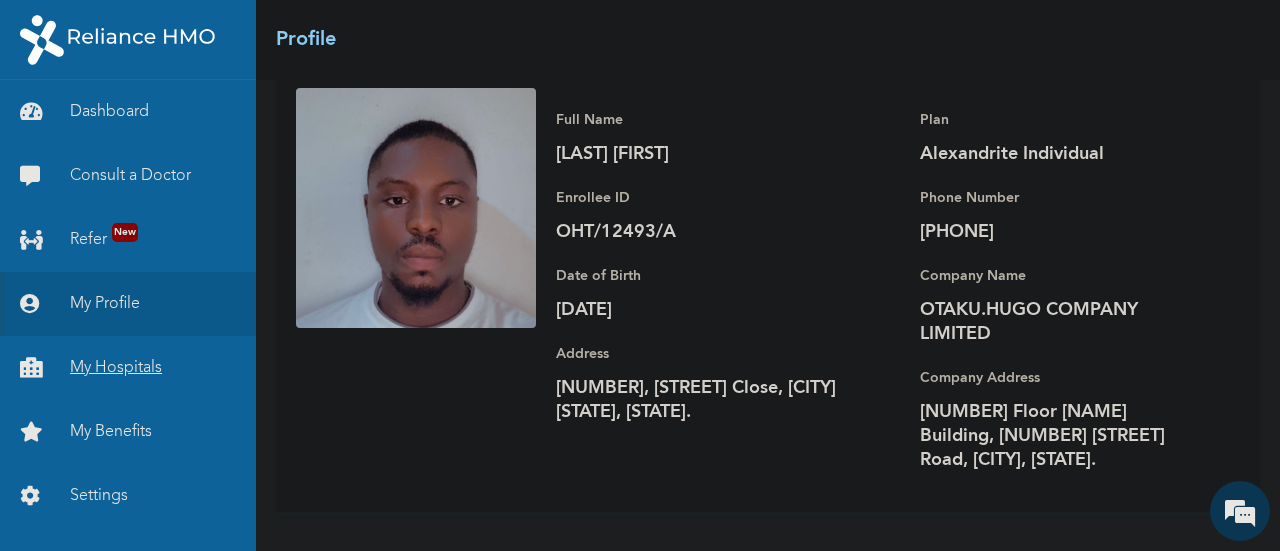 click on "My Hospitals" at bounding box center [128, 368] 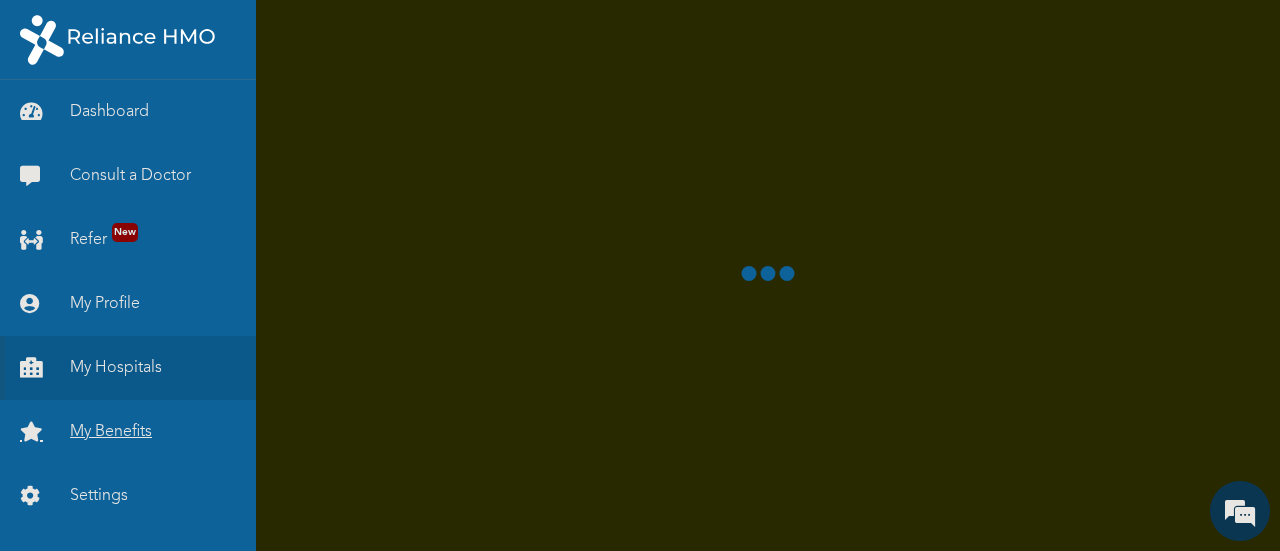 click on "My Benefits" at bounding box center [128, 432] 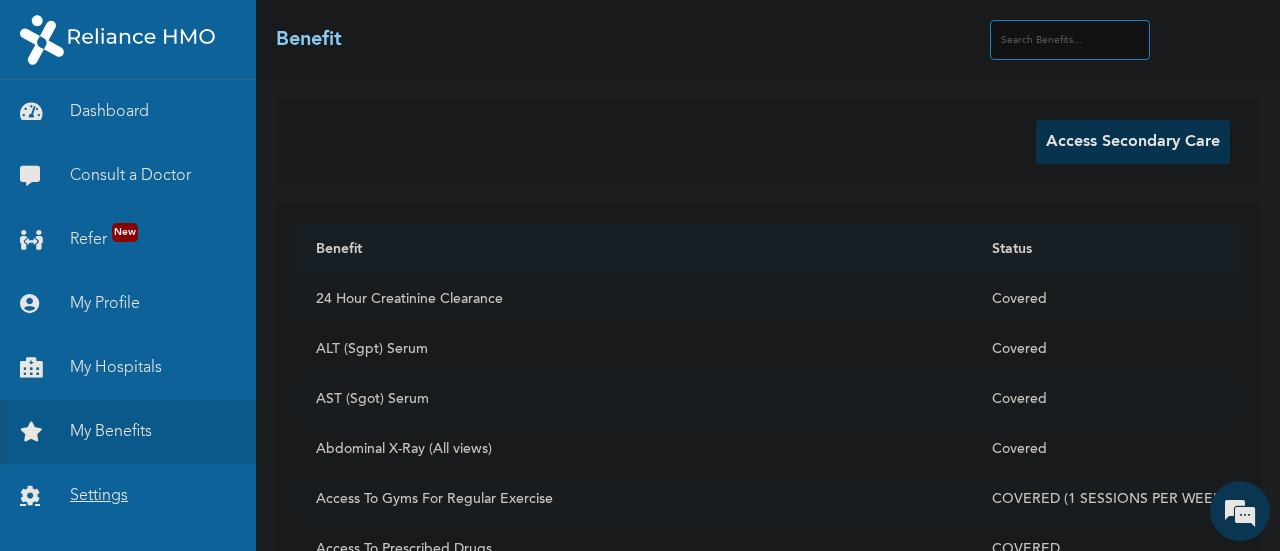 click at bounding box center [35, 496] 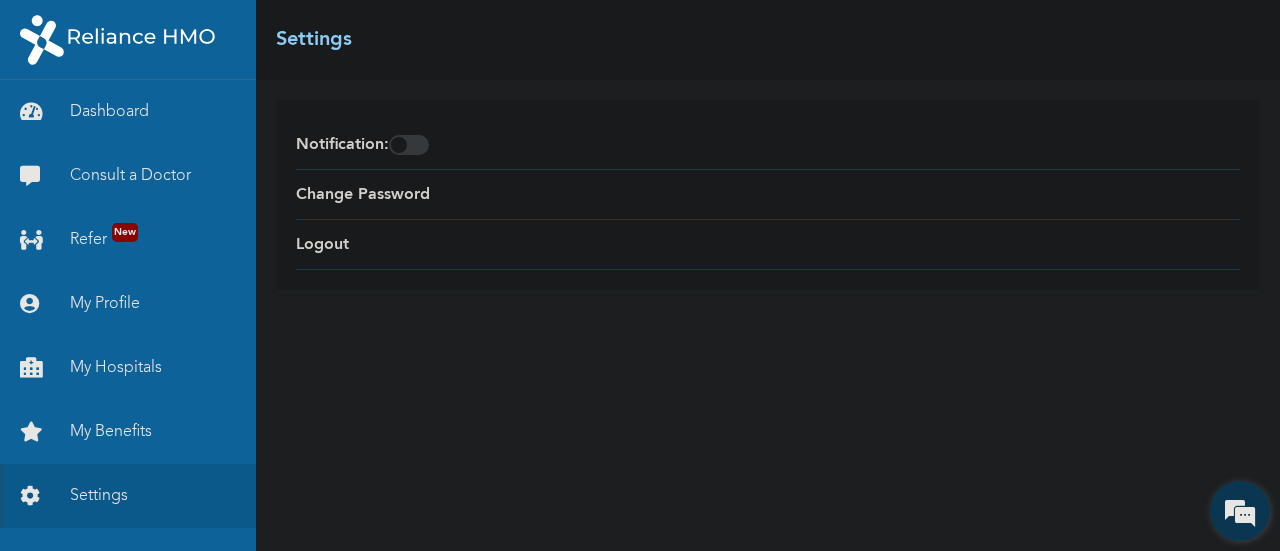 click at bounding box center [1240, 511] 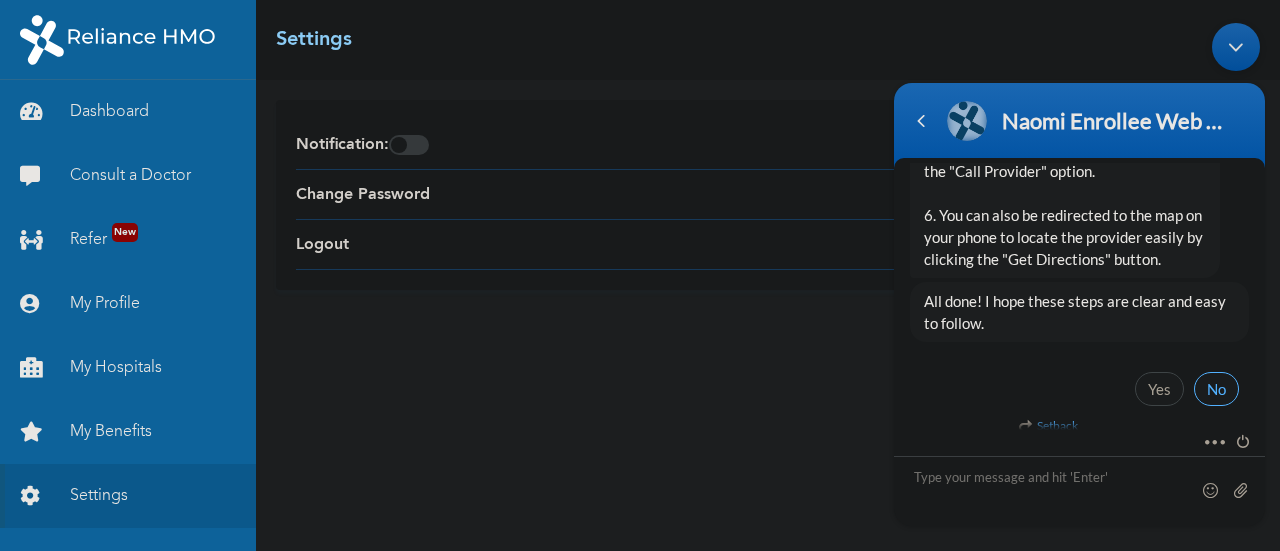 click on "No" at bounding box center [1216, 388] 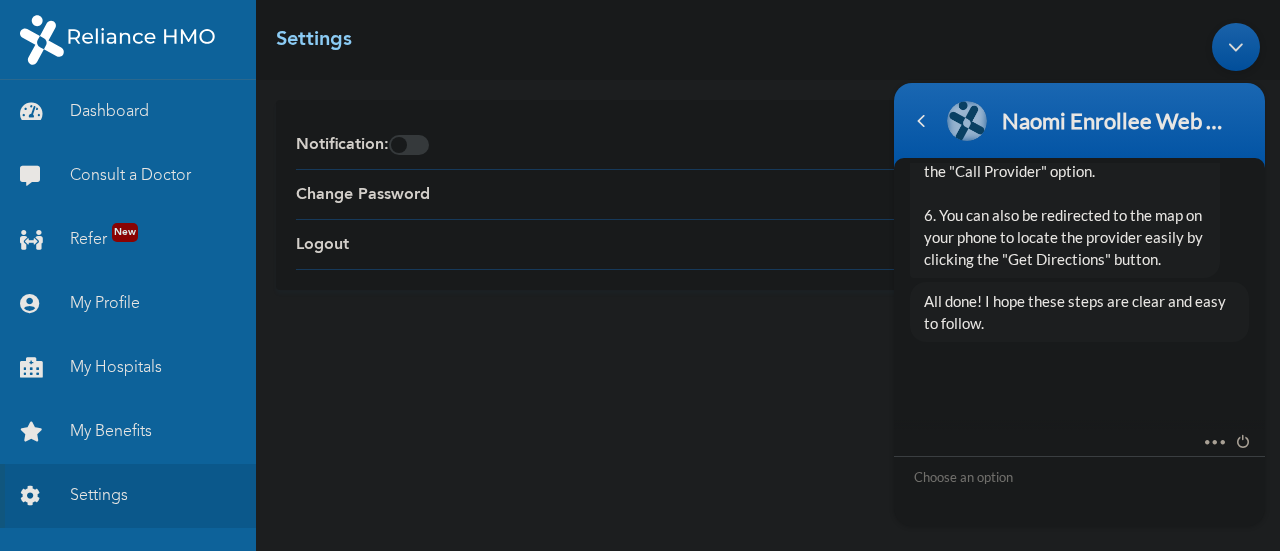 scroll, scrollTop: 3300, scrollLeft: 0, axis: vertical 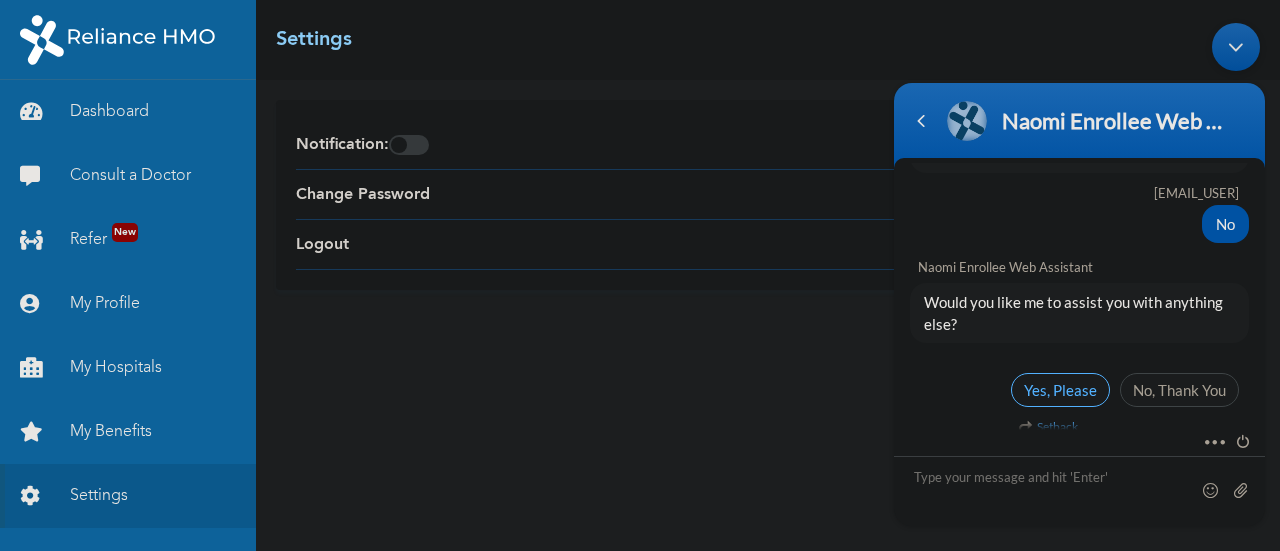 click on "Yes, Please" at bounding box center [1060, 389] 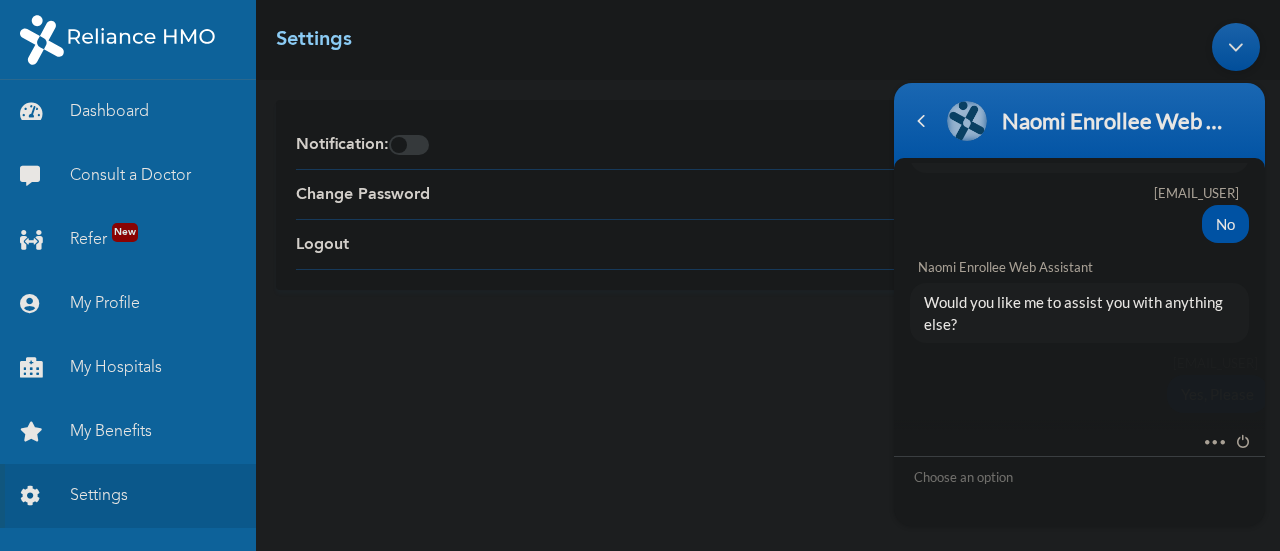 scroll, scrollTop: 3468, scrollLeft: 0, axis: vertical 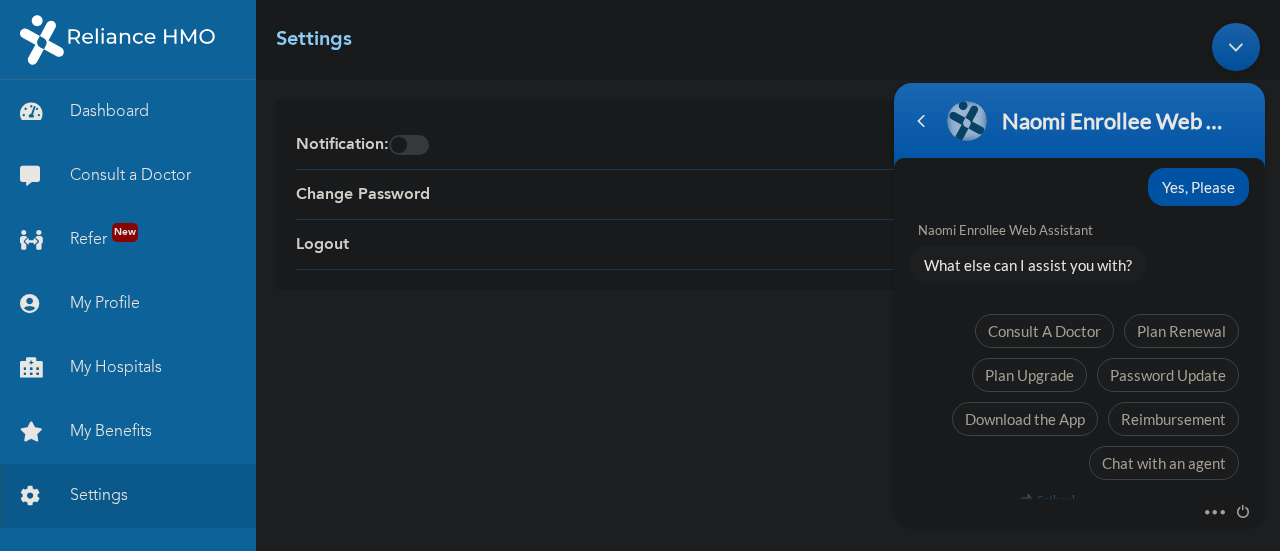 click on "Setback" at bounding box center [1048, 498] 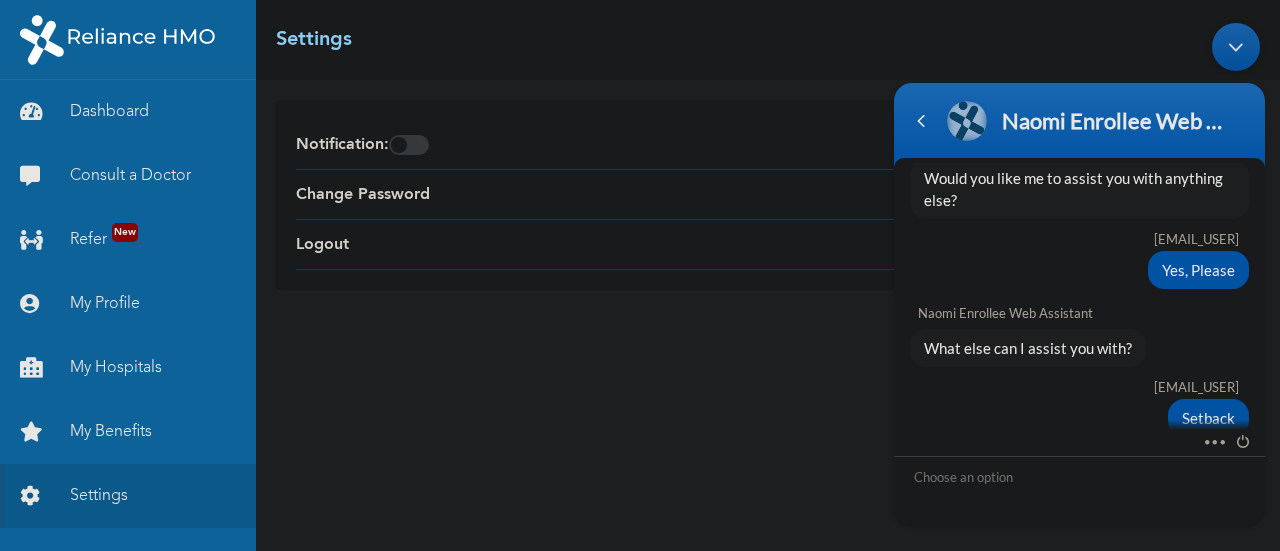 scroll, scrollTop: 3615, scrollLeft: 0, axis: vertical 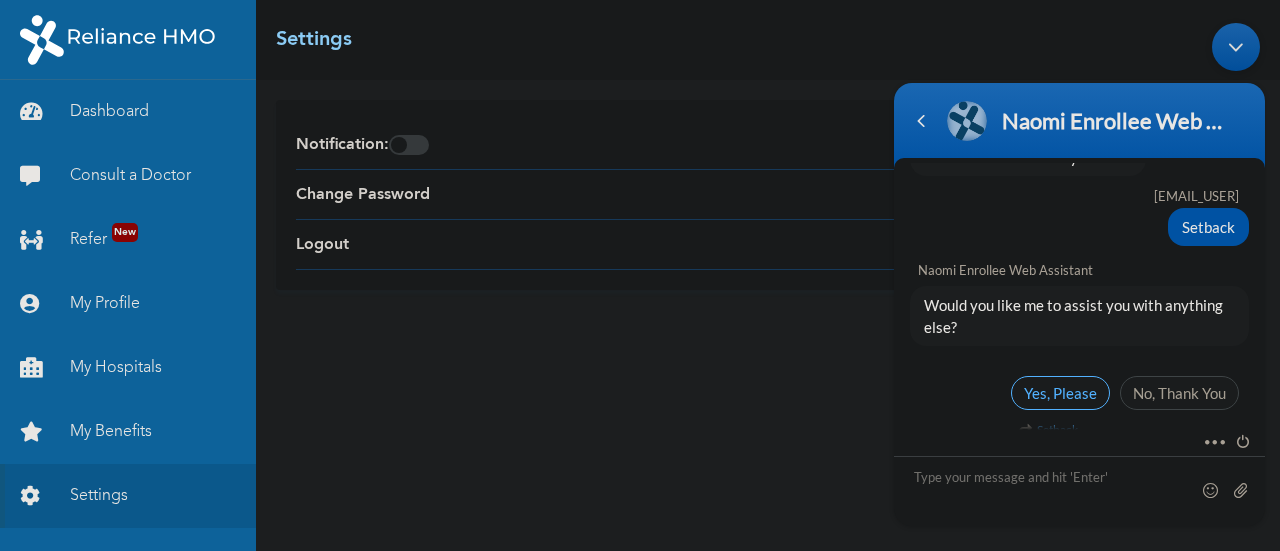click on "Yes, Please" at bounding box center [1060, 392] 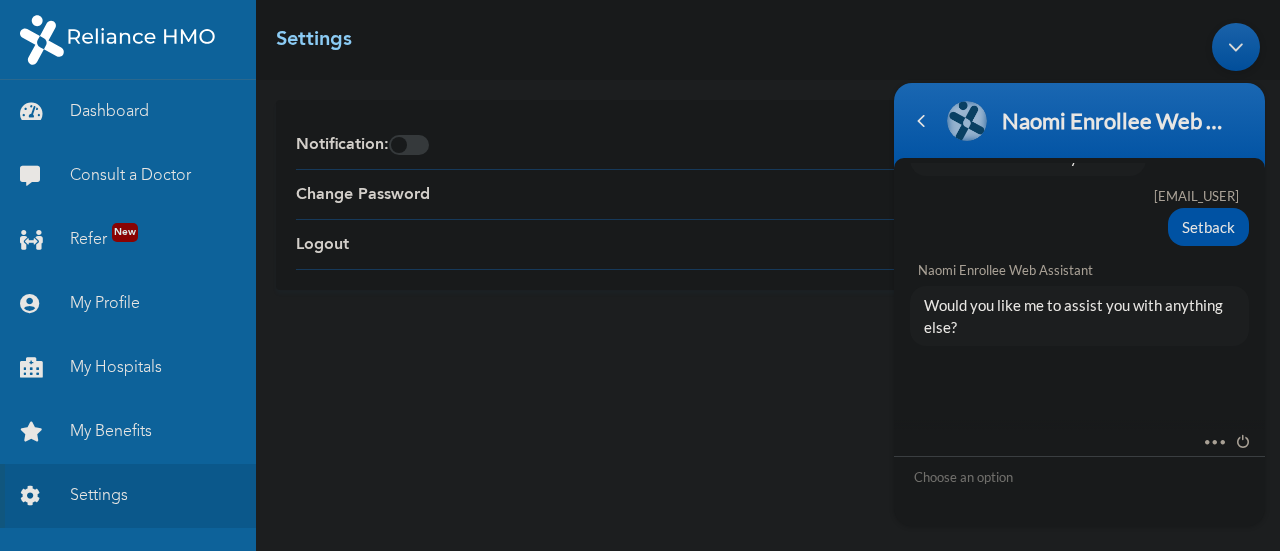 scroll, scrollTop: 3784, scrollLeft: 0, axis: vertical 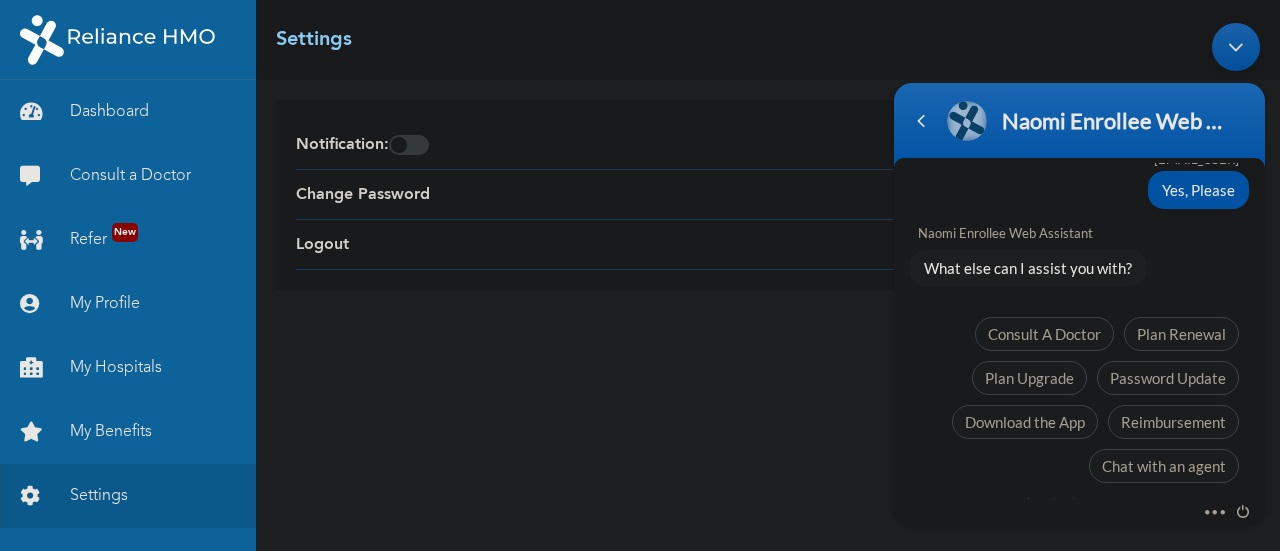 click on "Setback" at bounding box center [1048, 501] 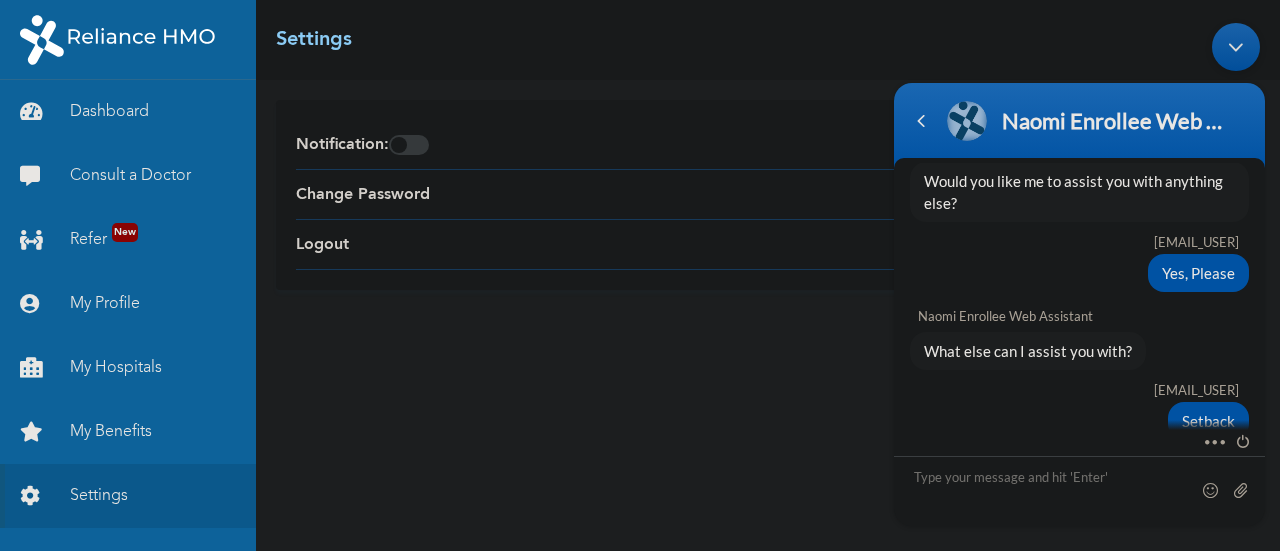 scroll, scrollTop: 3930, scrollLeft: 0, axis: vertical 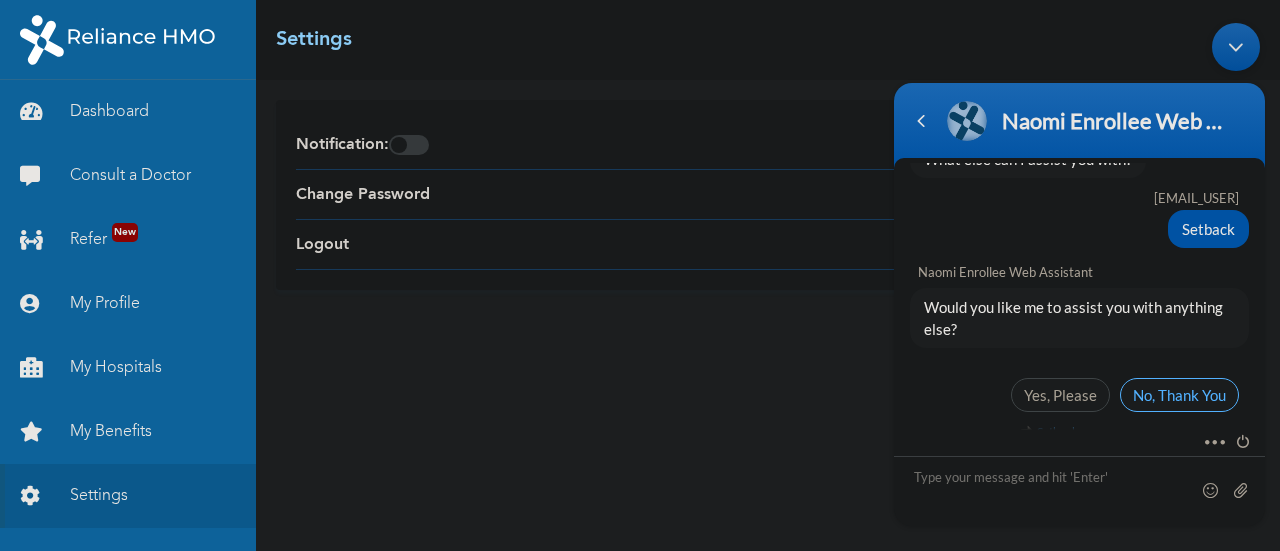 click on "No, Thank You" at bounding box center [1179, 394] 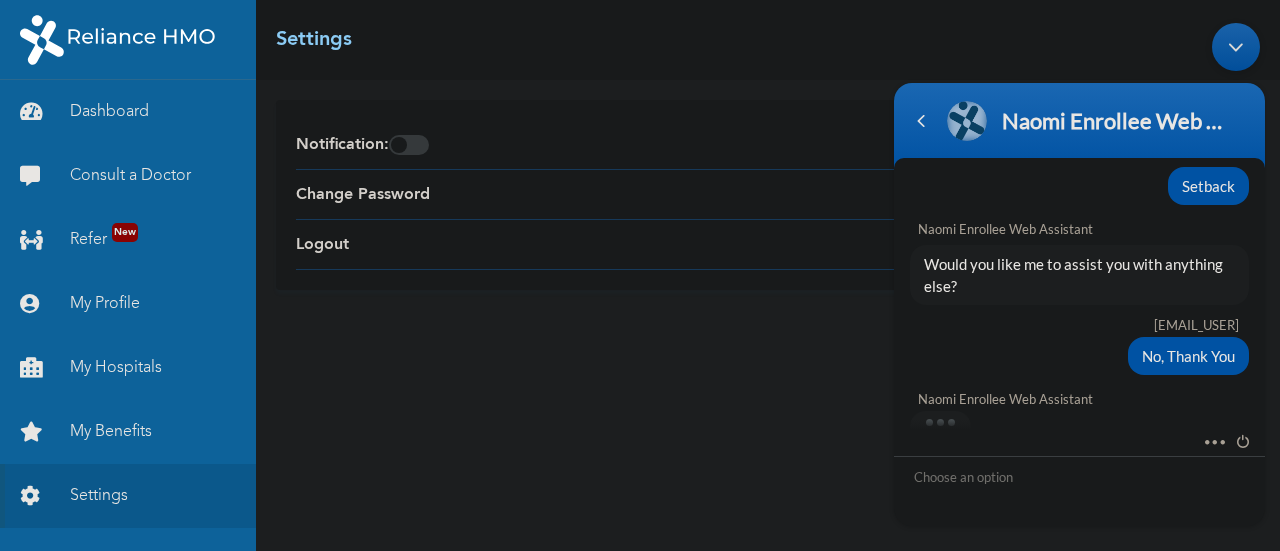 scroll, scrollTop: 4269, scrollLeft: 0, axis: vertical 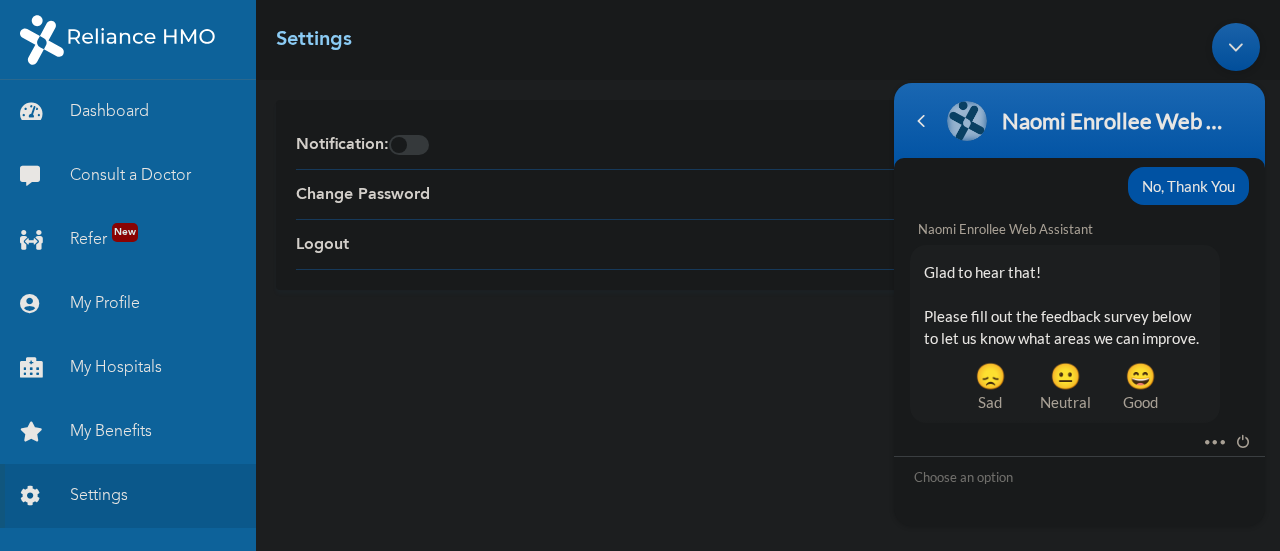 click on "Setback" at bounding box center [1064, 438] 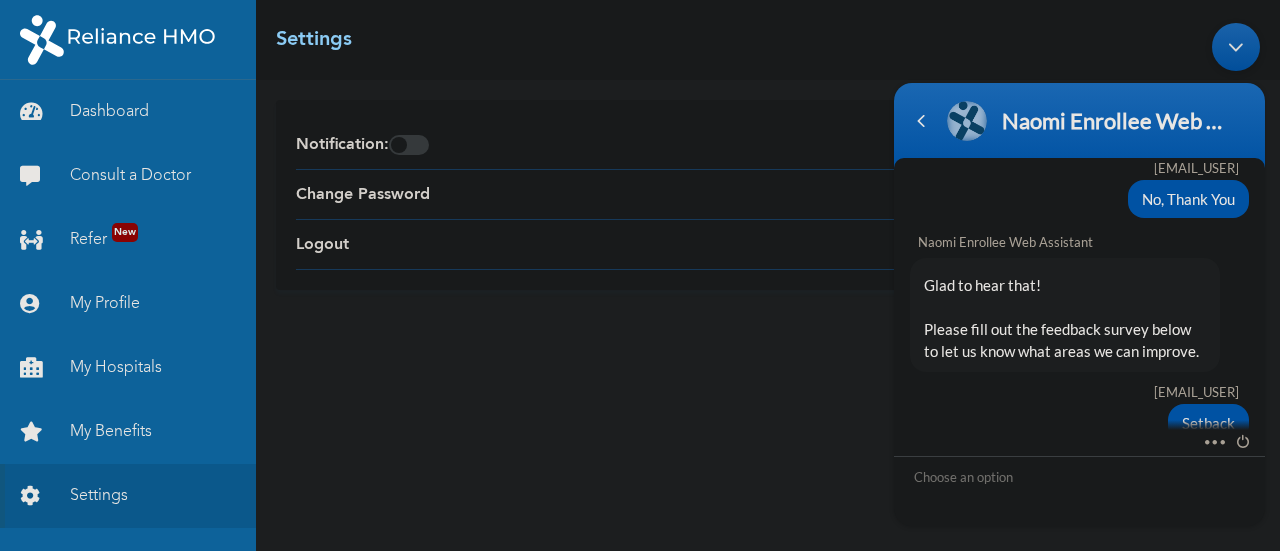 scroll, scrollTop: 4322, scrollLeft: 0, axis: vertical 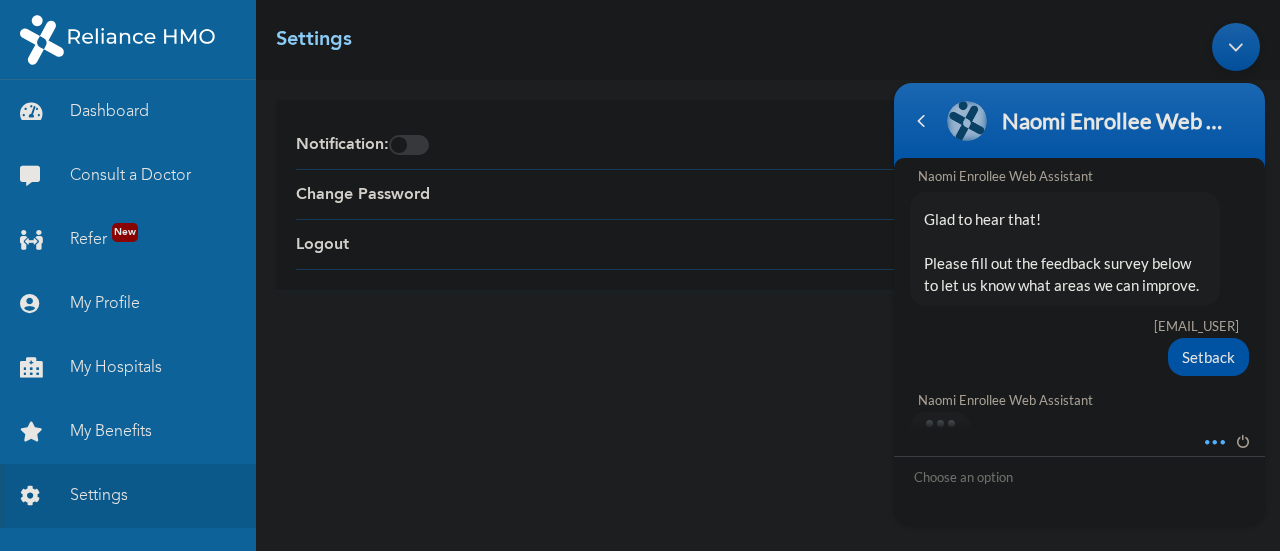 click at bounding box center (1209, 438) 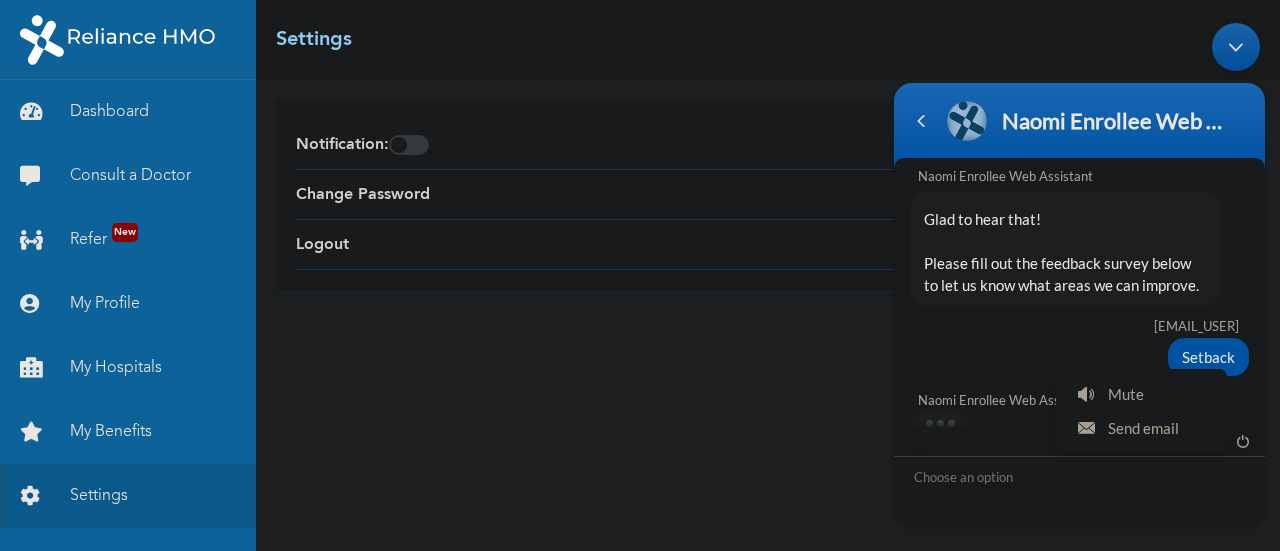 scroll, scrollTop: 4447, scrollLeft: 0, axis: vertical 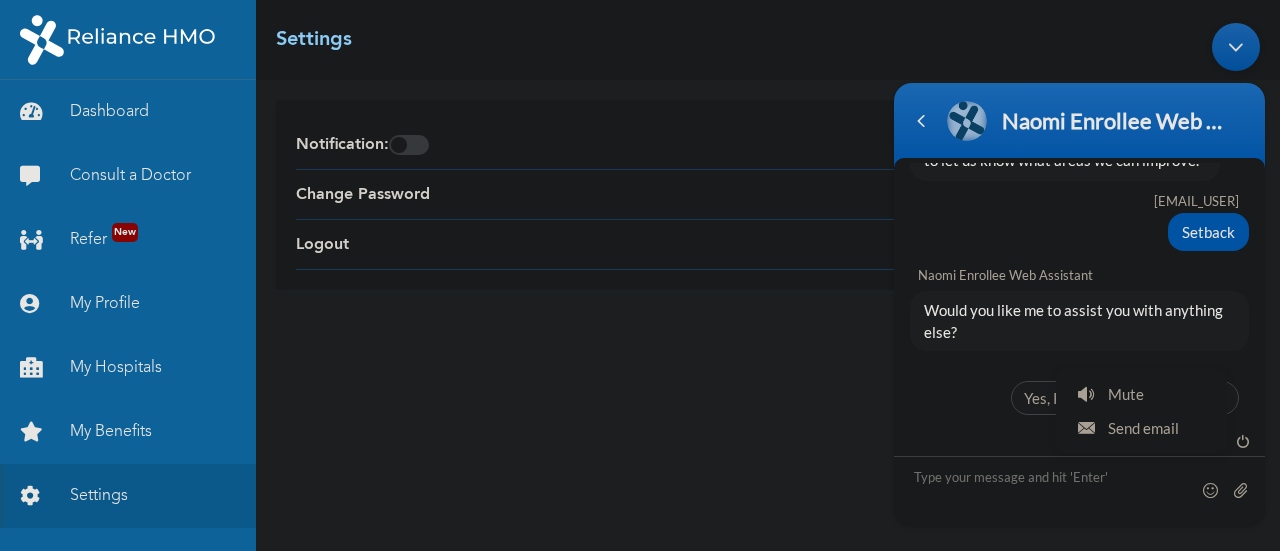 click on "Yes, Please No, Thank You" at bounding box center [1079, 402] 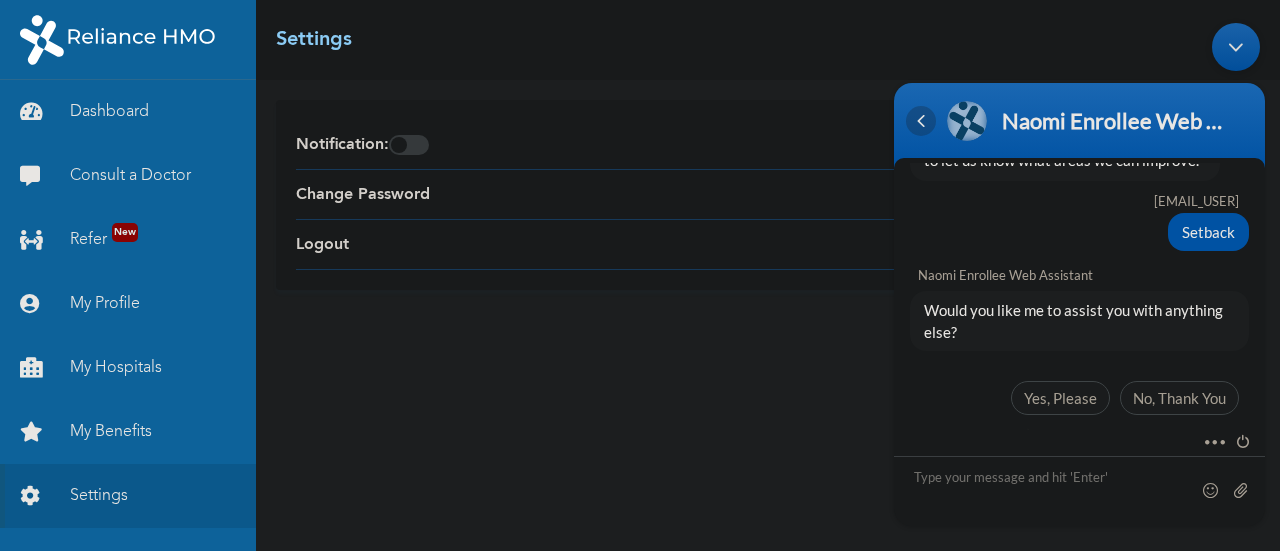 click at bounding box center (921, 120) 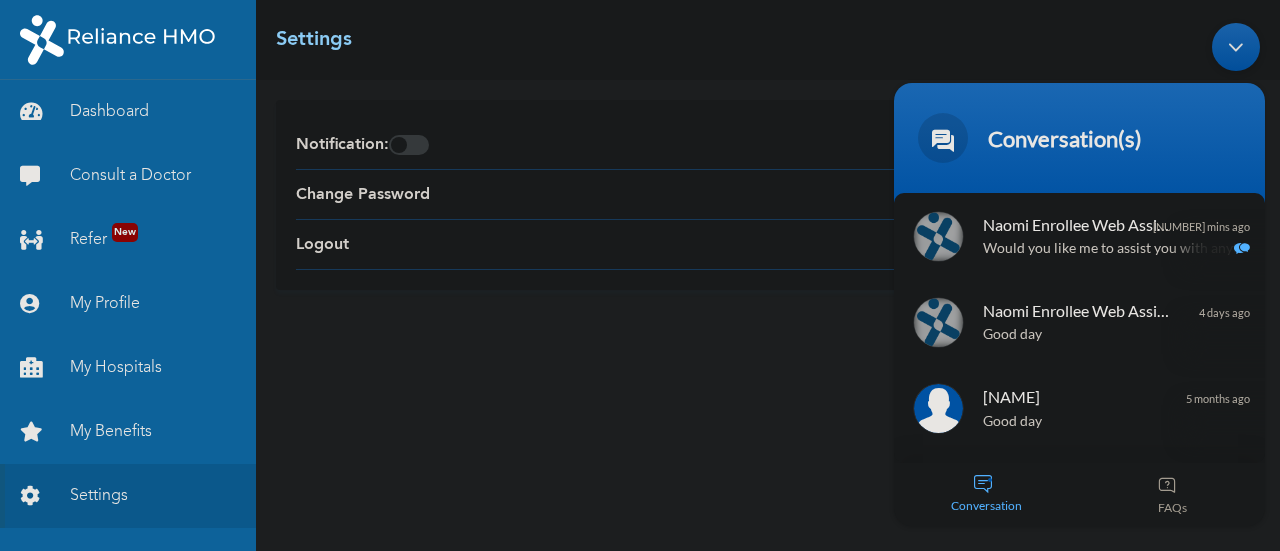 click at bounding box center (943, 137) 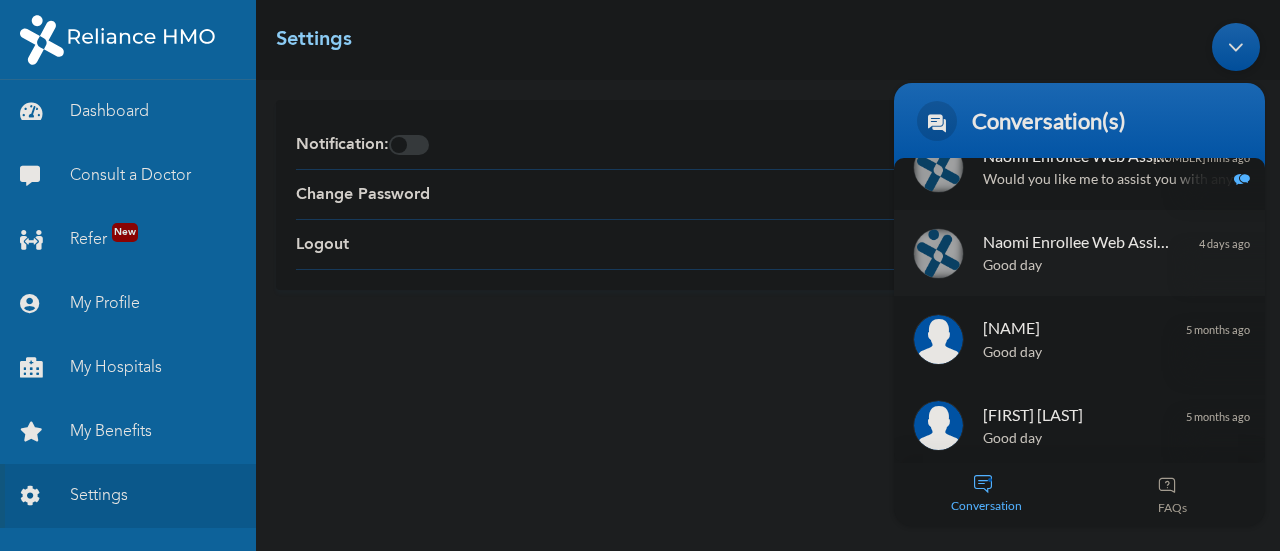 scroll, scrollTop: 38, scrollLeft: 0, axis: vertical 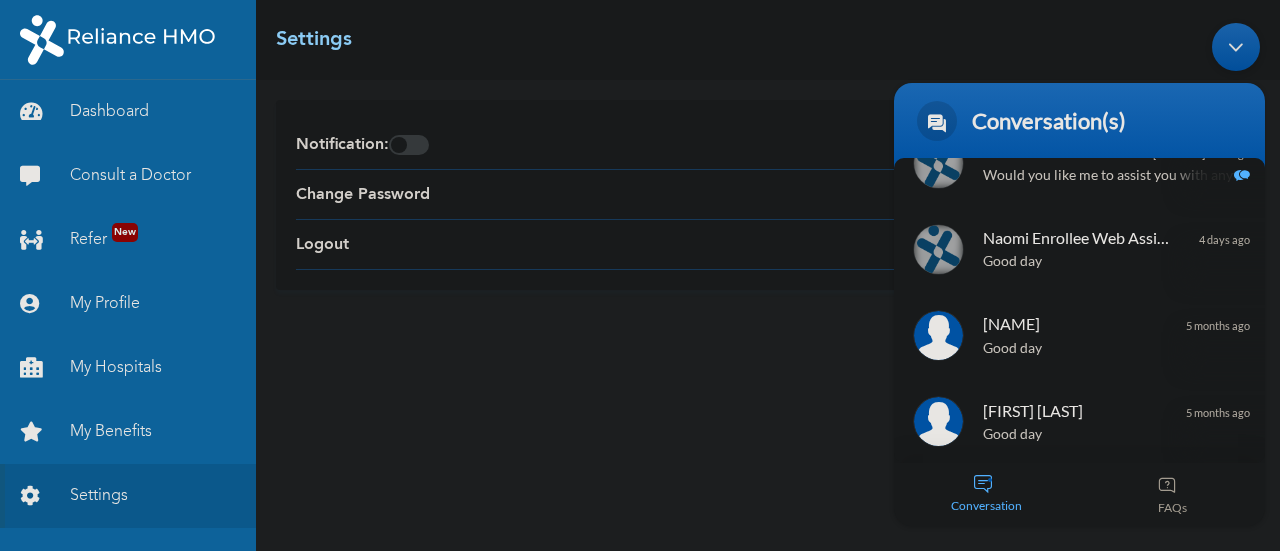 click on "Conversation" at bounding box center (987, 504) 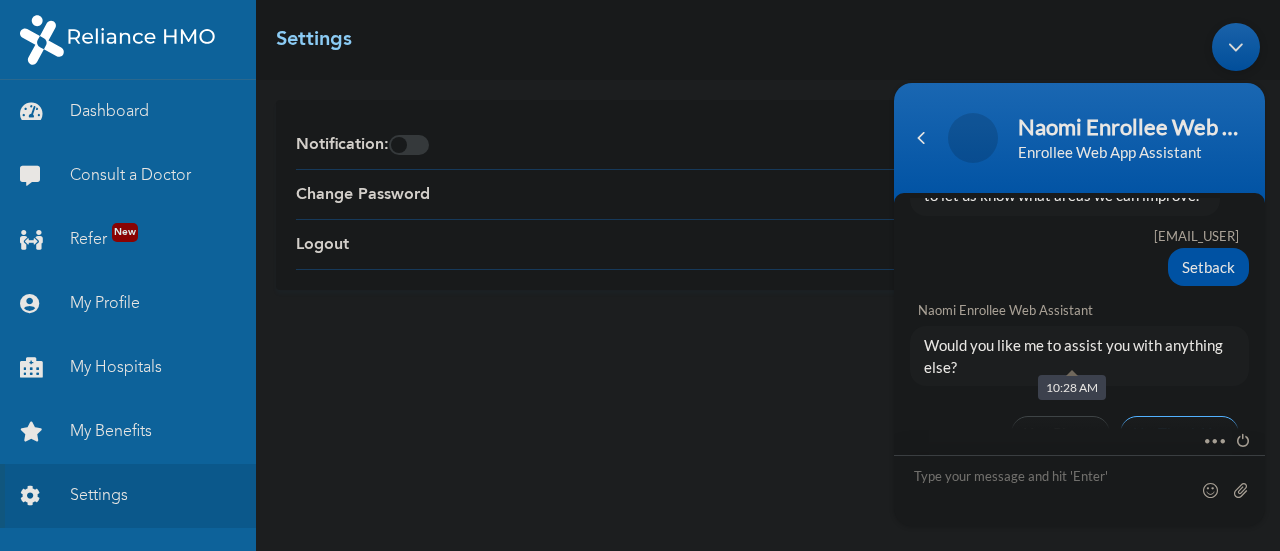 scroll, scrollTop: 4448, scrollLeft: 0, axis: vertical 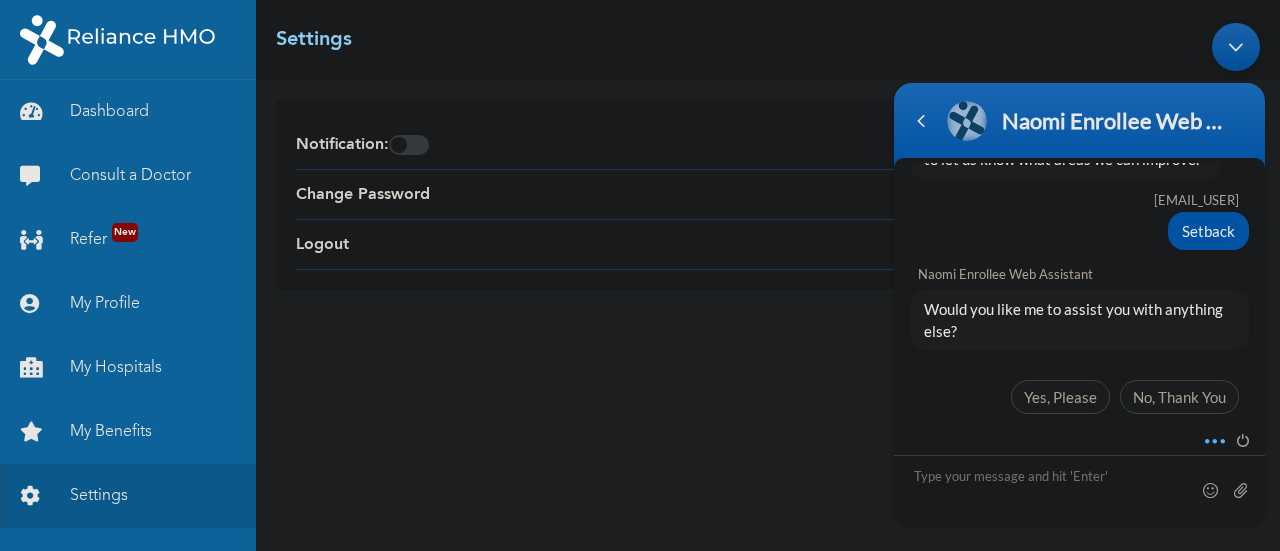 click at bounding box center (1209, 437) 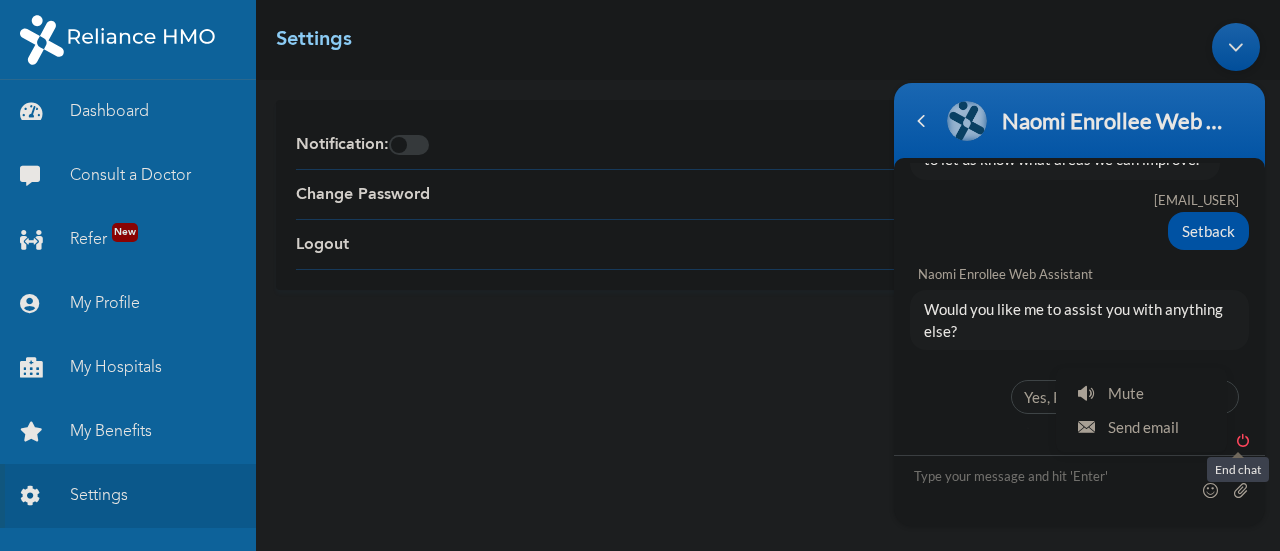 click at bounding box center (1238, 437) 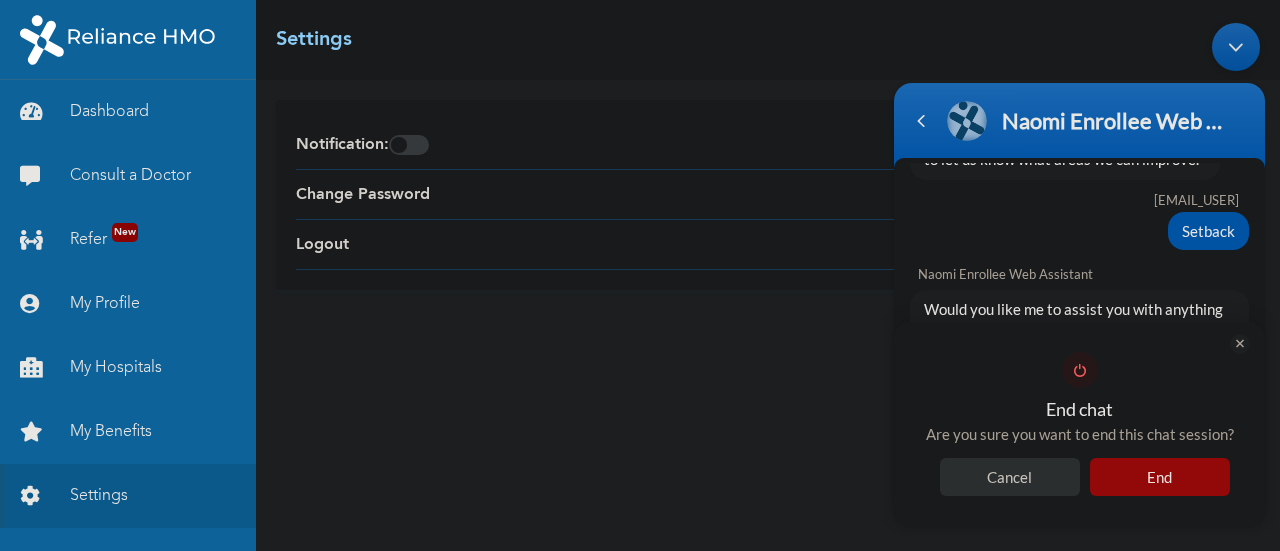 click on "End" at bounding box center [1160, 476] 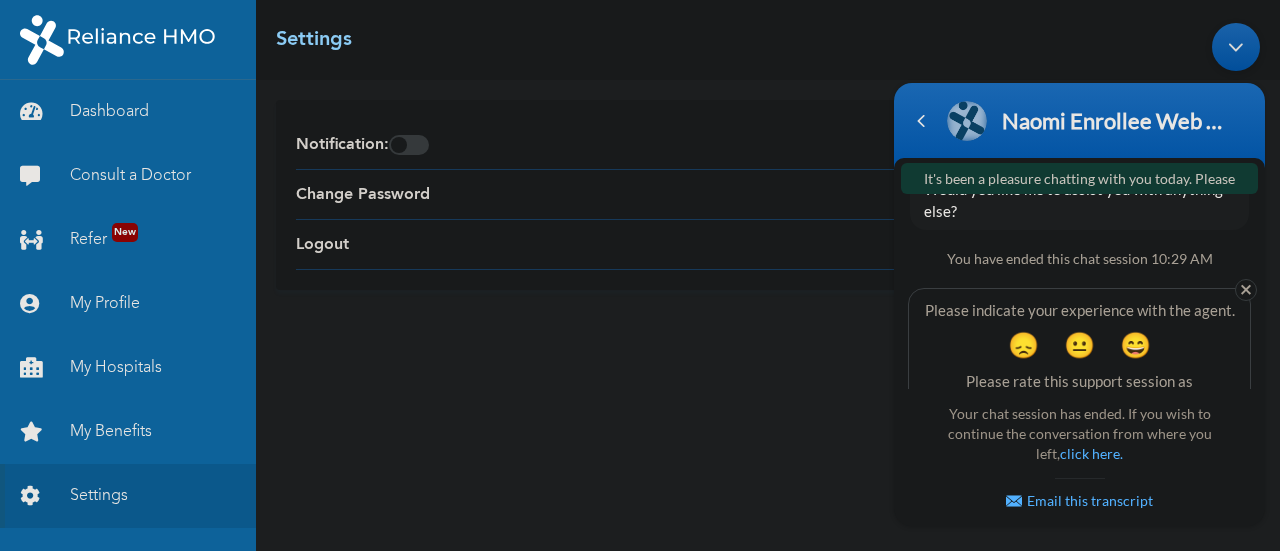 scroll, scrollTop: 4610, scrollLeft: 0, axis: vertical 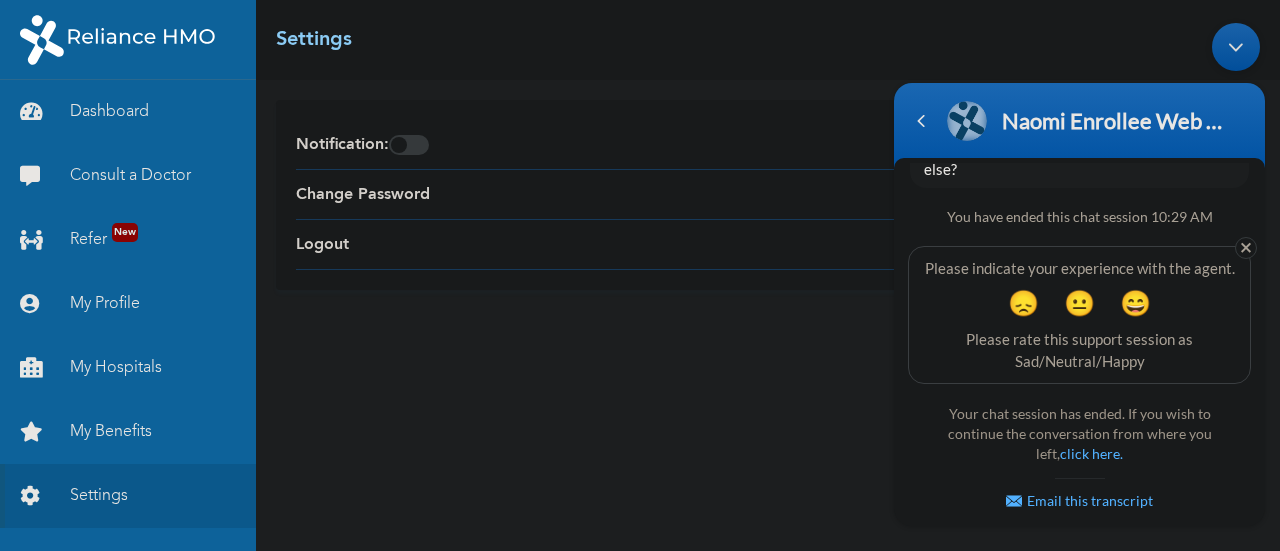 click on "click here." at bounding box center (1091, 452) 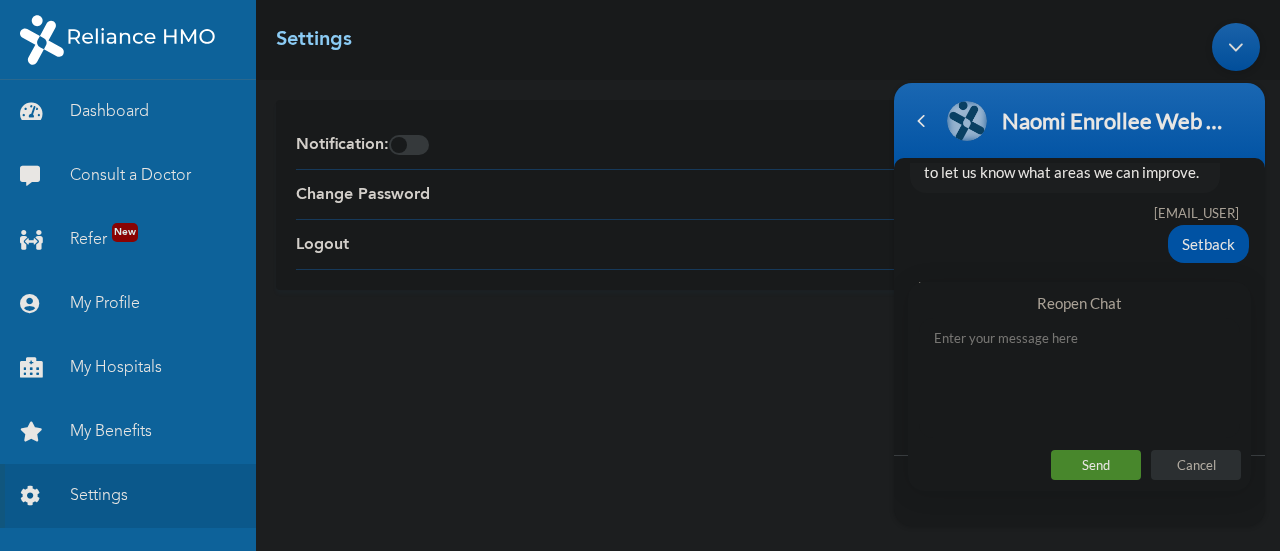 scroll, scrollTop: 4317, scrollLeft: 0, axis: vertical 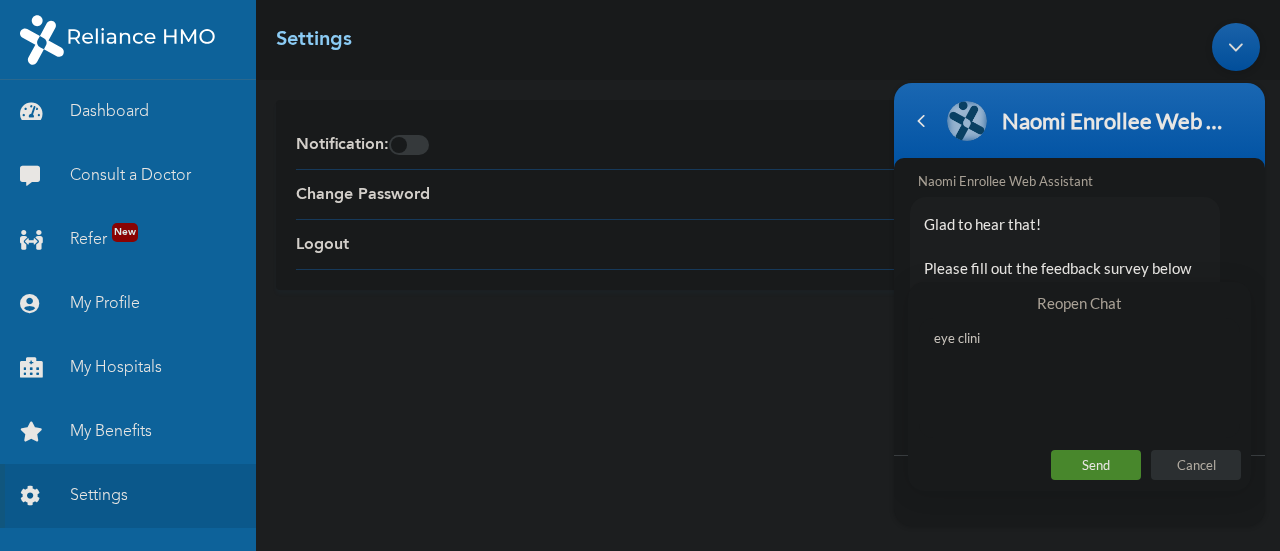 type on "eye clinic" 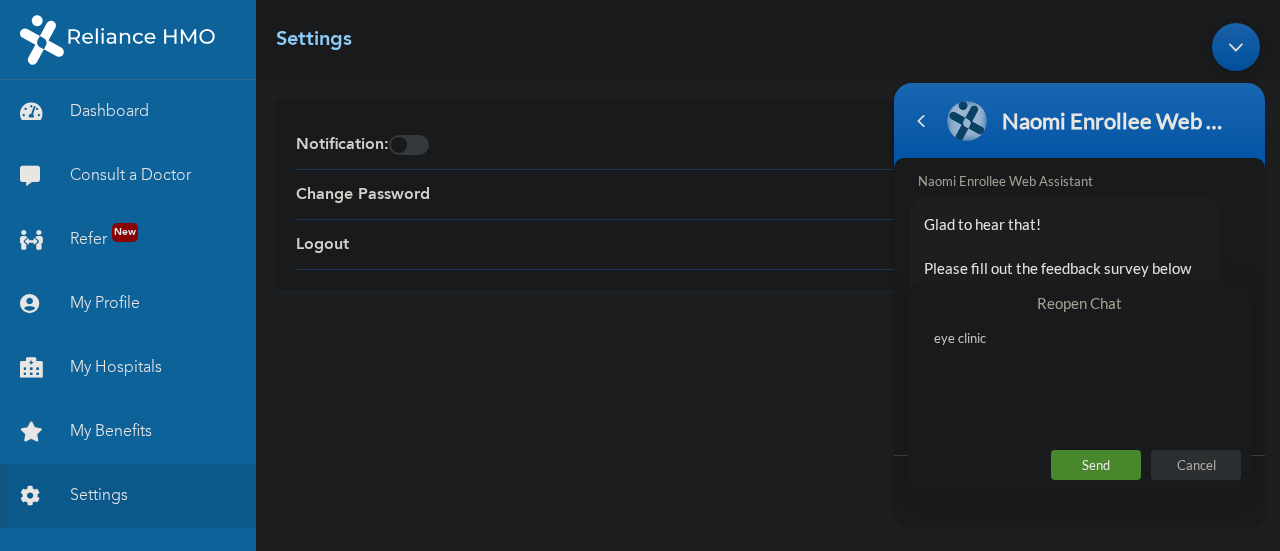 type 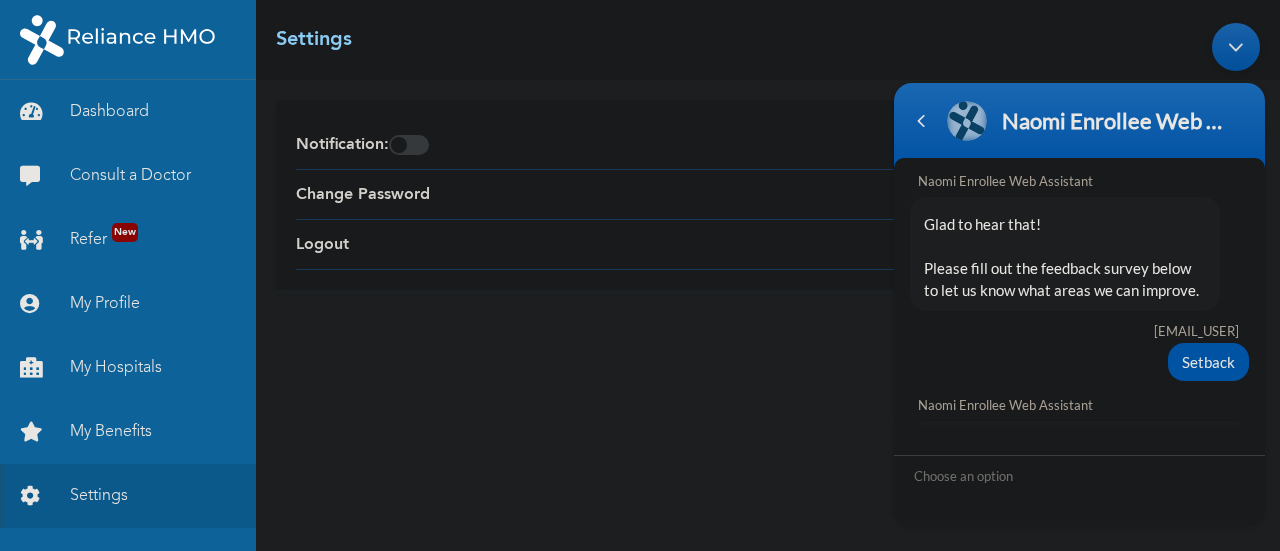 scroll, scrollTop: 4549, scrollLeft: 0, axis: vertical 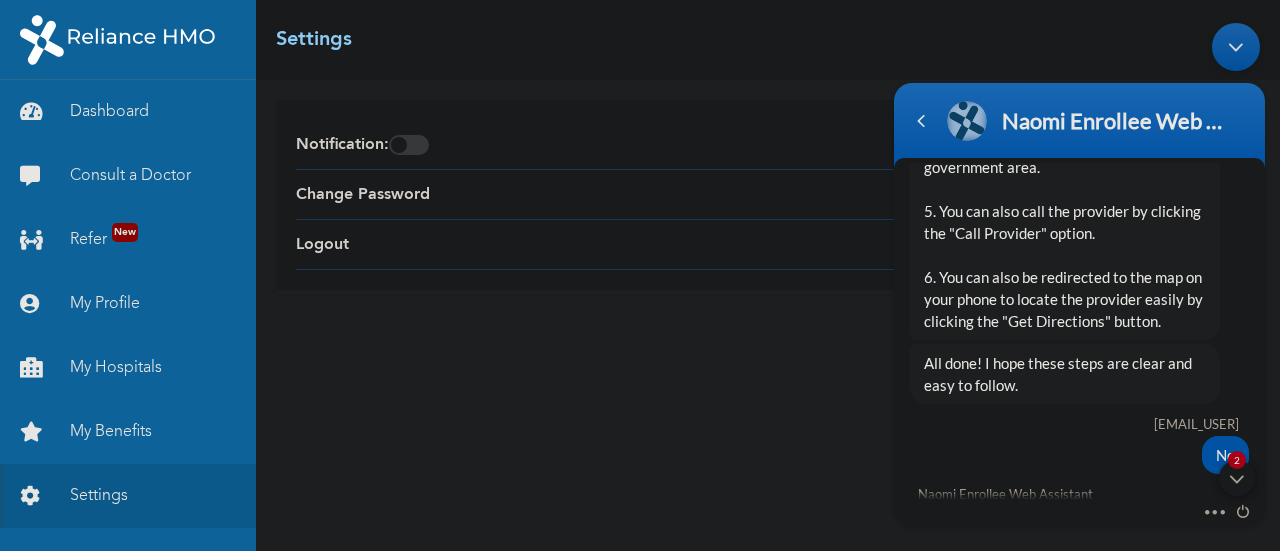 click on "2" at bounding box center (1237, 477) 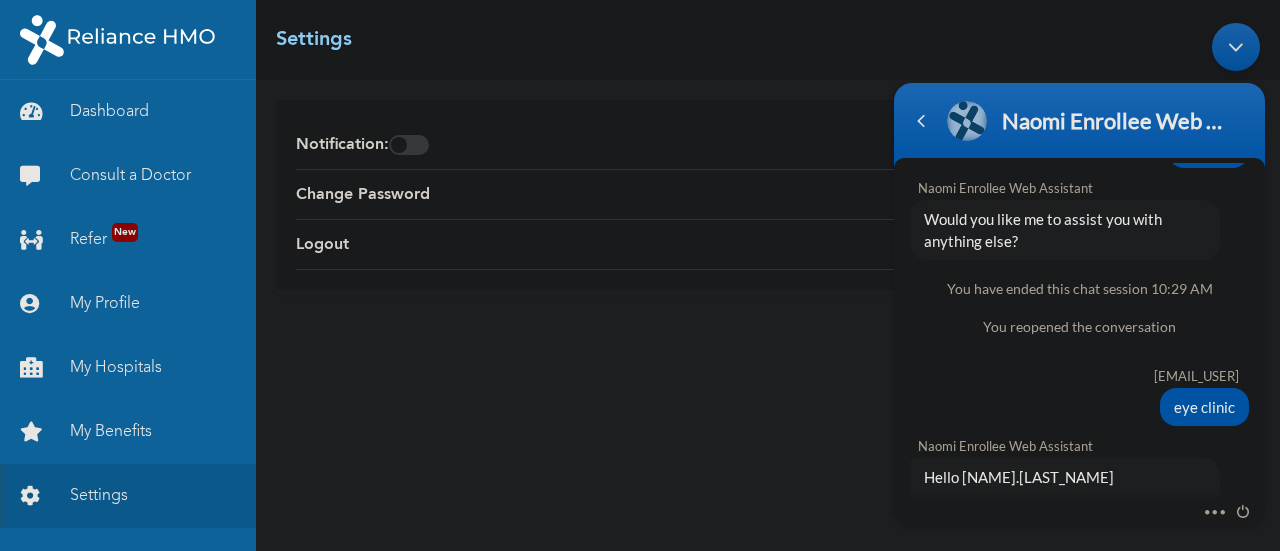 scroll, scrollTop: 5188, scrollLeft: 0, axis: vertical 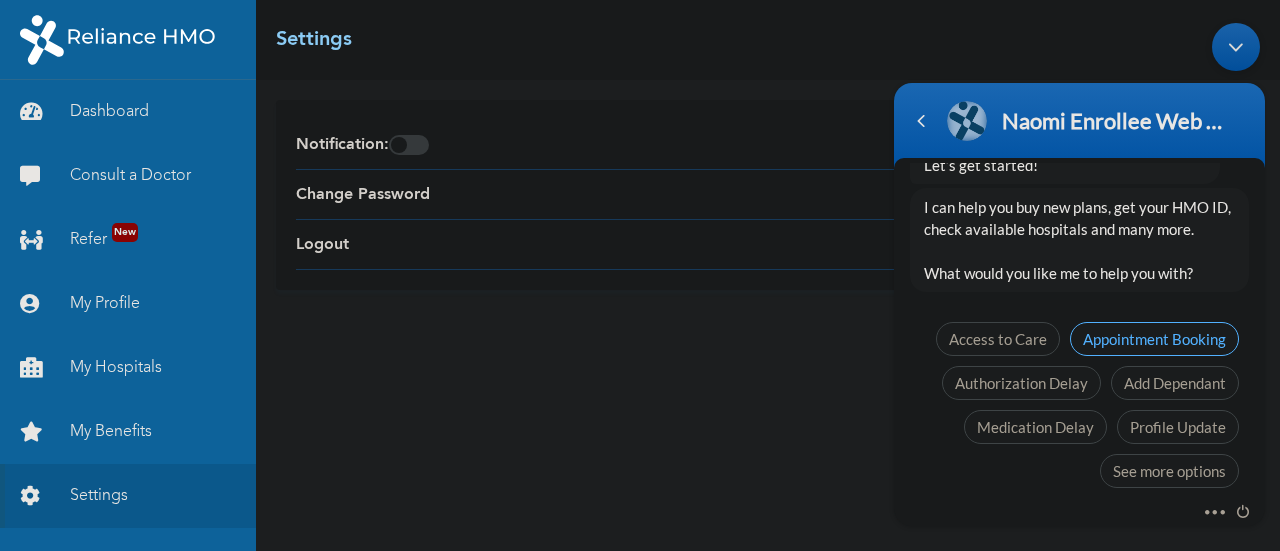 click on "Appointment Booking" at bounding box center (1154, 338) 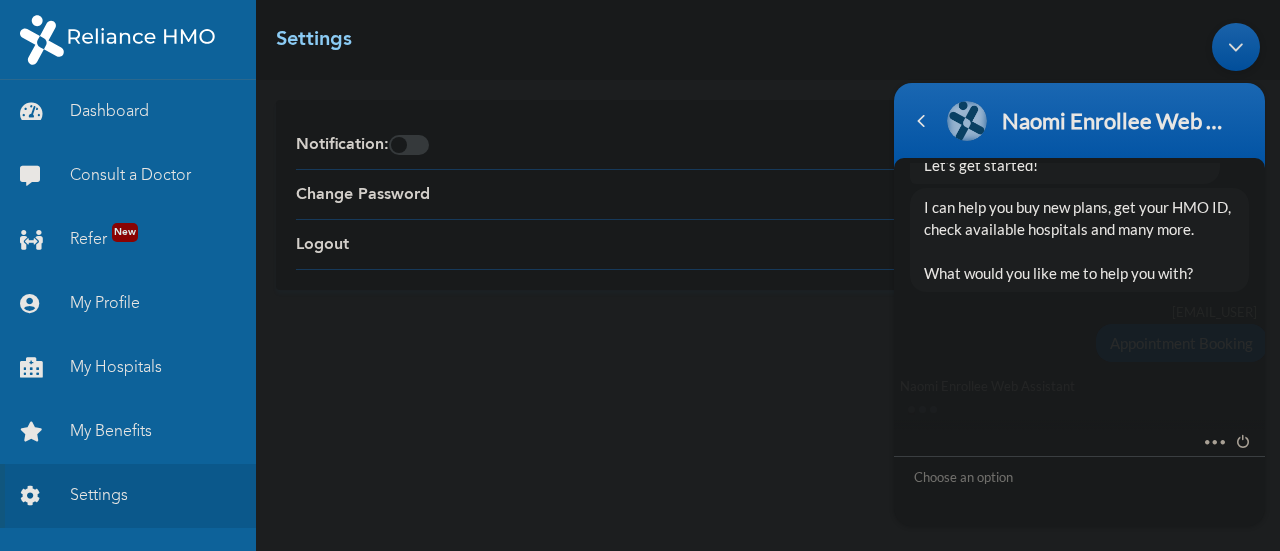 scroll, scrollTop: 5171, scrollLeft: 0, axis: vertical 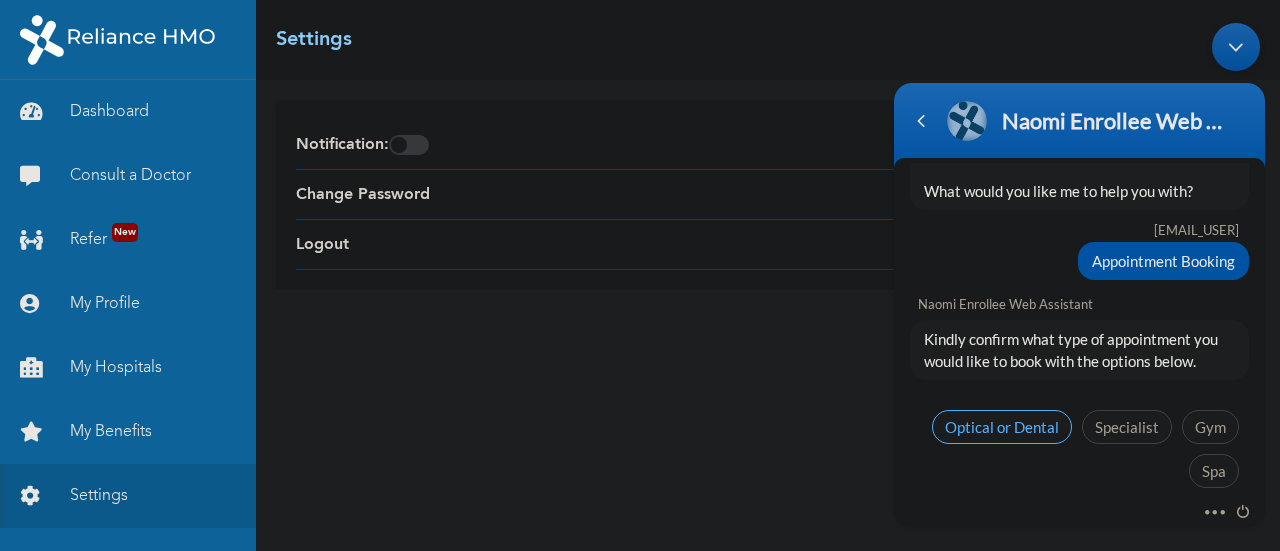 click on "Optical or Dental" at bounding box center [1002, 426] 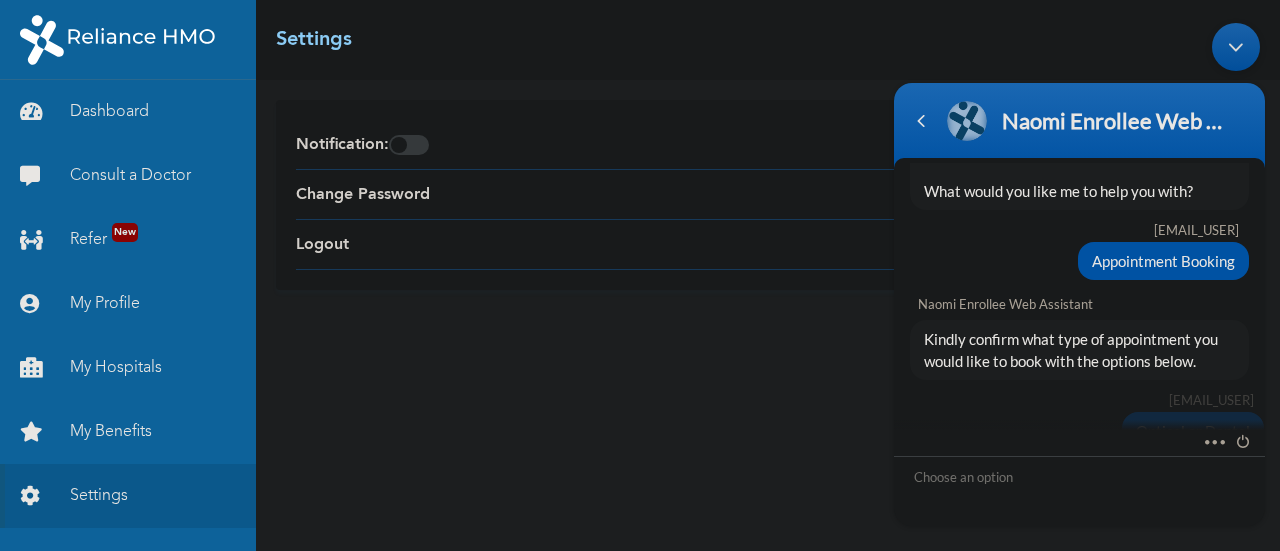 scroll, scrollTop: 5340, scrollLeft: 0, axis: vertical 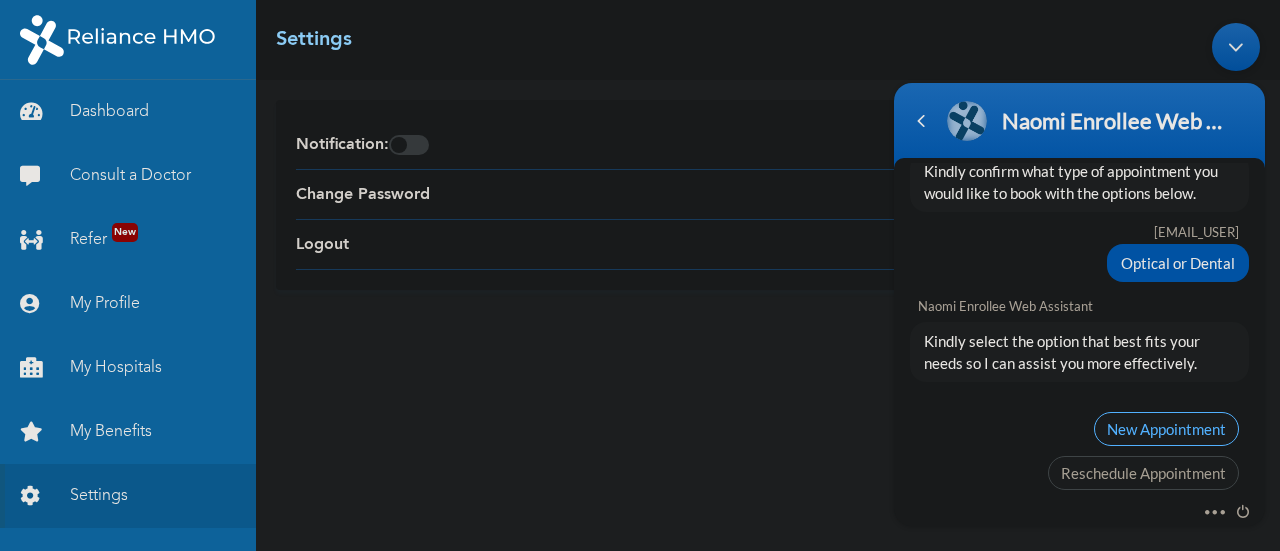click on "New Appointment" at bounding box center [1166, 428] 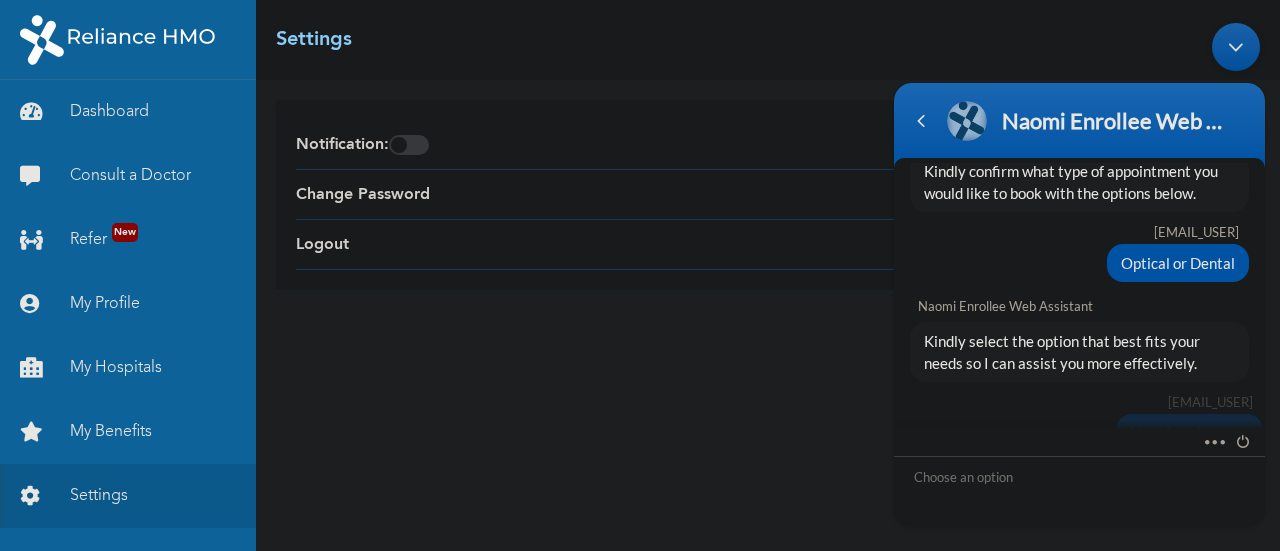 scroll, scrollTop: 5508, scrollLeft: 0, axis: vertical 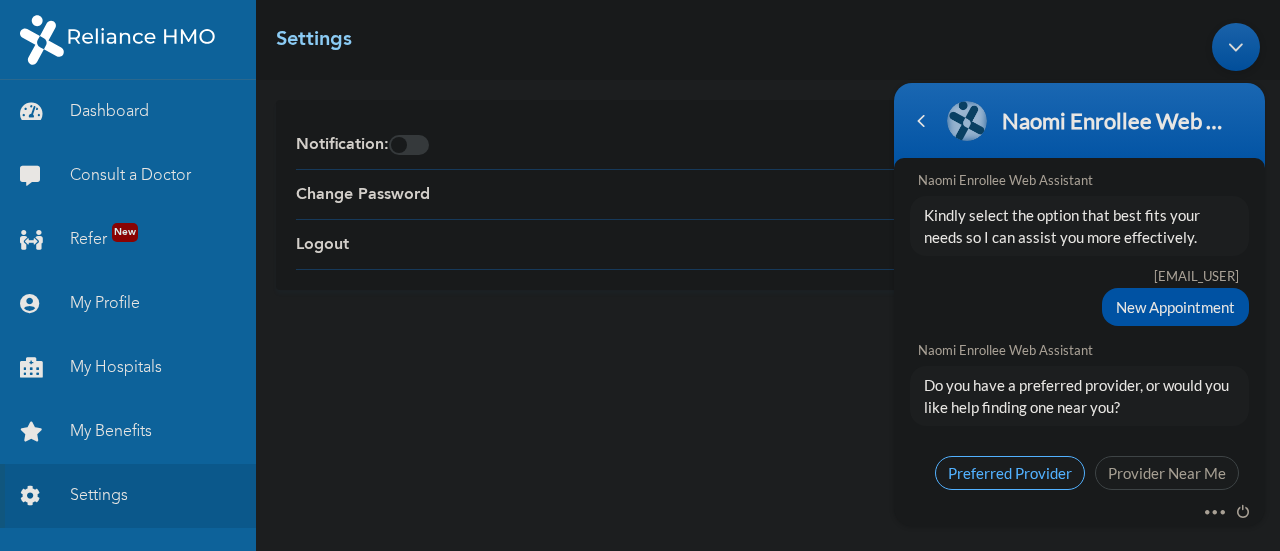 click on "Preferred Provider" at bounding box center (1010, 472) 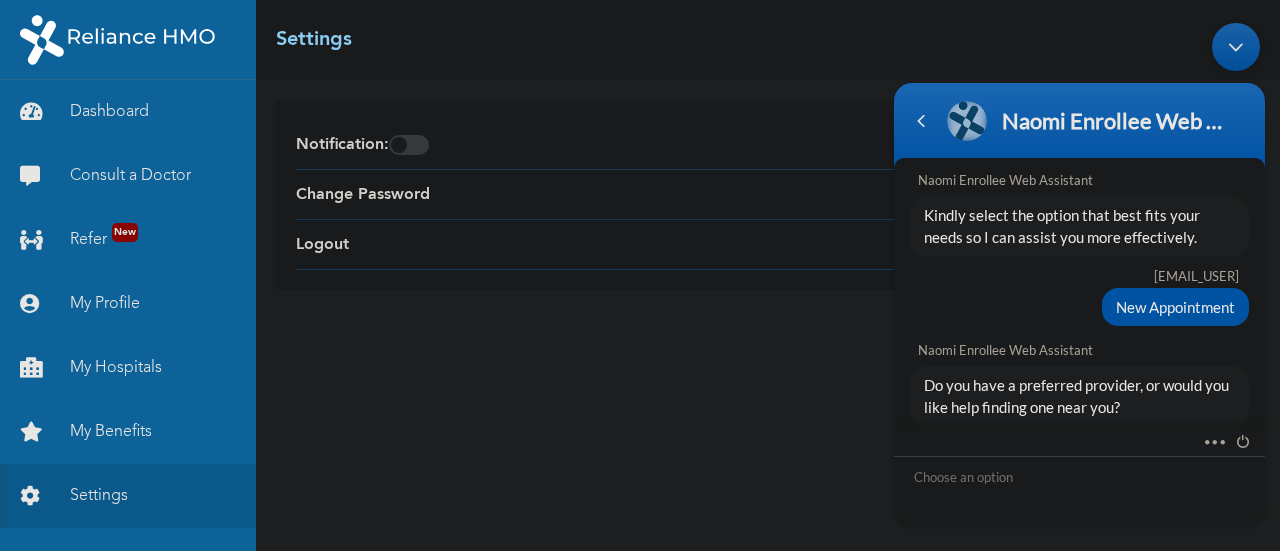 scroll, scrollTop: 5677, scrollLeft: 0, axis: vertical 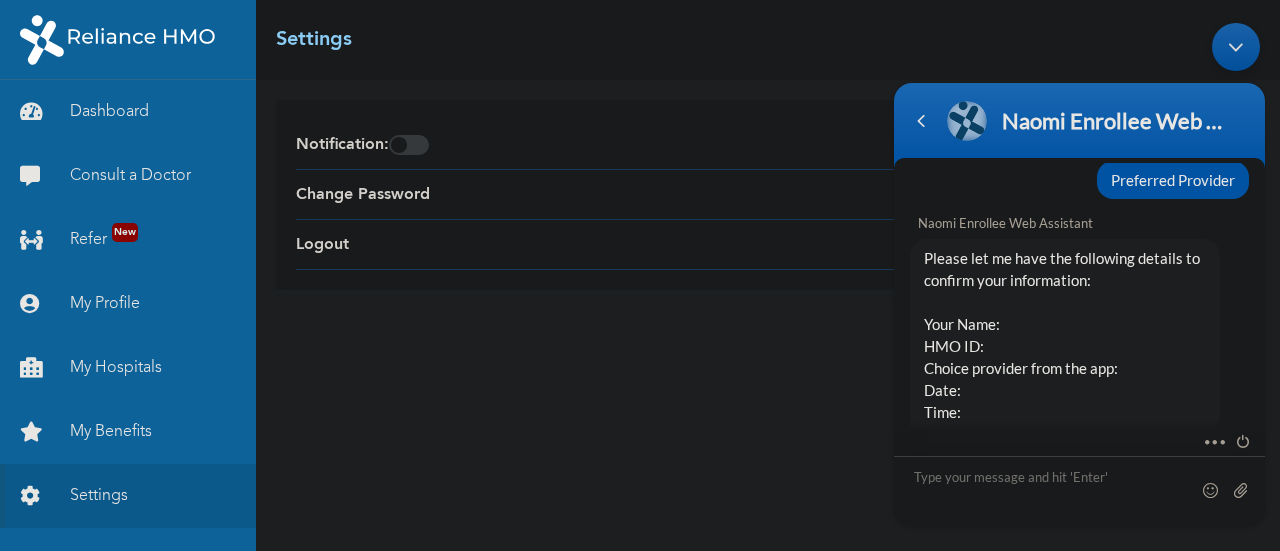click at bounding box center (1079, 490) 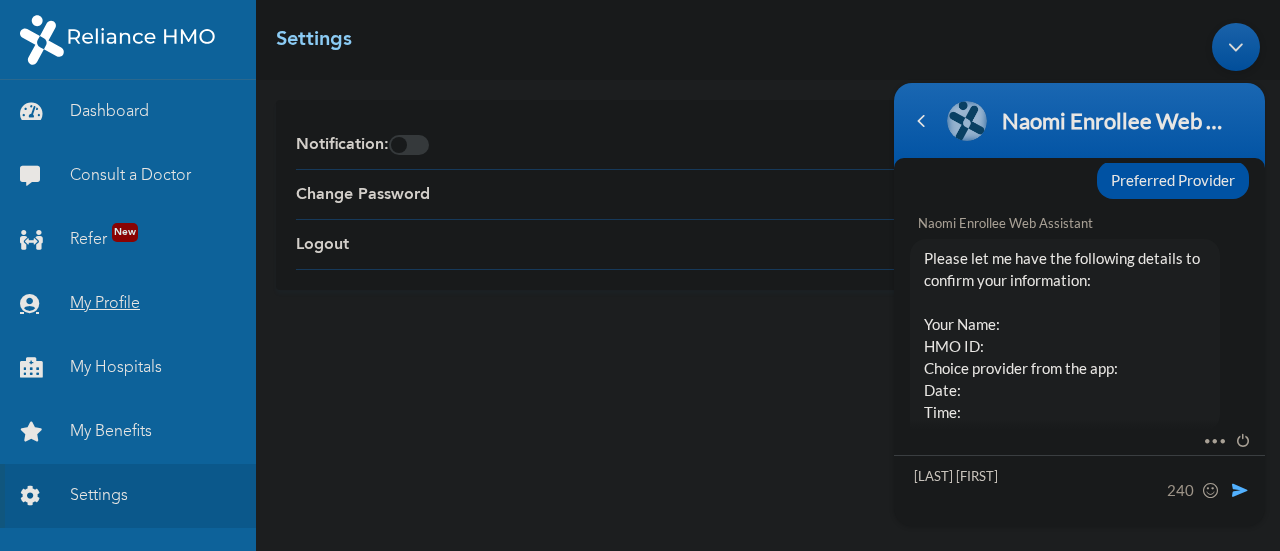 click on "My Profile" at bounding box center (128, 304) 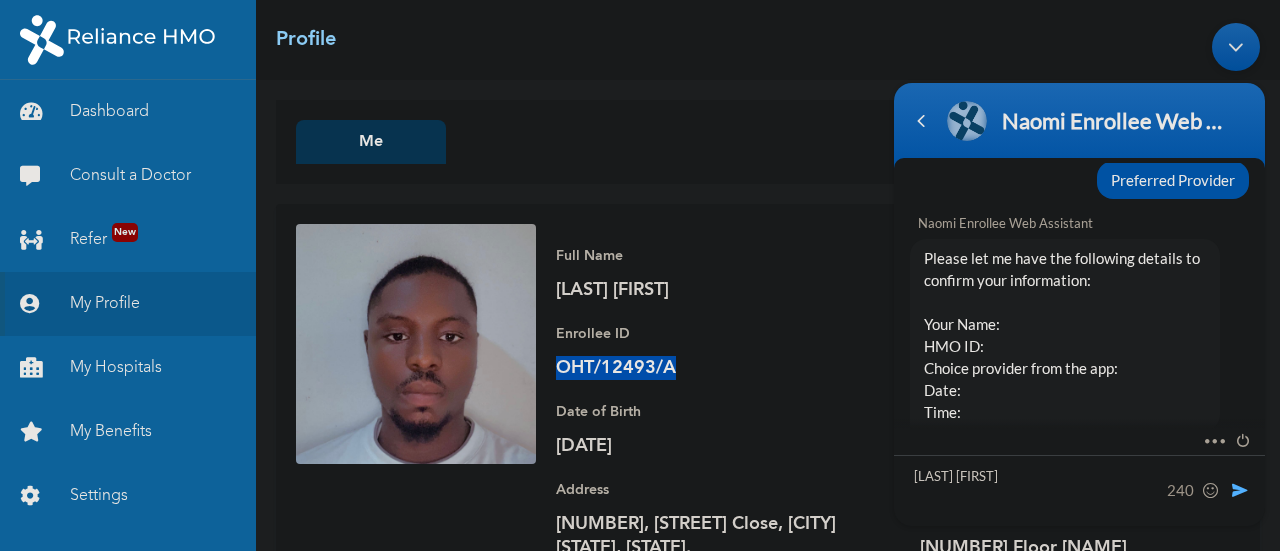 drag, startPoint x: 559, startPoint y: 367, endPoint x: 672, endPoint y: 365, distance: 113.0177 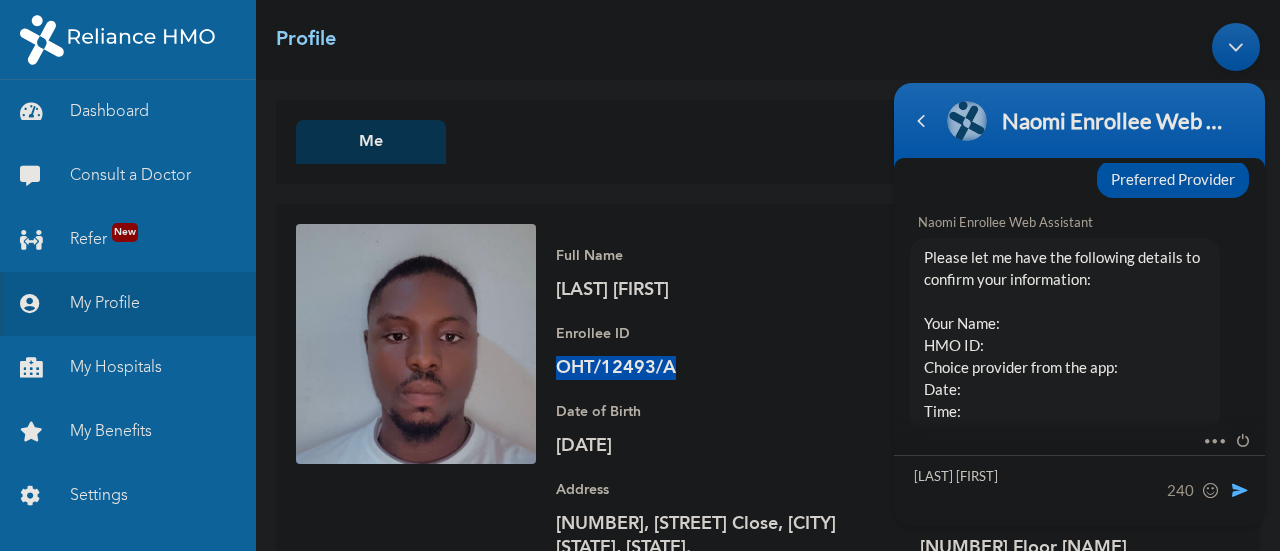 click on "[LAST] [FIRST]" at bounding box center [1079, 489] 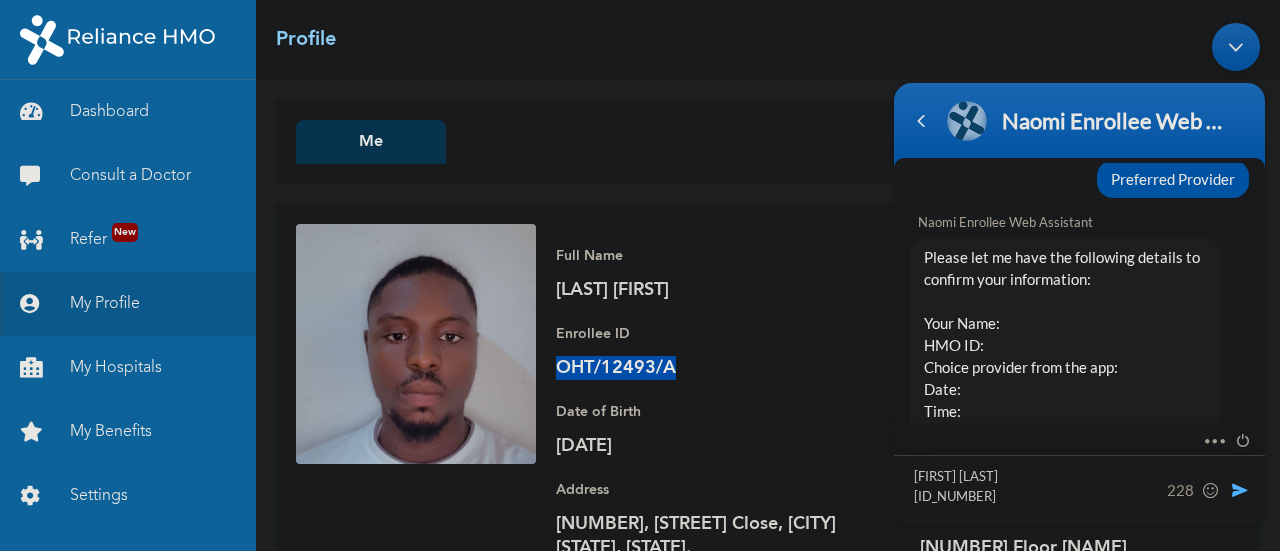 type on "[FIRST] [LAST]
[ID_NUMBER]" 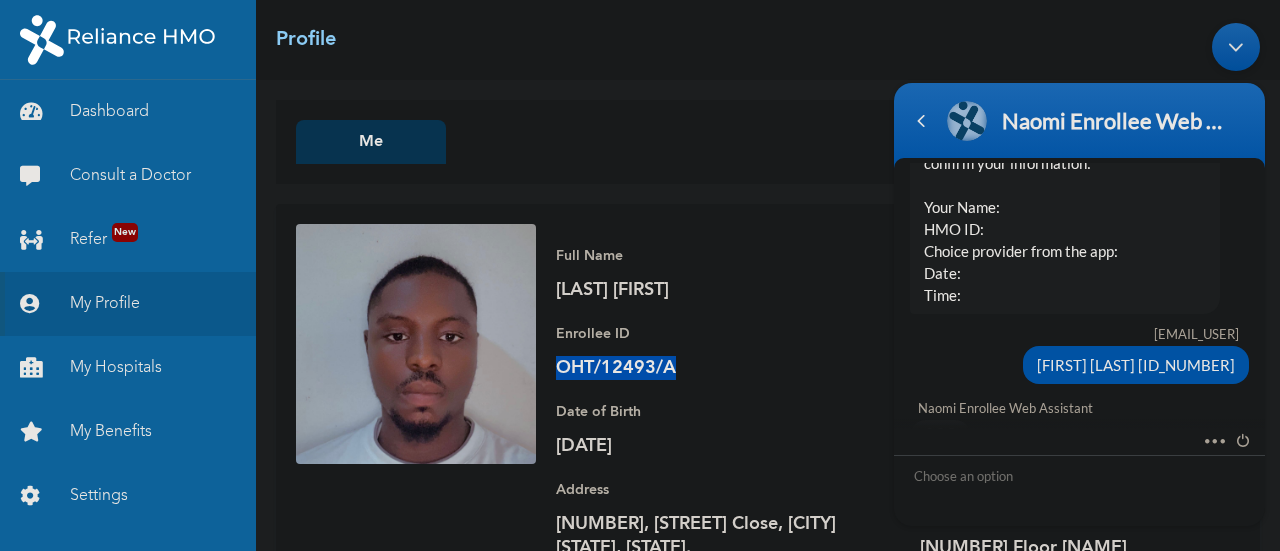scroll, scrollTop: 6282, scrollLeft: 0, axis: vertical 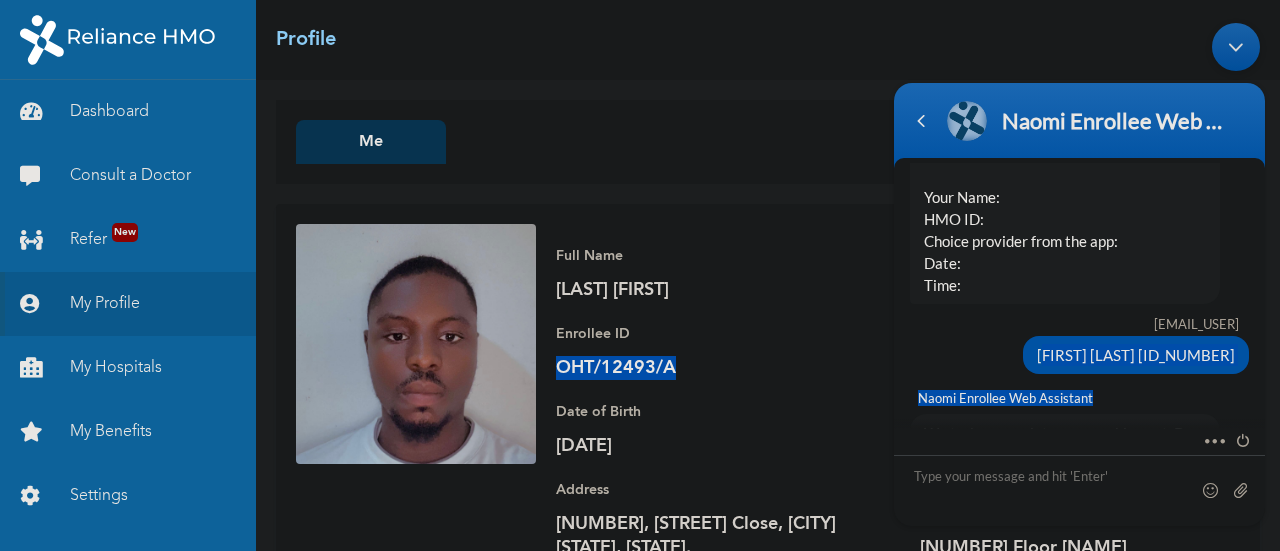 drag, startPoint x: 1018, startPoint y: 327, endPoint x: 1211, endPoint y: 348, distance: 194.13913 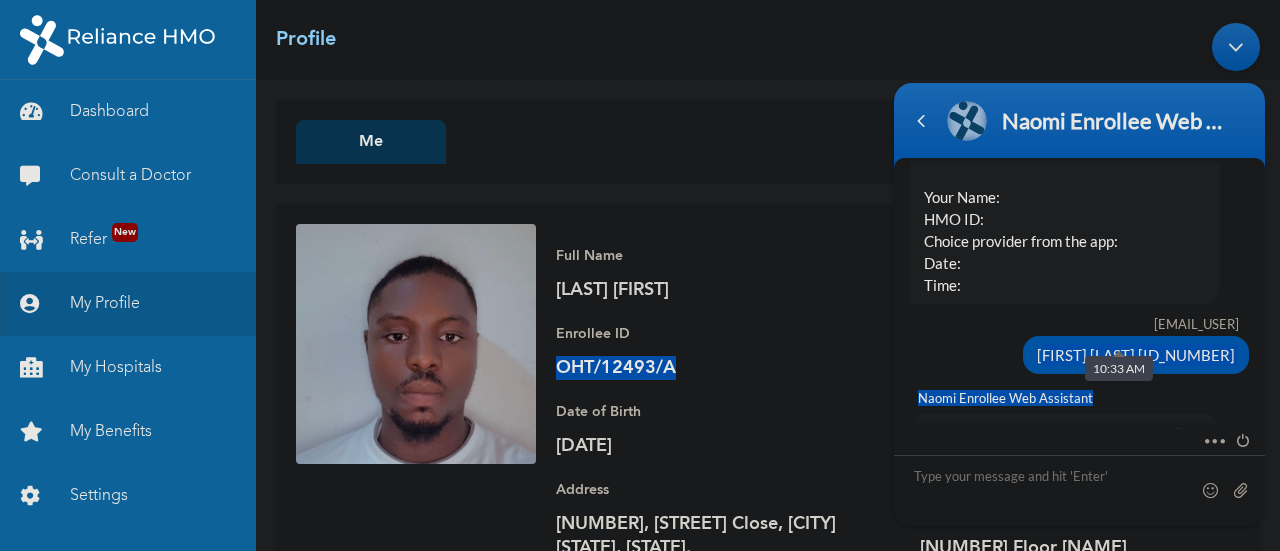 copy on "[IDENTIFIER] [TITLE] [TITLE] [ROLE]" 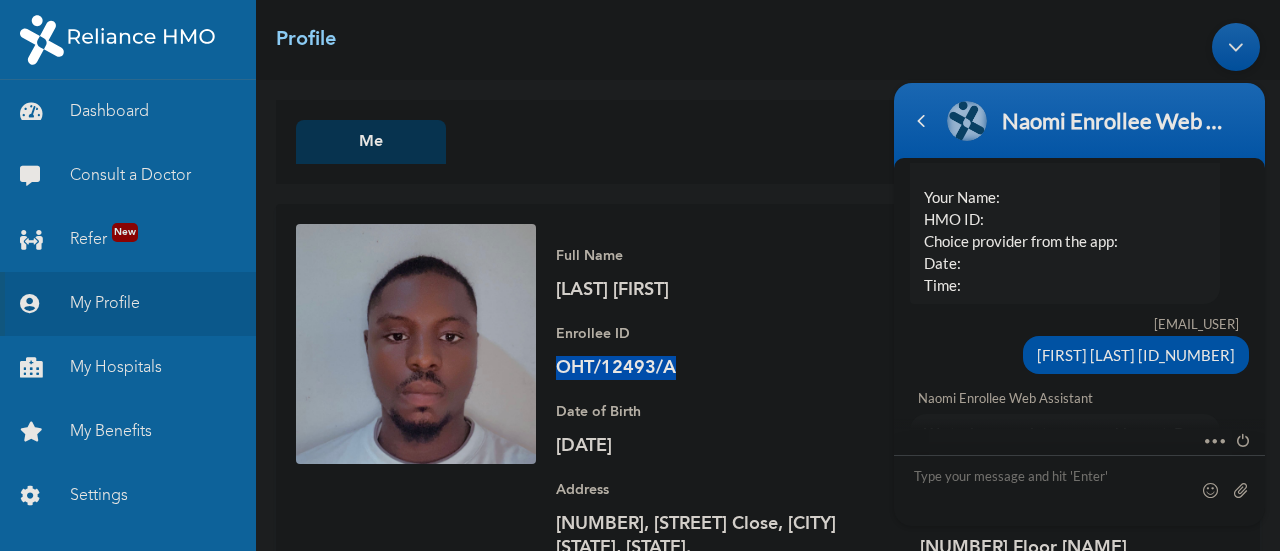 click at bounding box center (1079, 489) 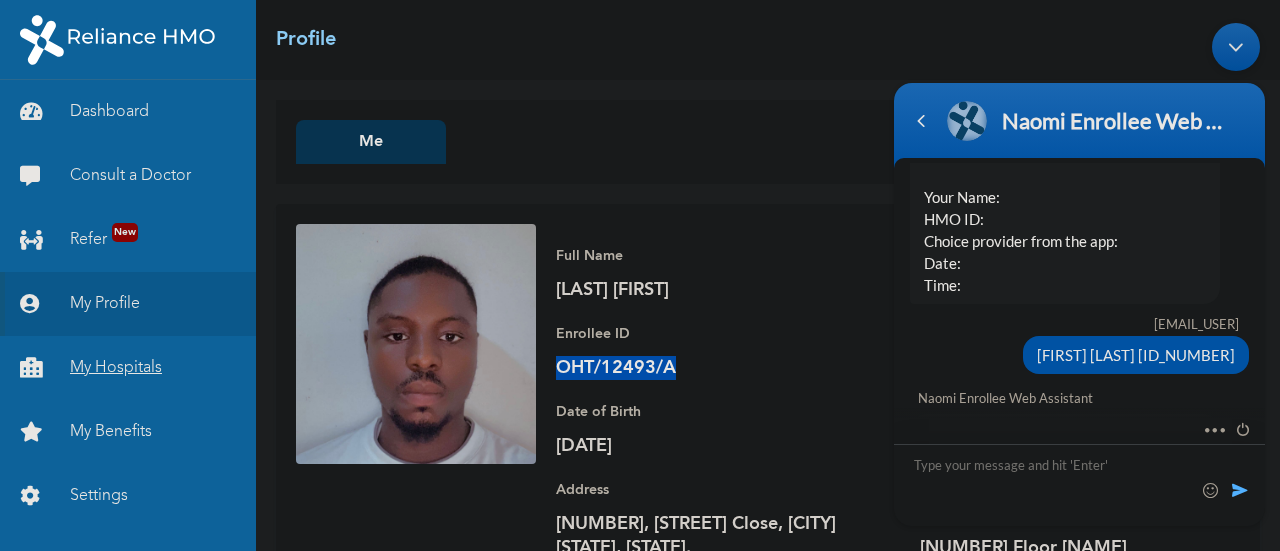 type on "[EMAIL_USER] [ID_NUMBER]
[NAME] [ROLE]" 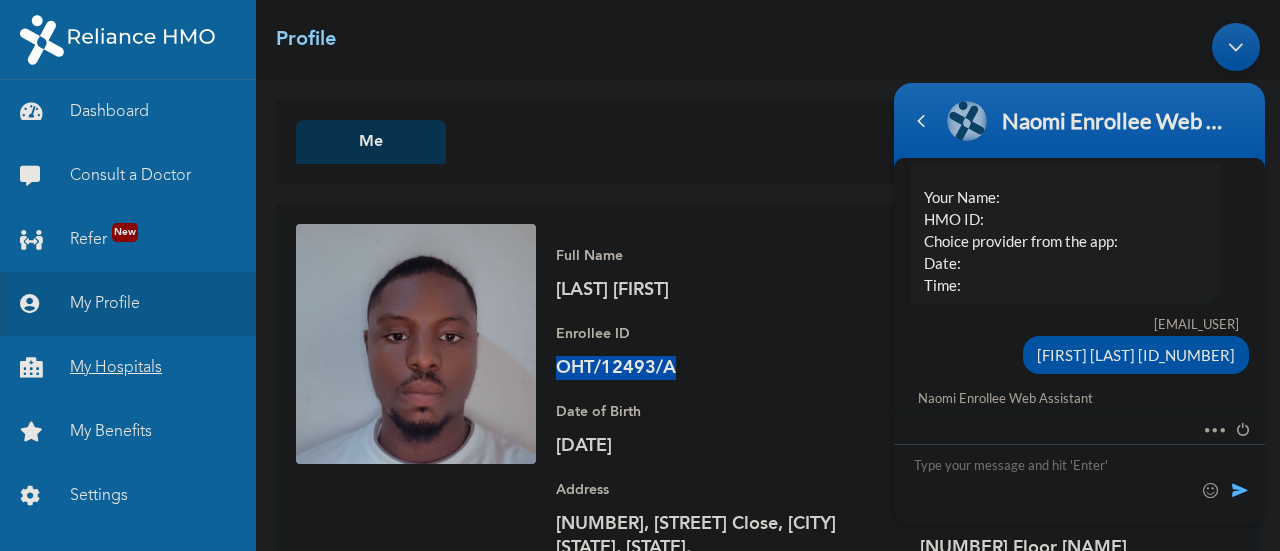 click on "My Hospitals" at bounding box center [128, 368] 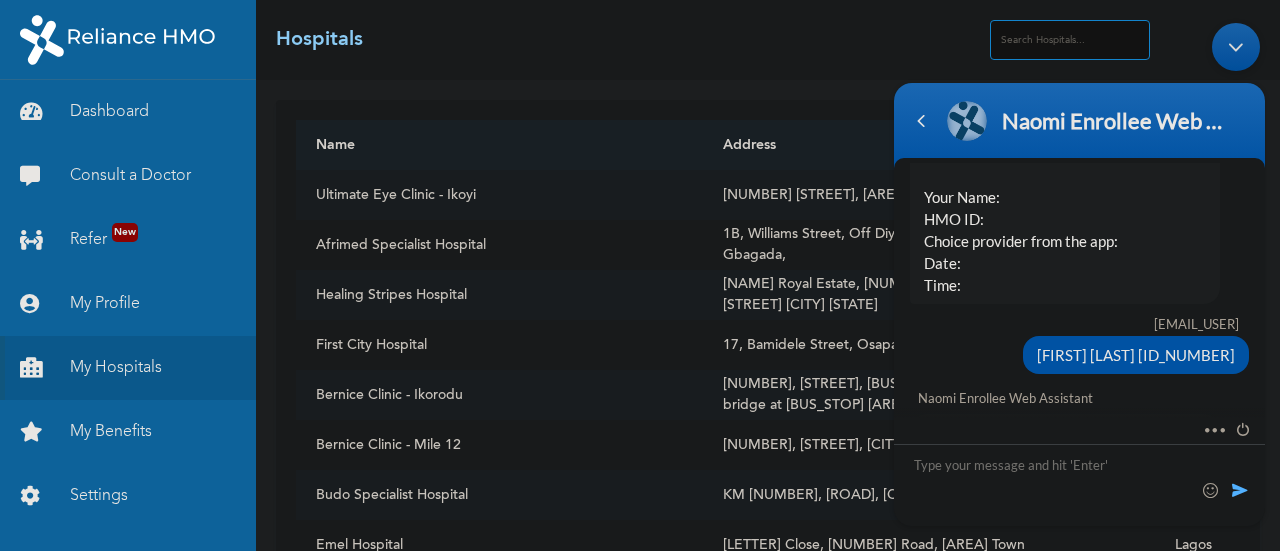 click on "[NAME] [ROLE] [ROLE] [EMAIL] [ROLE] [ROLE] Hello [NAME] Welcome to [COMPANY_NAME]! My name is [NAME], your digital assistant! It's a pleasure to have you here.  😊 I'm designed to help with common questions like access to care, plan renewal, booking appointments, and more. If your request falls outside of these topics, please use the buttons to get connected to an agent for top-notch support. For the best experience in resolving your concerns and inquiries, be sure to use the buttons provided. Let’s get started!  I can help you buy new plans, get your HMO ID, check available hospitals and many more. What would you like me to help you with?  [EMAIL] [OPTICAL_OR_DENTAL] [NAME] [NEW_APPOINTMENT] [NAME]  Kindly confirm what type of appointment you would like to book with the options below.  [EMAIL] [OPTICAL_OR_DENTAL] [NAME] [NEW_APPOINTMENT] [NAME]" at bounding box center (1079, 273) 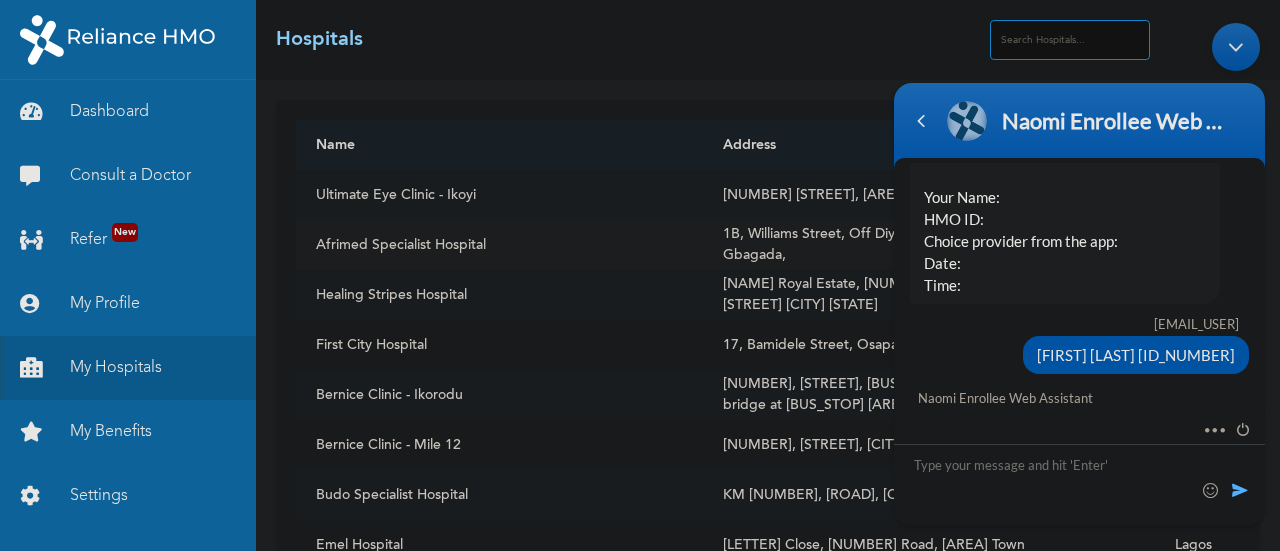 click on "Afrimed Specialist Hospital" at bounding box center [499, 245] 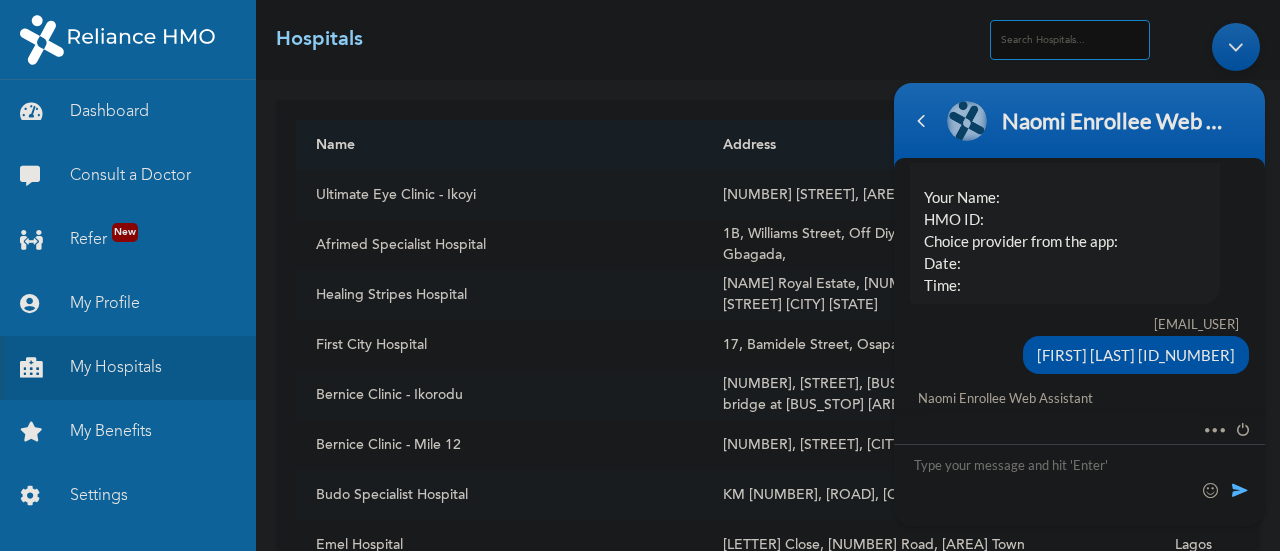 click on "[NAME] [ROLE] [ROLE] [EMAIL] [ROLE] [ROLE] Hello [NAME] Welcome to [COMPANY_NAME]! My name is [NAME], your digital assistant! It's a pleasure to have you here.  😊 I'm designed to help with common questions like access to care, plan renewal, booking appointments, and more. If your request falls outside of these topics, please use the buttons to get connected to an agent for top-notch support. For the best experience in resolving your concerns and inquiries, be sure to use the buttons provided. Let’s get started!  I can help you buy new plans, get your HMO ID, check available hospitals and many more. What would you like me to help you with?  [EMAIL] [OPTICAL_OR_DENTAL] [NAME] [NEW_APPOINTMENT] [NAME]  Kindly confirm what type of appointment you would like to book with the options below.  [EMAIL] [OPTICAL_OR_DENTAL] [NAME] [NEW_APPOINTMENT] [NAME]" at bounding box center (1079, 273) 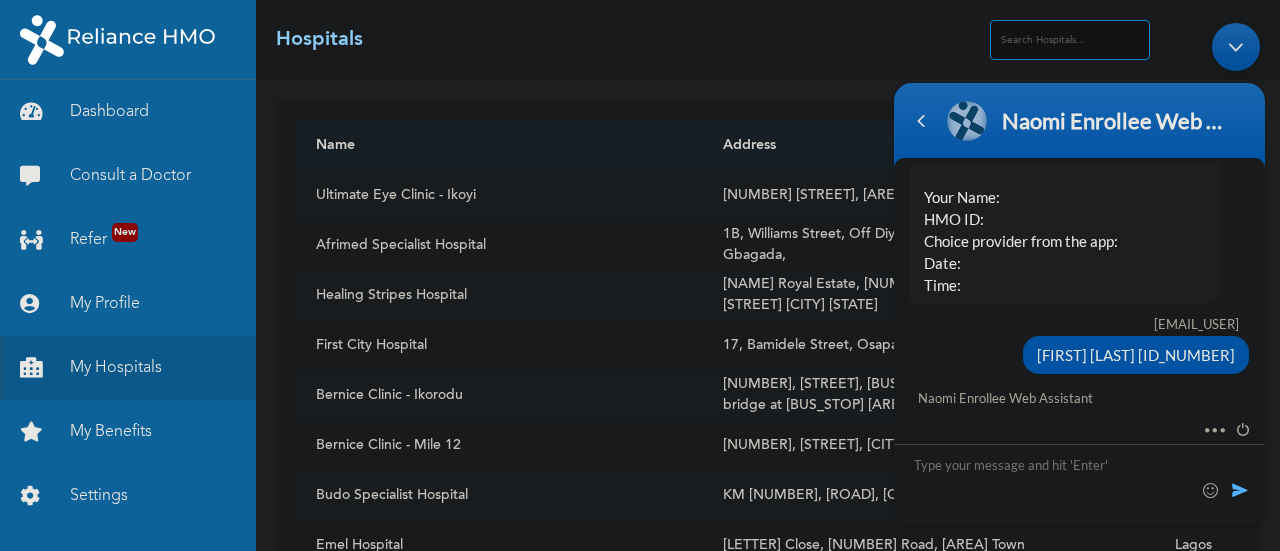 click at bounding box center (1236, 46) 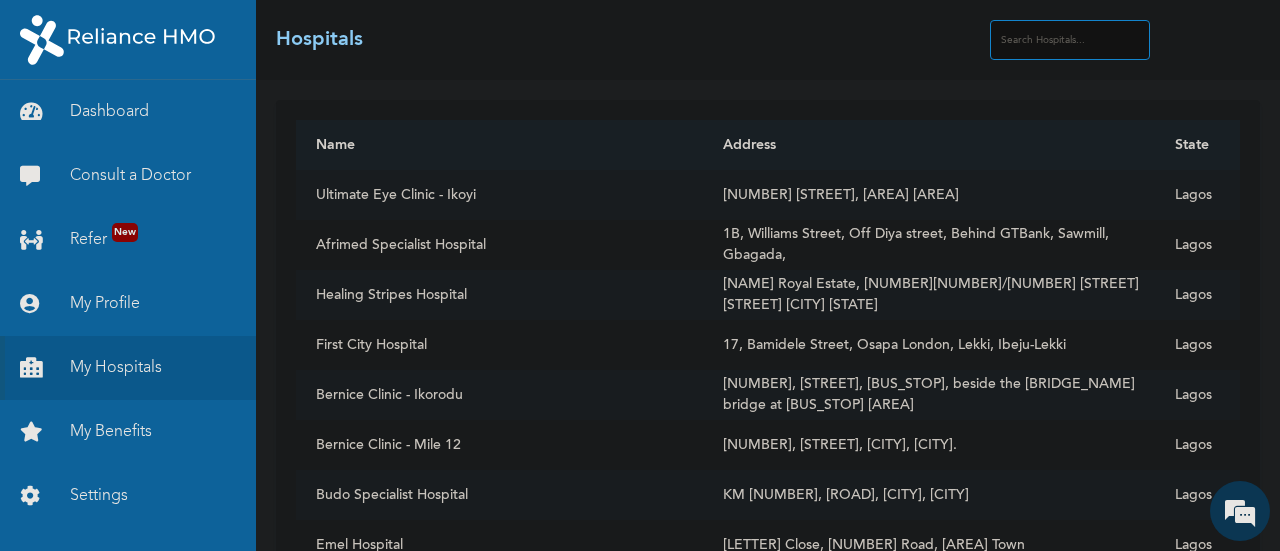 click at bounding box center [1070, 40] 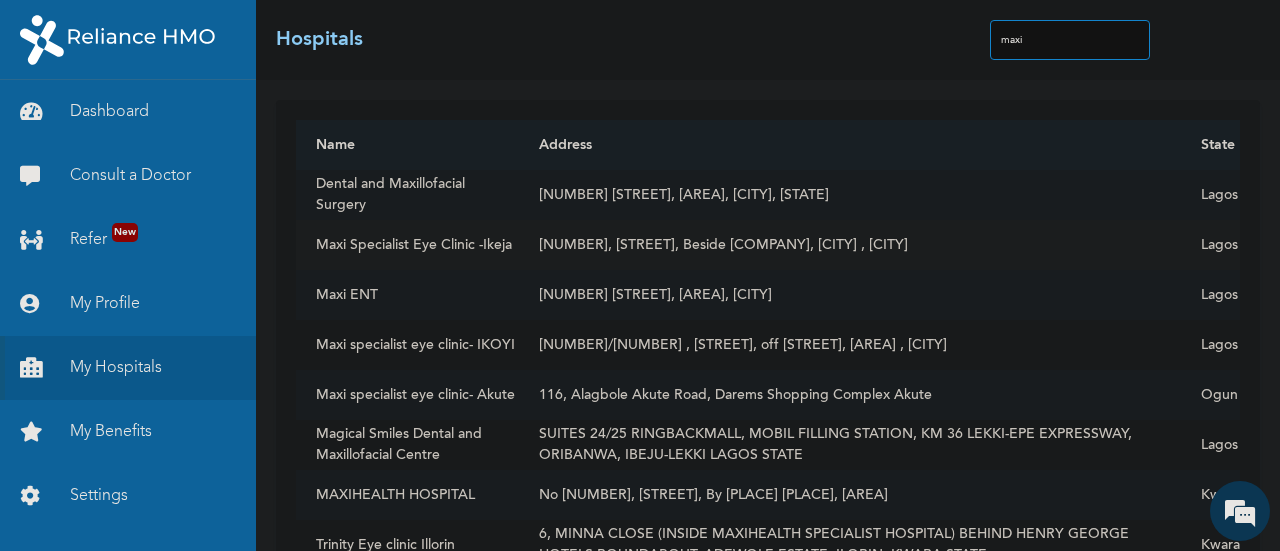 type on "maxi" 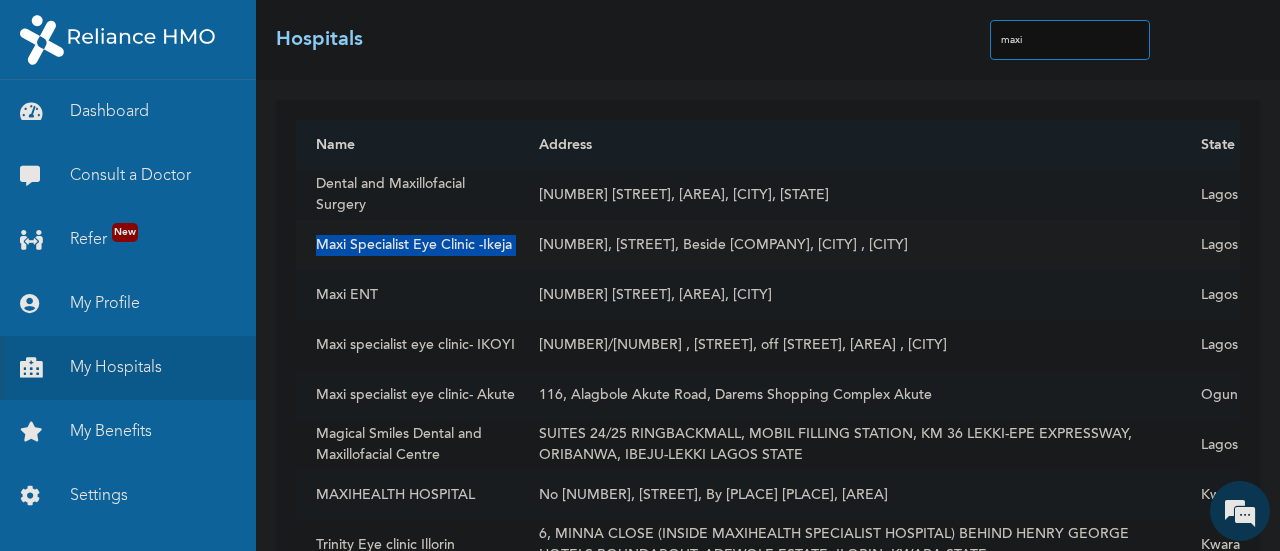 drag, startPoint x: 313, startPoint y: 246, endPoint x: 535, endPoint y: 247, distance: 222.00226 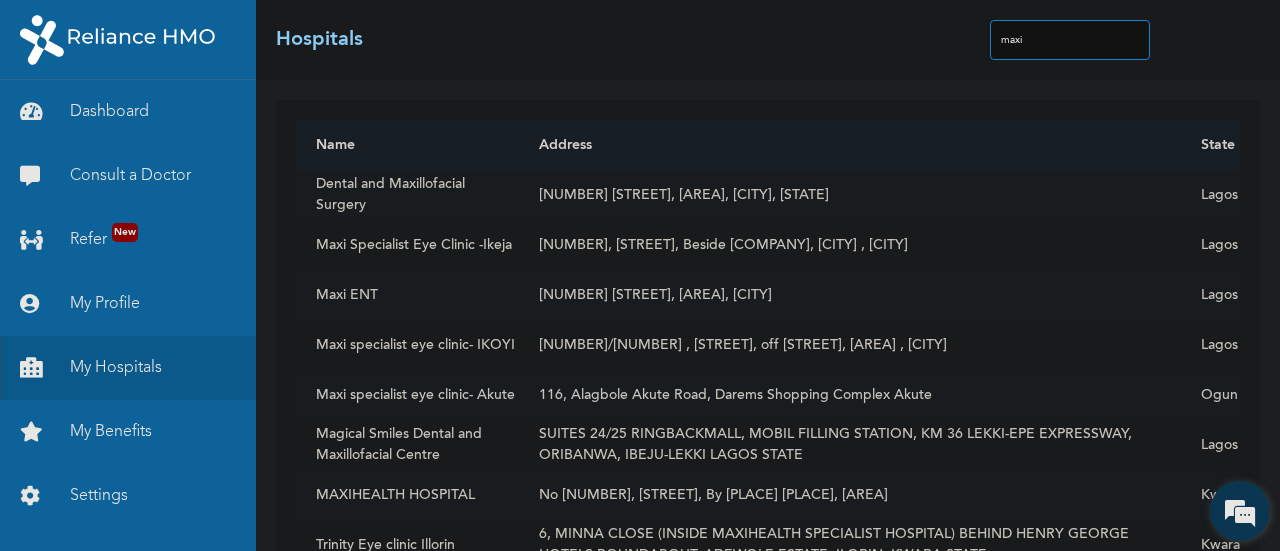 click at bounding box center (1240, 511) 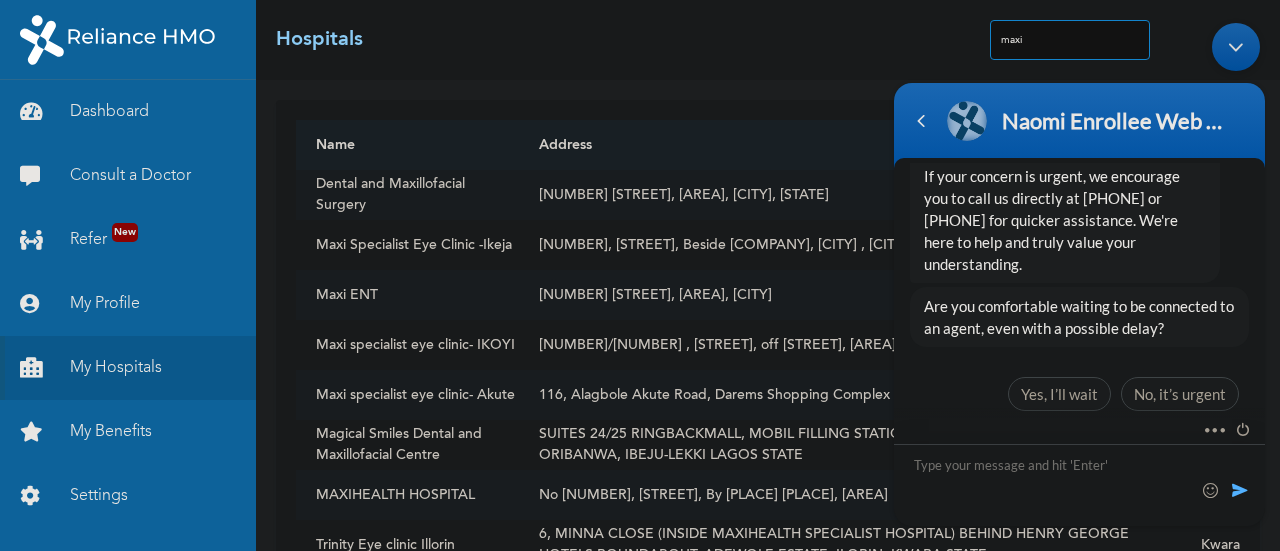 click on "[EMAIL_USER] [ID_NUMBER]
[NAME] [ROLE]" at bounding box center (1079, 484) 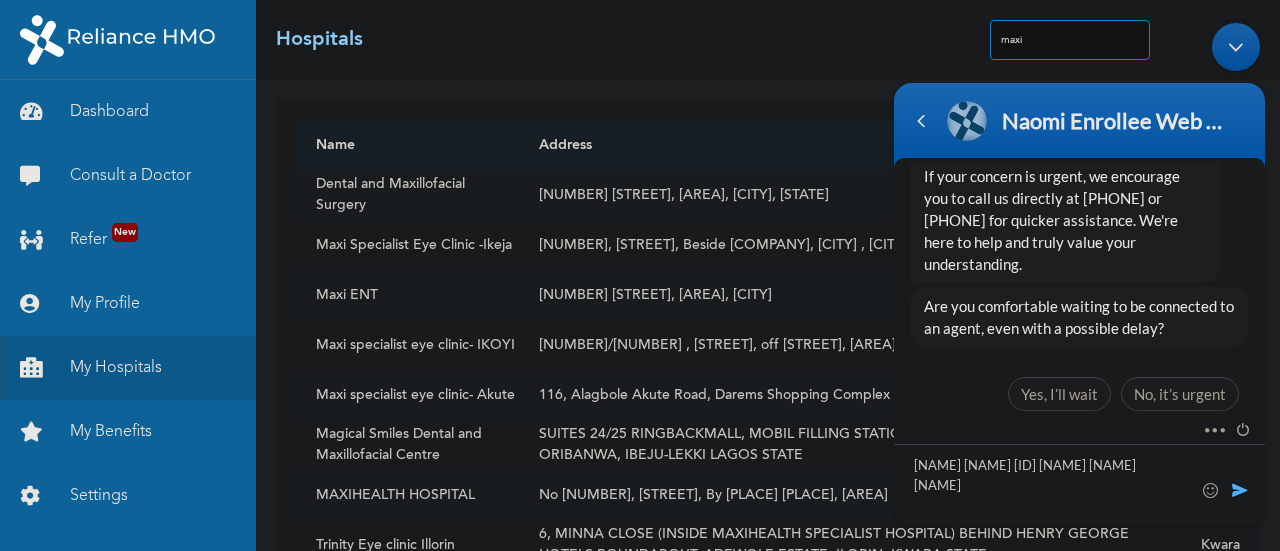 scroll, scrollTop: 0, scrollLeft: 0, axis: both 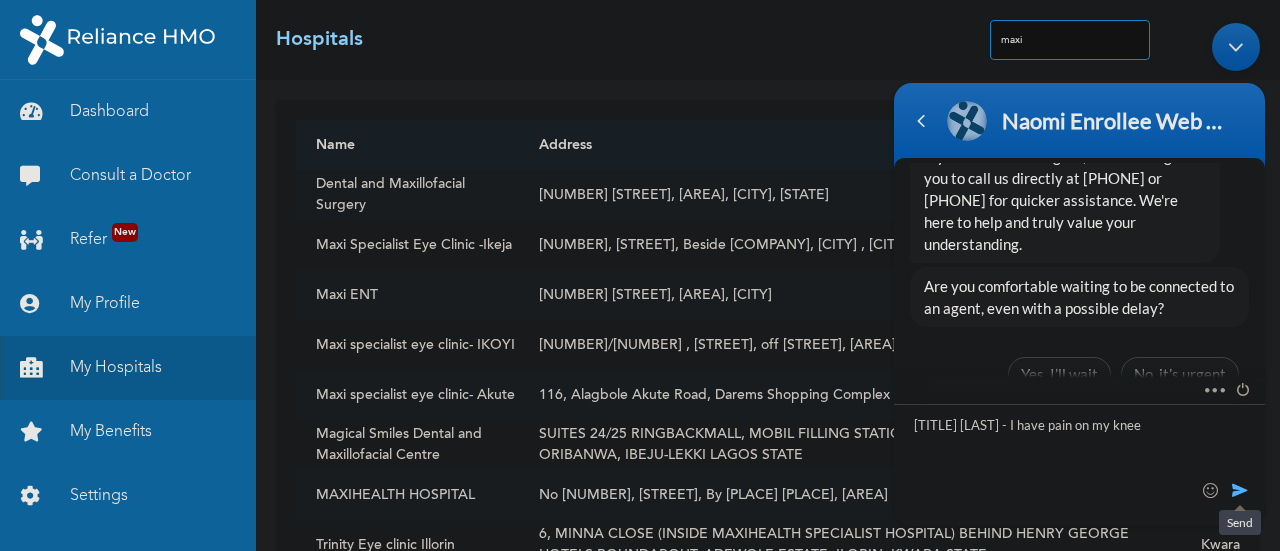 type on "[TITLE] [LAST] - I have pain on my knee" 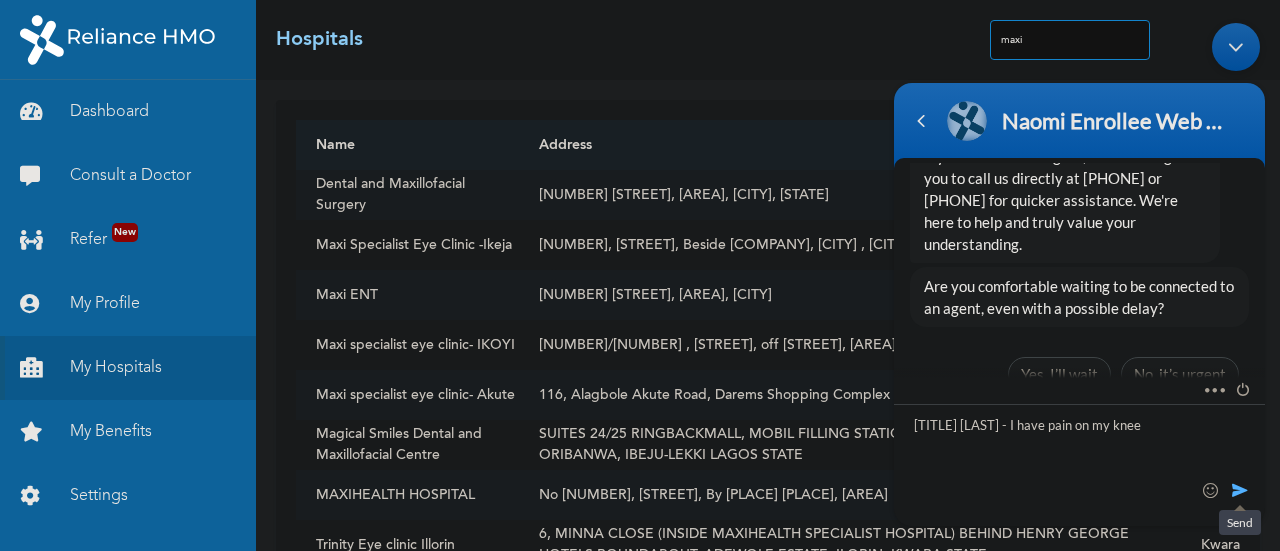 click at bounding box center [1240, 489] 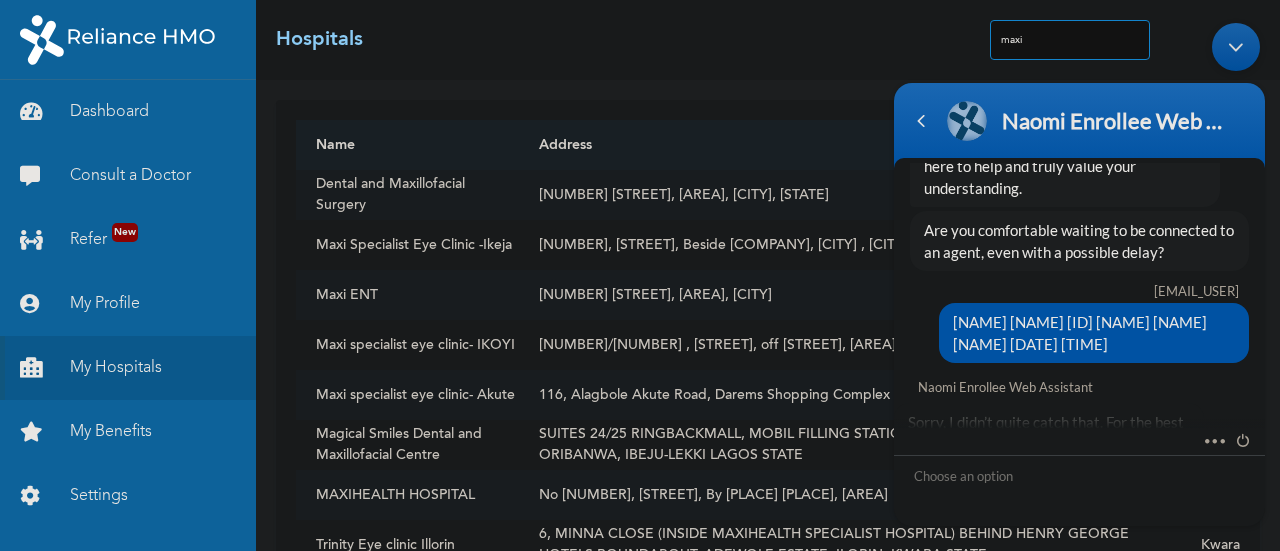 scroll, scrollTop: 6581, scrollLeft: 0, axis: vertical 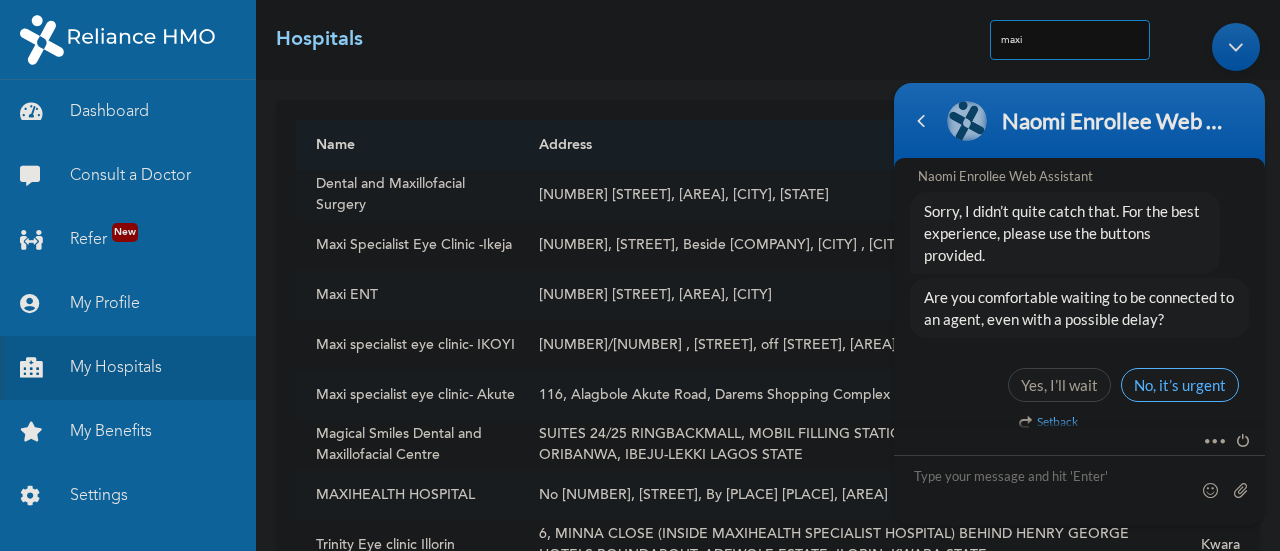 click on "No, it’s urgent" at bounding box center [1180, 384] 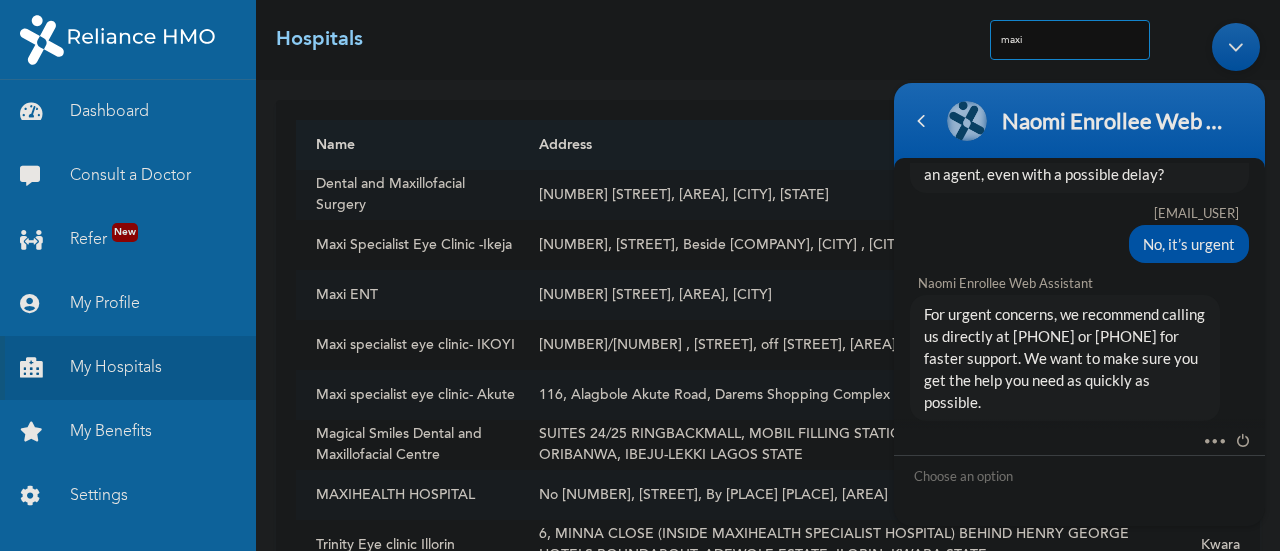 scroll, scrollTop: 6821, scrollLeft: 0, axis: vertical 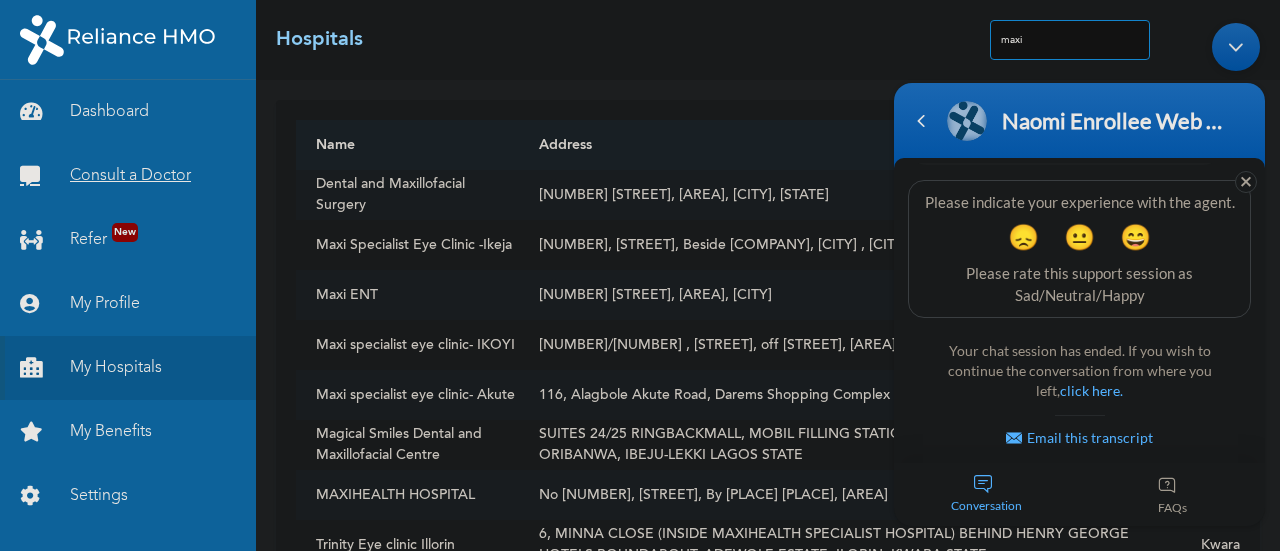 click on "Consult a Doctor" at bounding box center (128, 176) 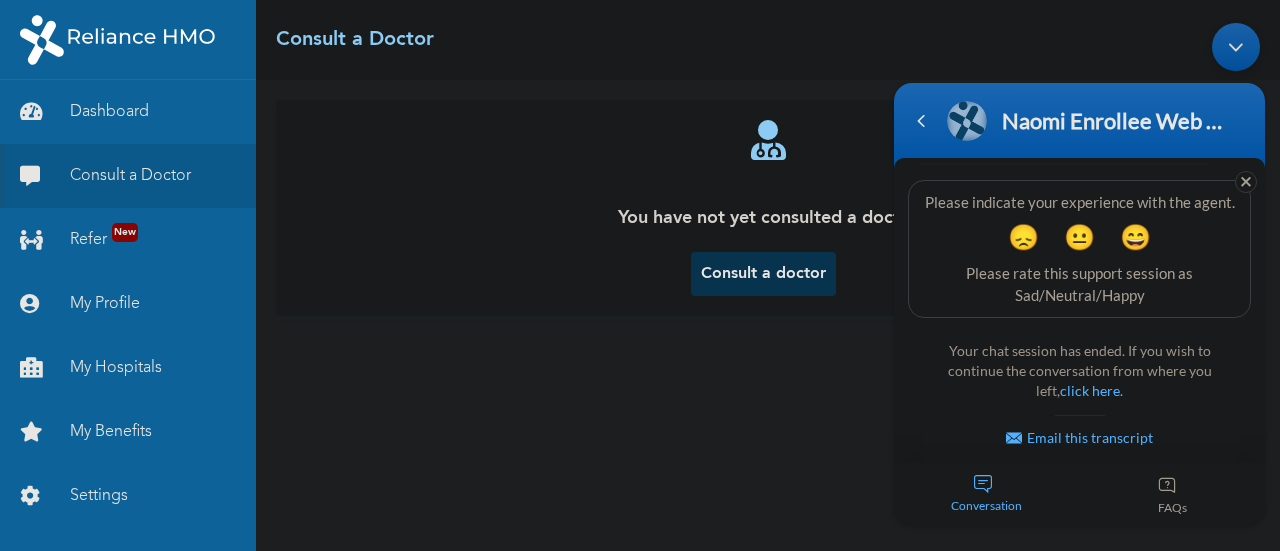 click on "Consult a doctor" at bounding box center (763, 274) 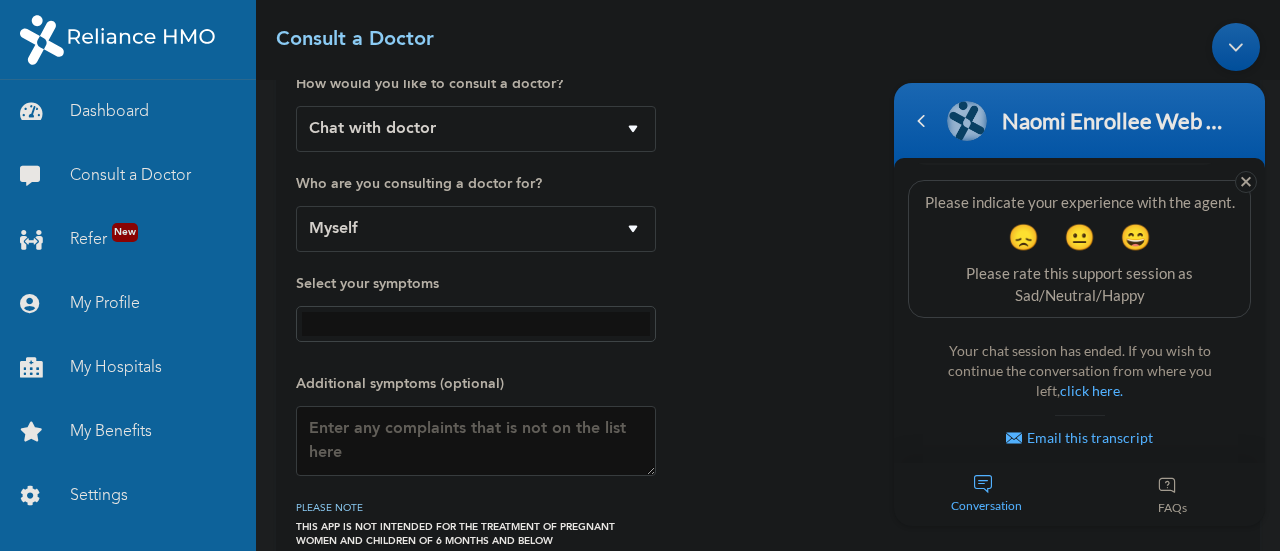 scroll, scrollTop: 166, scrollLeft: 0, axis: vertical 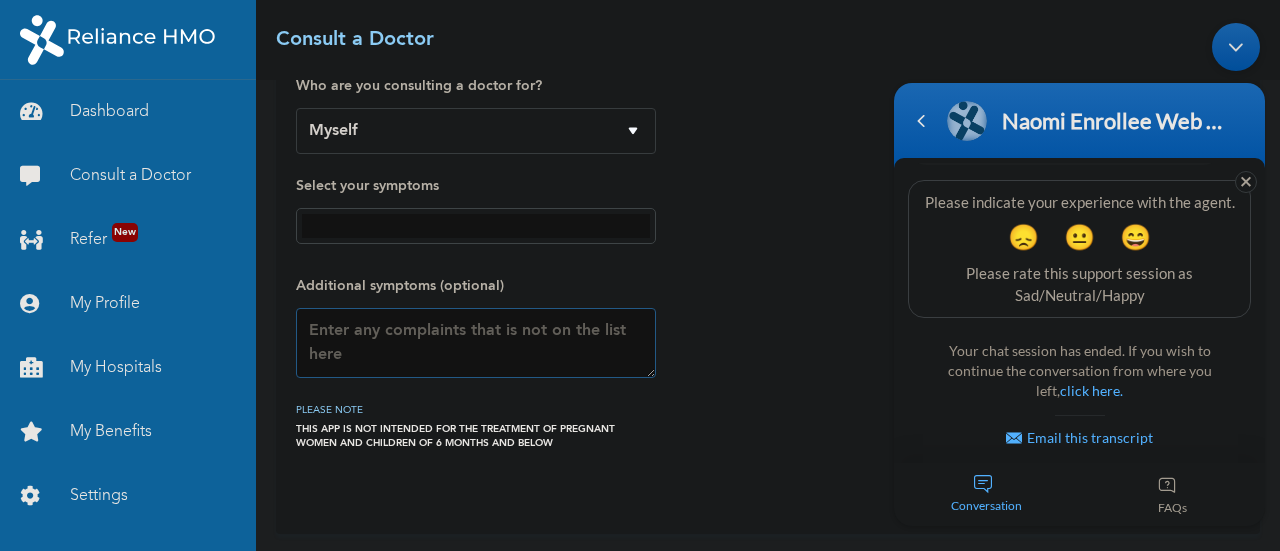 click at bounding box center (476, 343) 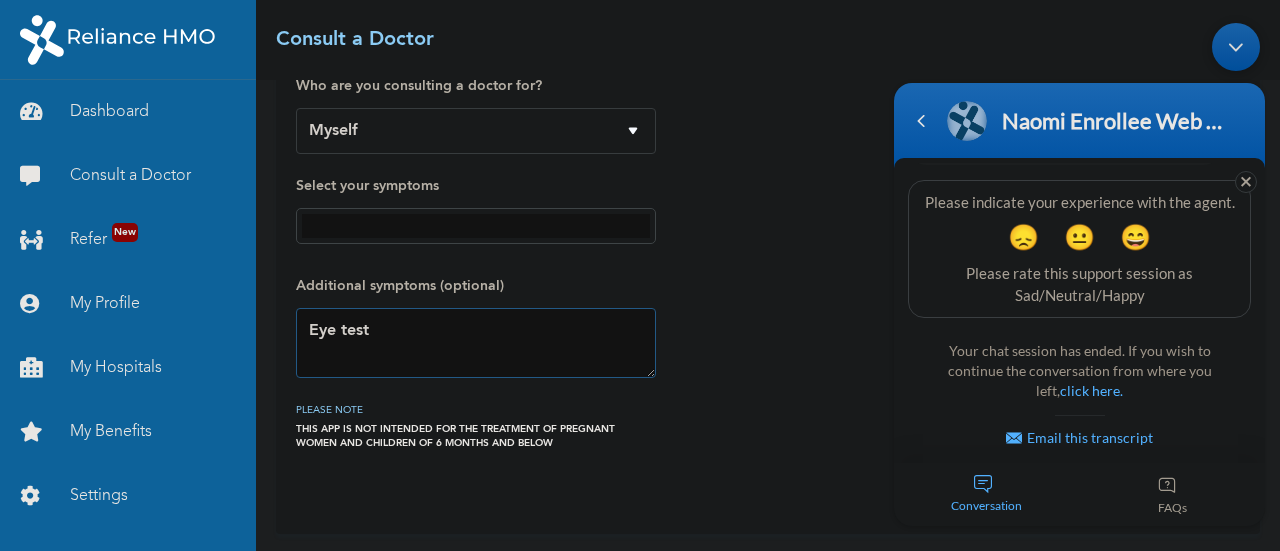 type on "Eye test" 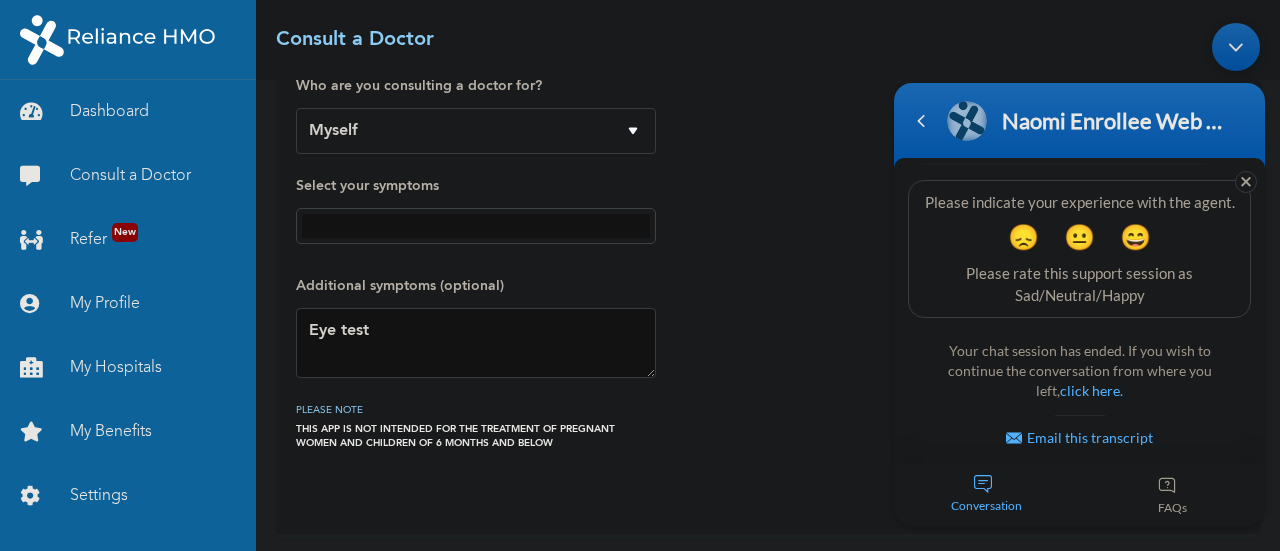 click at bounding box center (1236, 46) 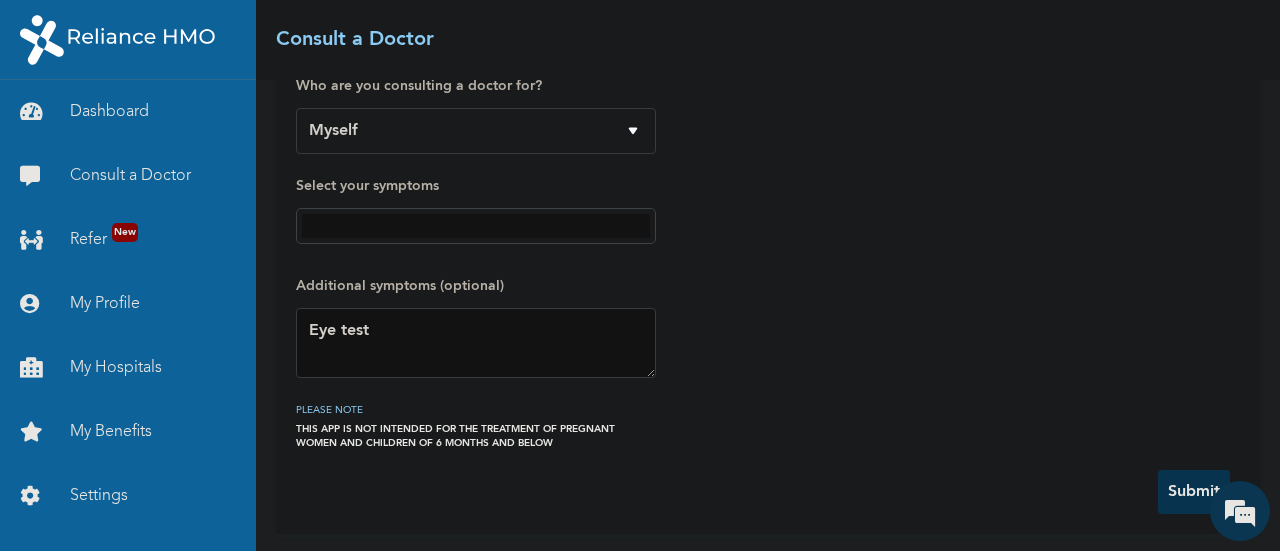 click on "Submit" at bounding box center [1194, 492] 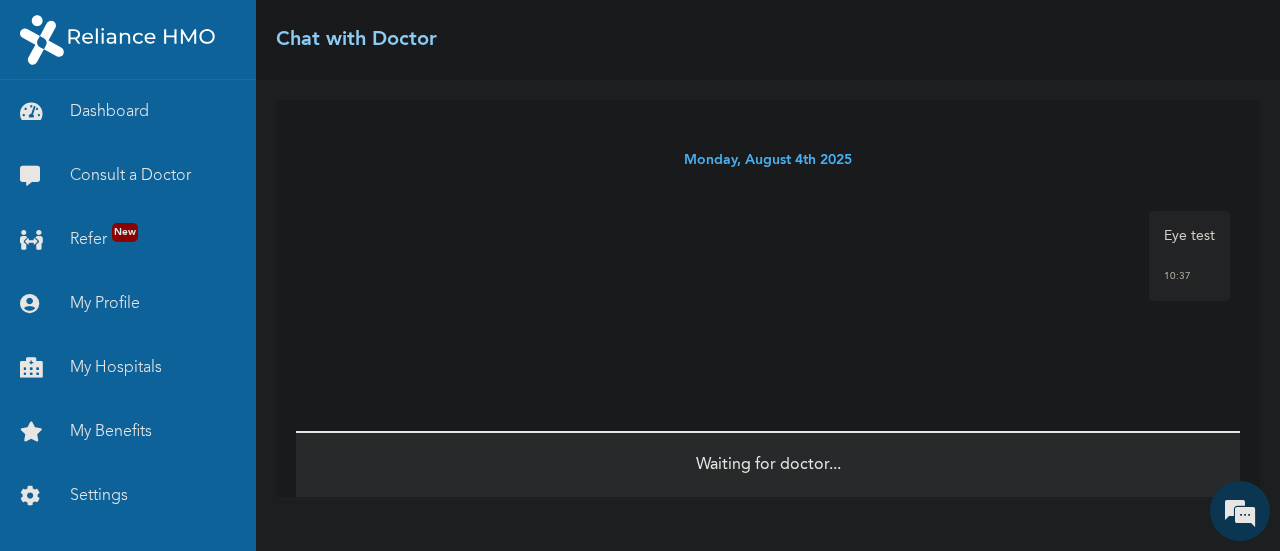 click on "Eye test [TIME]" at bounding box center (1189, 256) 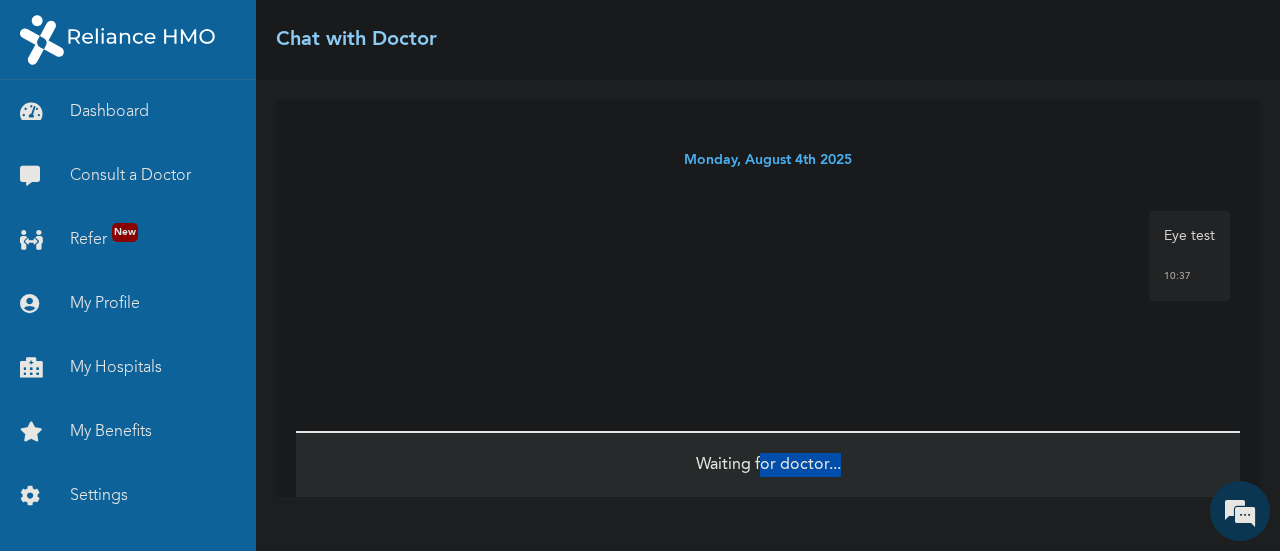 click on "Waiting for doctor..." at bounding box center (768, 464) 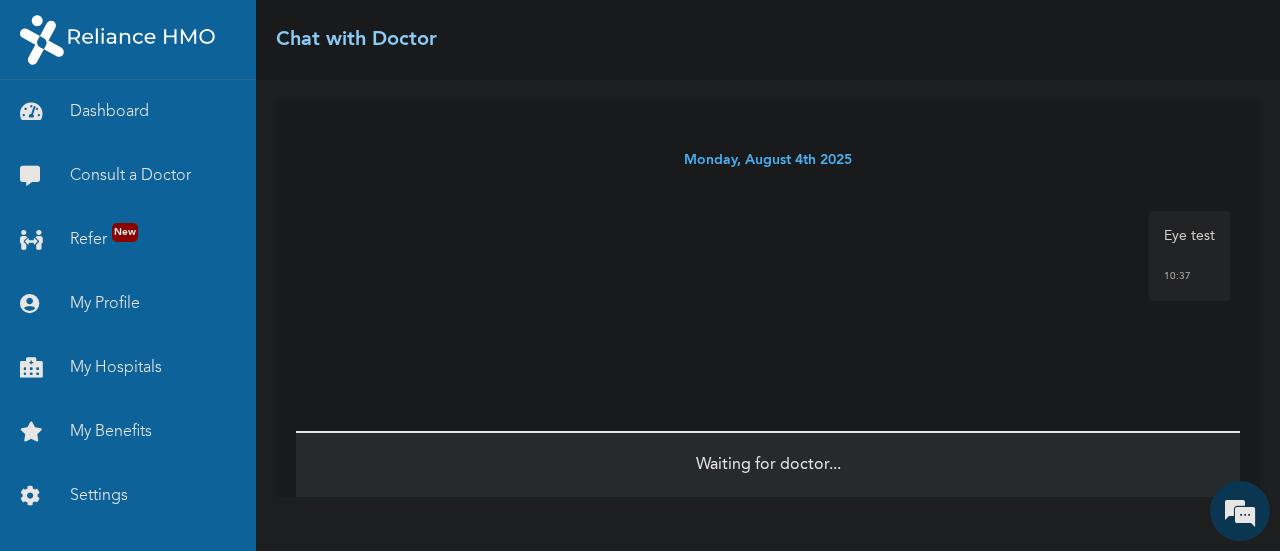 drag, startPoint x: 824, startPoint y: 461, endPoint x: 806, endPoint y: 461, distance: 18 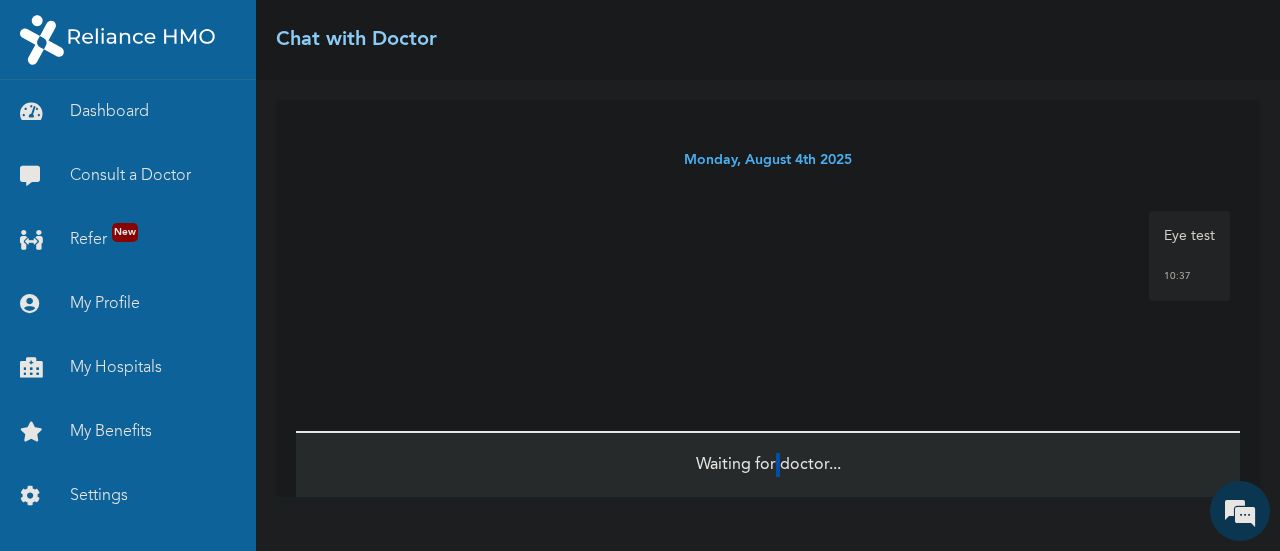 click on "Waiting for doctor..." at bounding box center (768, 465) 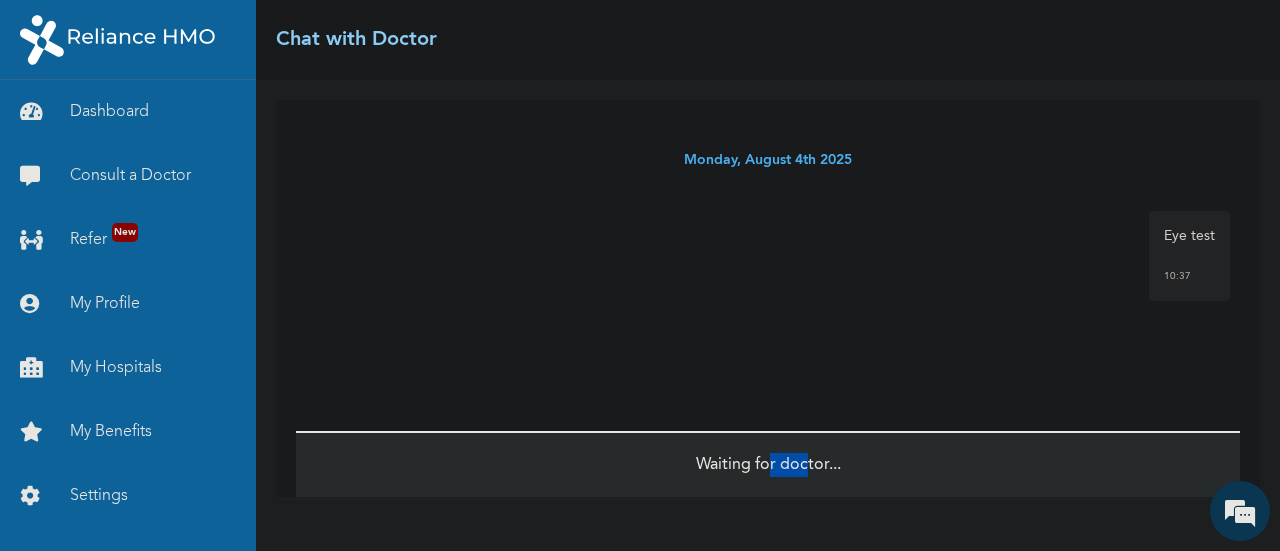 drag, startPoint x: 770, startPoint y: 467, endPoint x: 1279, endPoint y: 505, distance: 510.4165 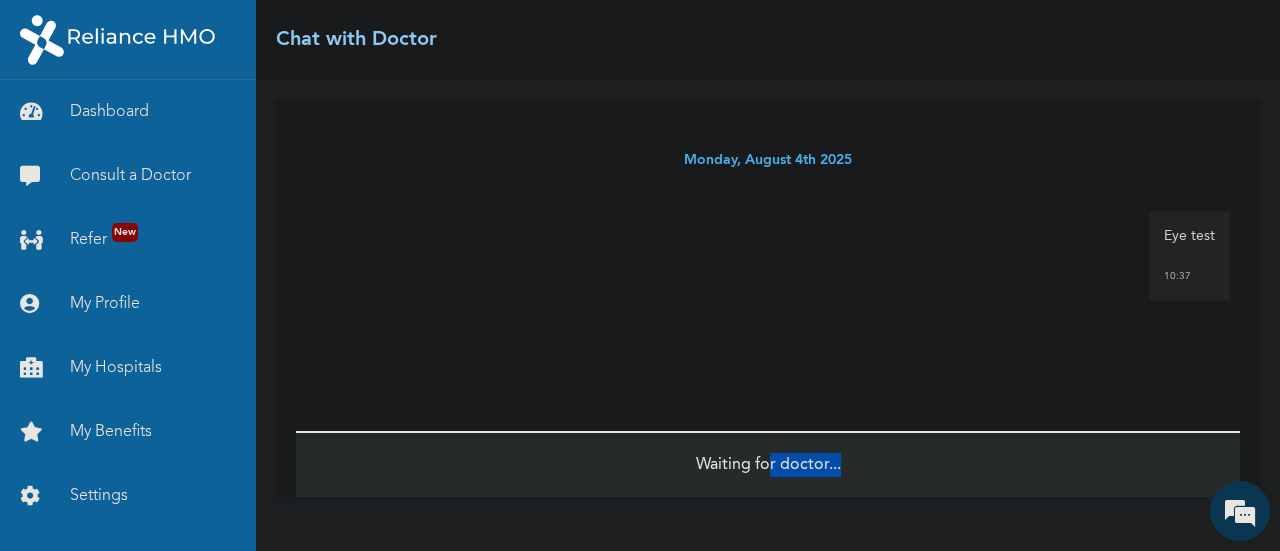 drag, startPoint x: 1155, startPoint y: 467, endPoint x: 1039, endPoint y: 450, distance: 117.239075 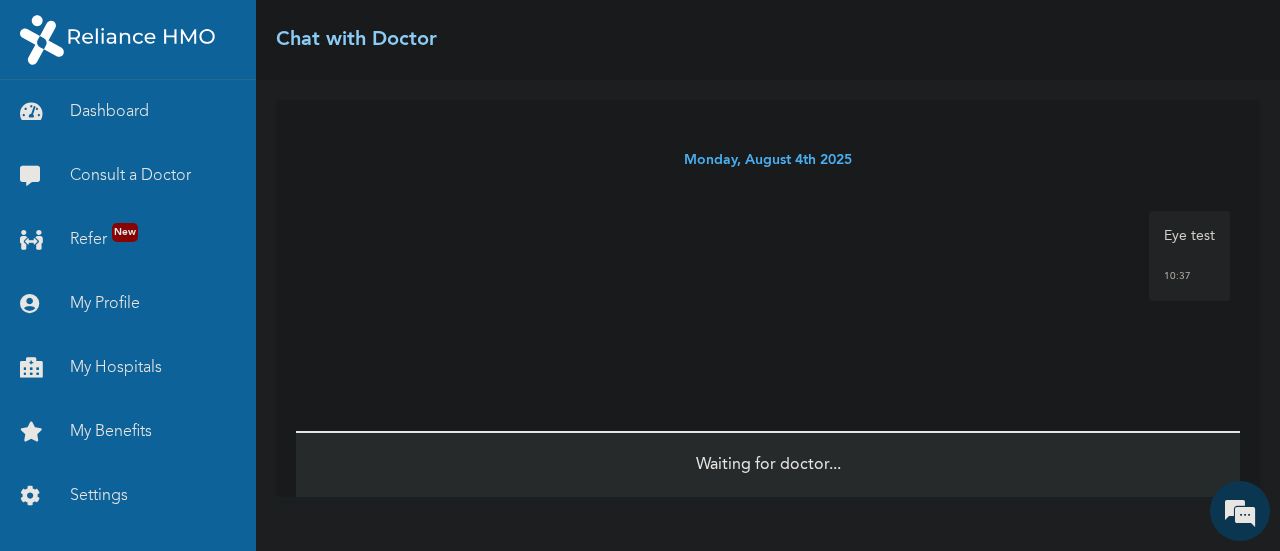 drag, startPoint x: 759, startPoint y: 153, endPoint x: 760, endPoint y: 167, distance: 14.035668 